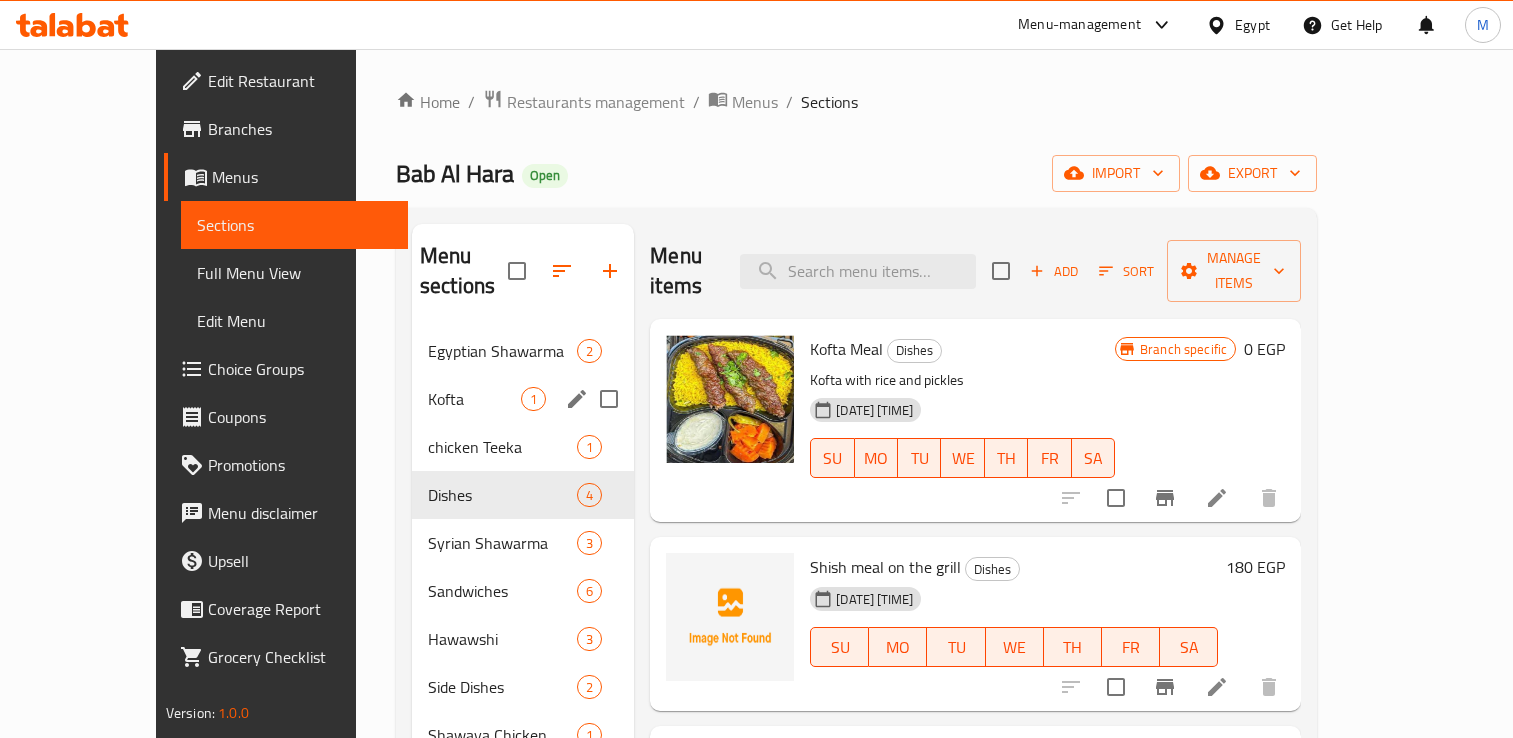 scroll, scrollTop: 0, scrollLeft: 0, axis: both 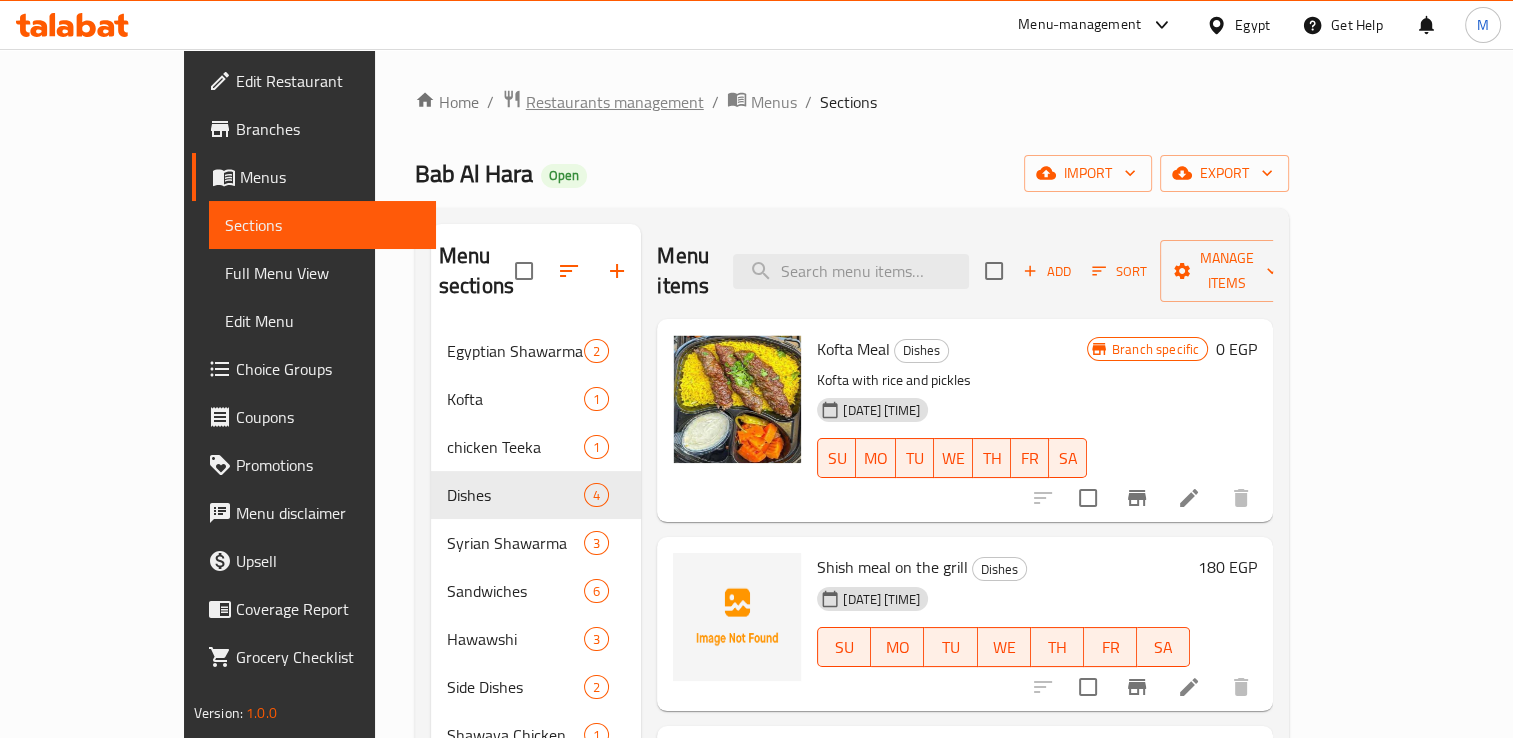 click on "Restaurants management" at bounding box center [615, 102] 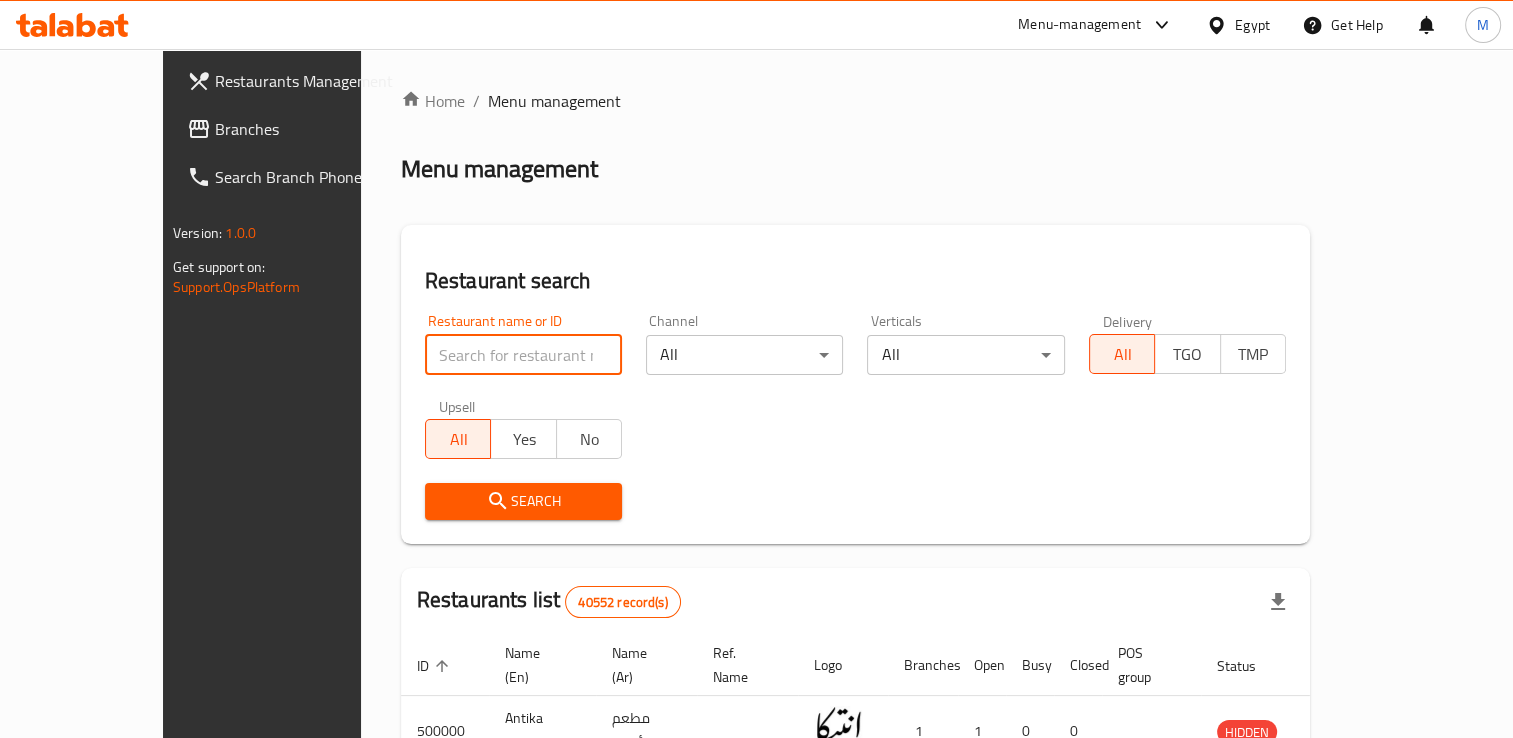 click at bounding box center (523, 355) 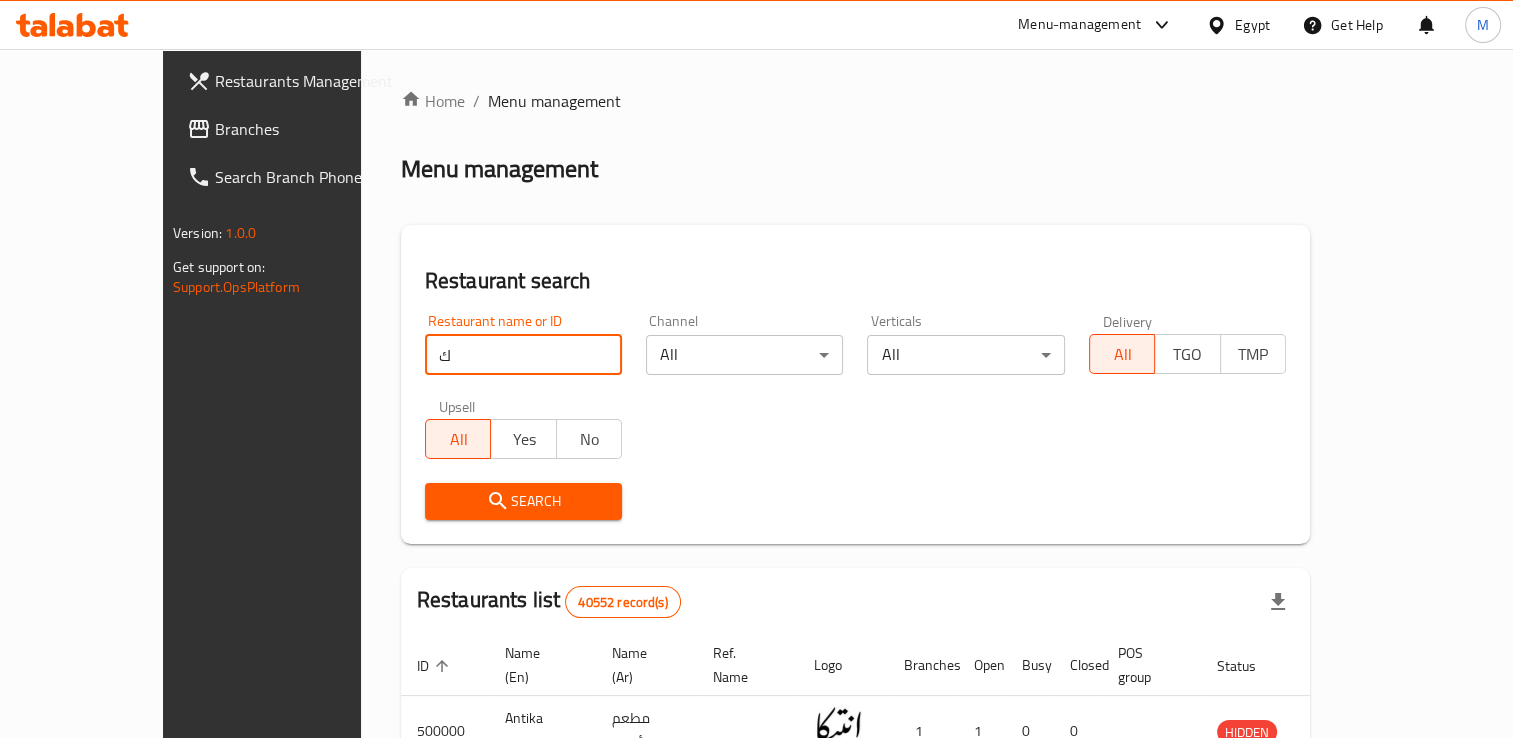 type on "كشري السلطان" 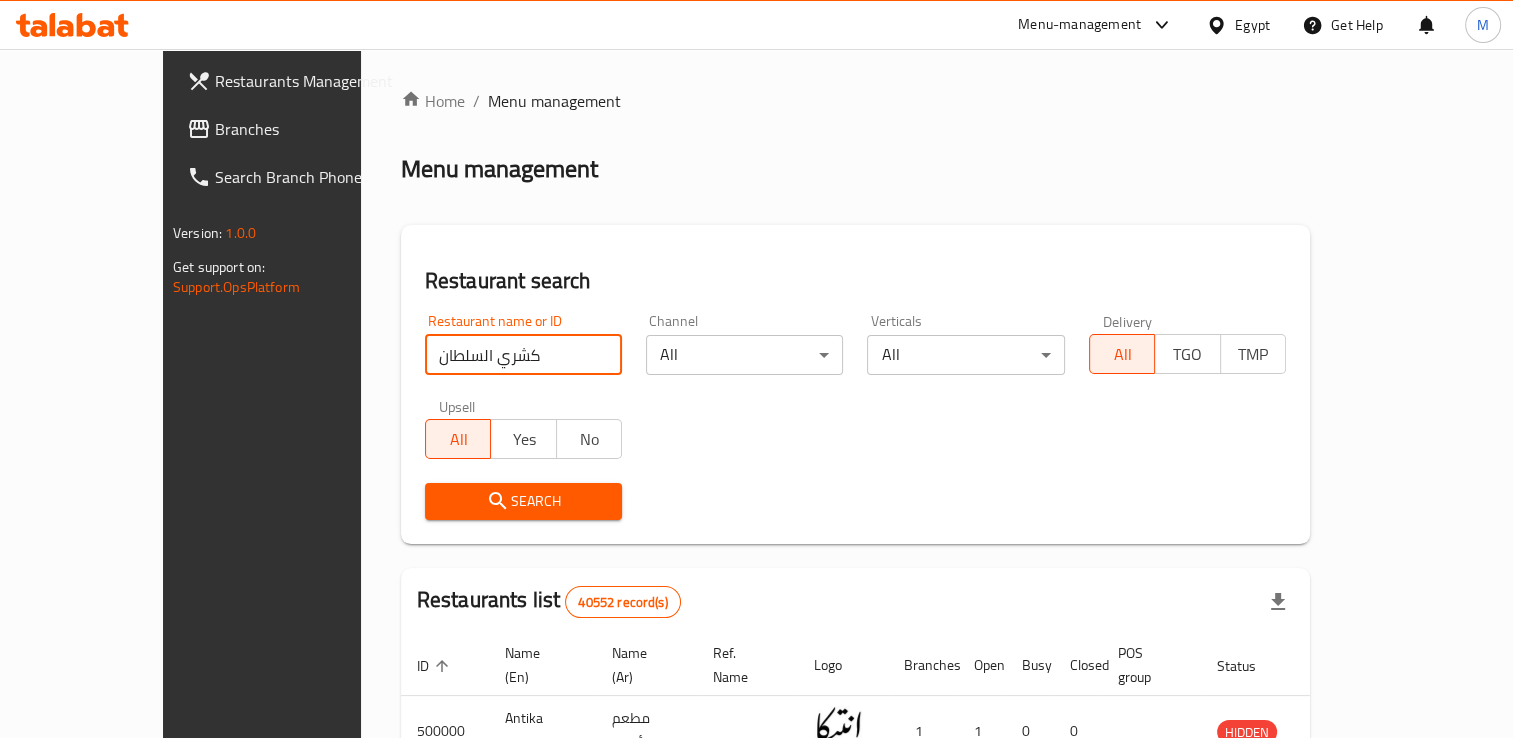 click on "Search" at bounding box center (523, 501) 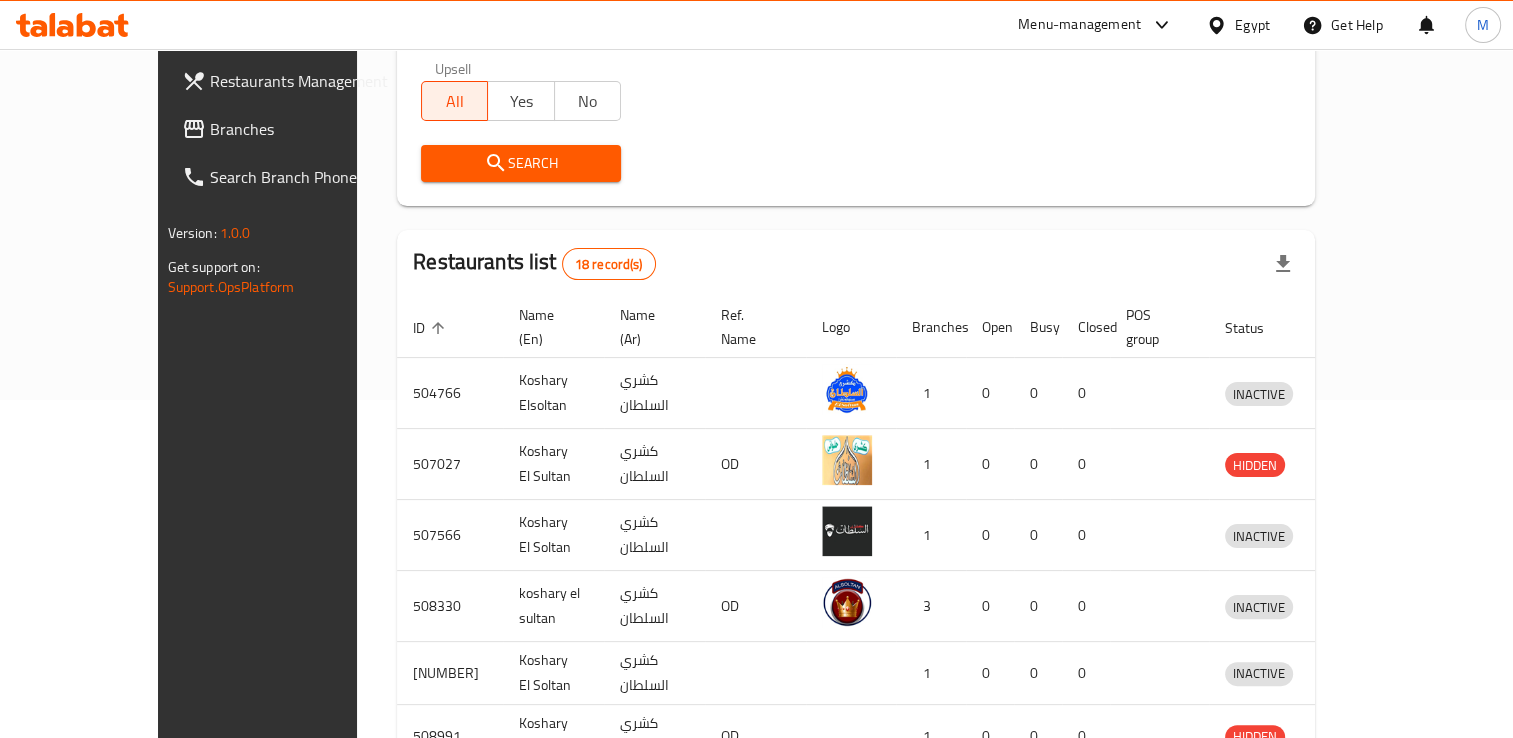 scroll, scrollTop: 745, scrollLeft: 0, axis: vertical 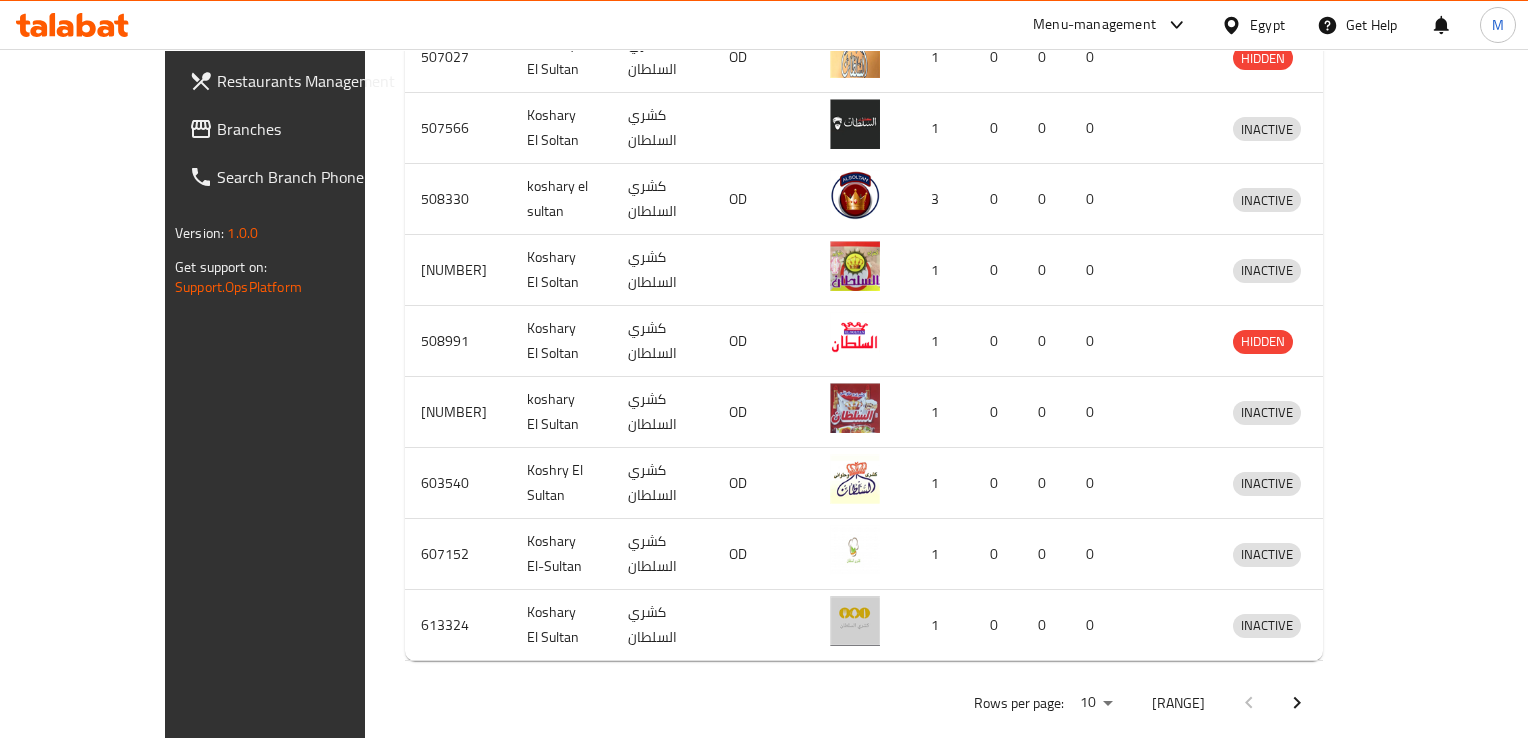 click on "Menu-management Egypt Get Help M Restaurants Management Branches Search Branch Phone Version: 1.0.0 Get support on: Support.OpsPlatform Home / Menu management Menu management Restaurant search Restaurant name or ID كشري السلطان Restaurant name or ID Channel All Verticals All Delivery All TGO TMP Upsell All Yes No Search Restaurants list [NUMBER] record(s) ID sorted ascending Name (En) Name (Ar) Ref. Name Logo Branches Open Busy Closed POS group Status Action [ID] [BRAND] [BRAND] OD [NUMBER] [NUMBER] [NUMBER] [NUMBER] [STATUS] [ACTION] [ID] [BRAND] [BRAND] OD [NUMBER] [NUMBER] [NUMBER] [NUMBER] [STATUS] [ACTION] [ID] [BRAND] [BRAND] OD [NUMBER] [NUMBER] [NUMBER] [NUMBER] [STATUS] [ACTION] [ID] [BRAND] [BRAND] OD [NUMBER] [NUMBER] [NUMBER] [NUMBER] [STATUS] [ACTION] [ID] [BRAND] [BRAND] OD [NUMBER] [NUMBER] [NUMBER] [NUMBER] [STATUS] [ACTION] [ID] [BRAND] [BRAND] OD [NUMBER] [NUMBER] [NUMBER] [NUMBER] [STATUS] [ACTION] [ID] [BRAND] [BRAND] OD [NUMBER] [NUMBER] [NUMBER] [NUMBER] [STATUS] [ACTION]" at bounding box center [764, -352] 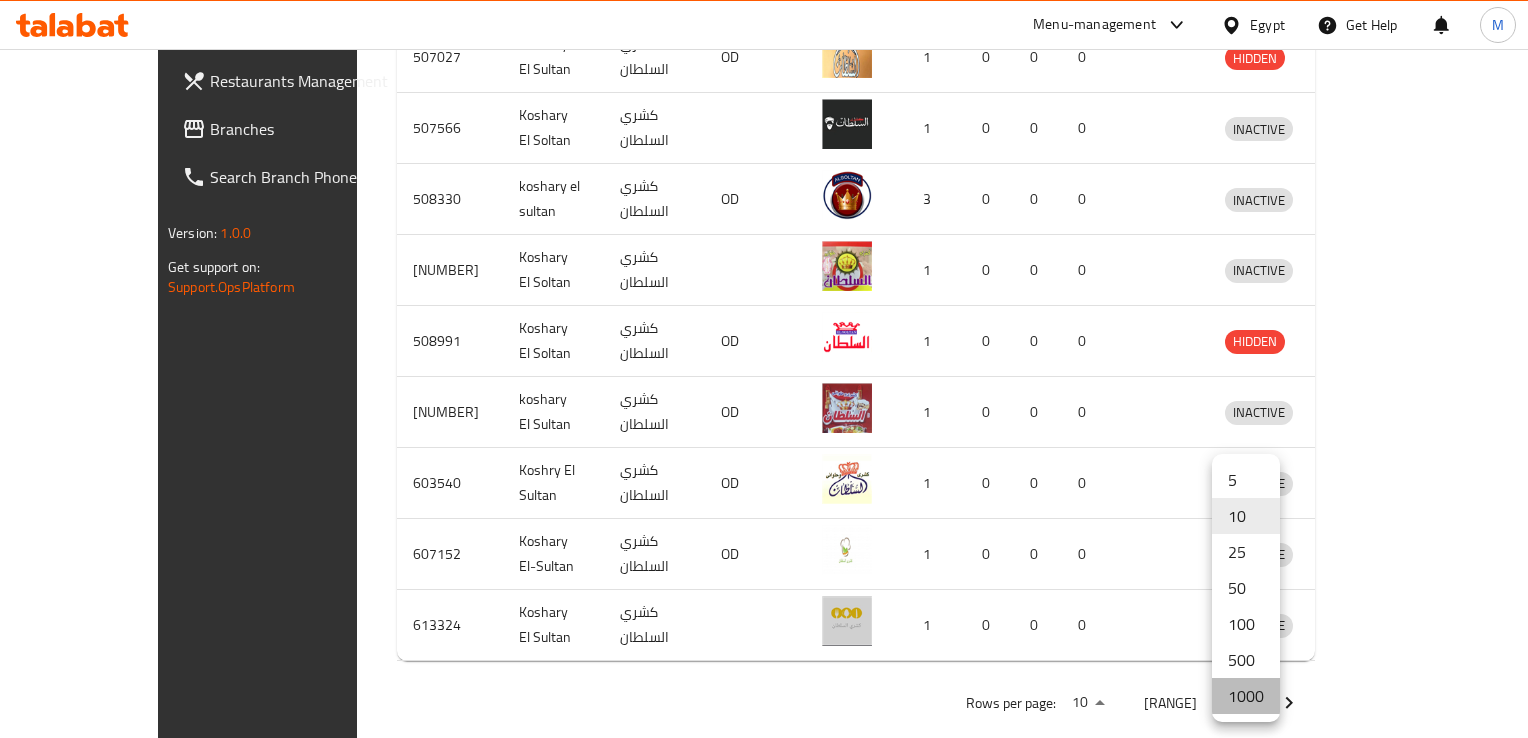 click on "1000" at bounding box center (1246, 696) 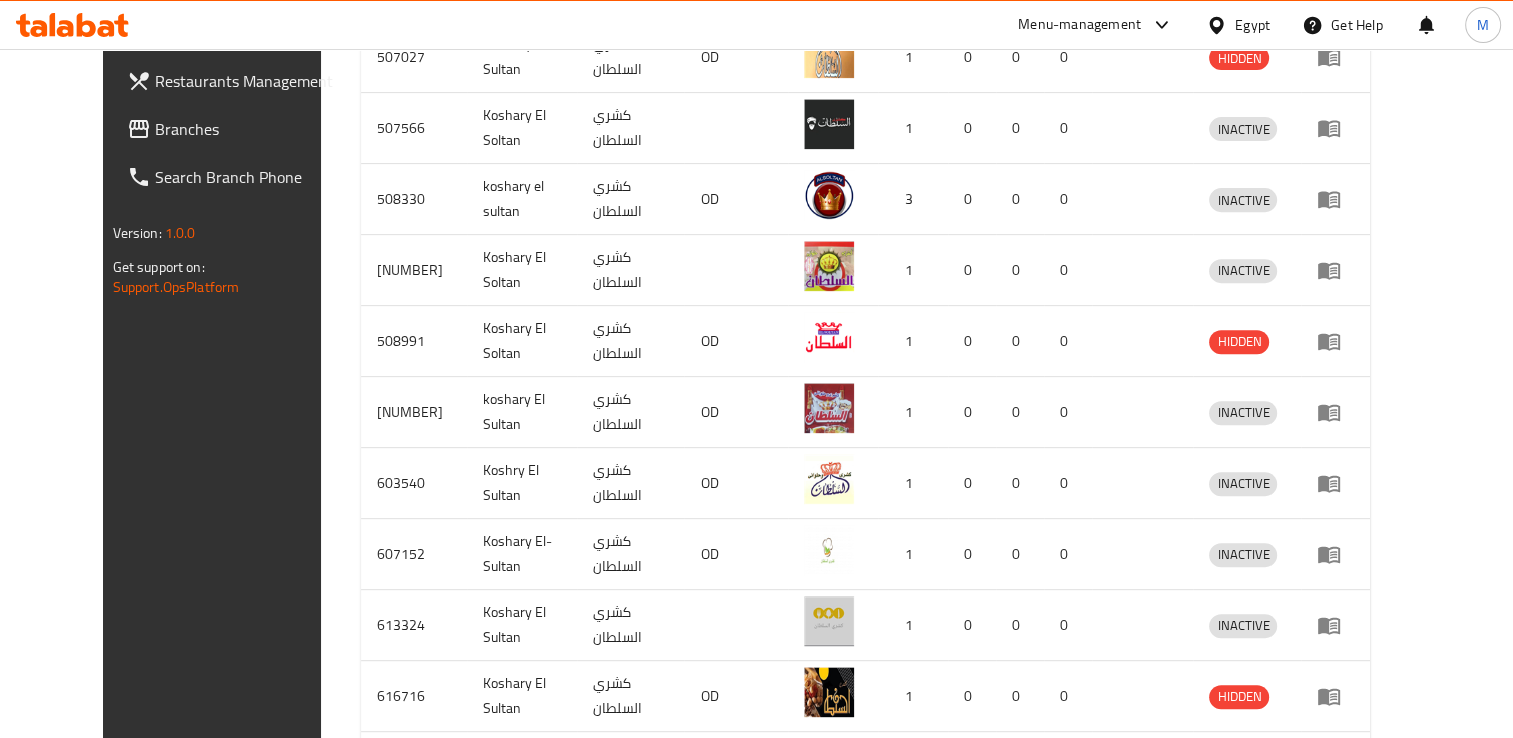scroll, scrollTop: 1329, scrollLeft: 0, axis: vertical 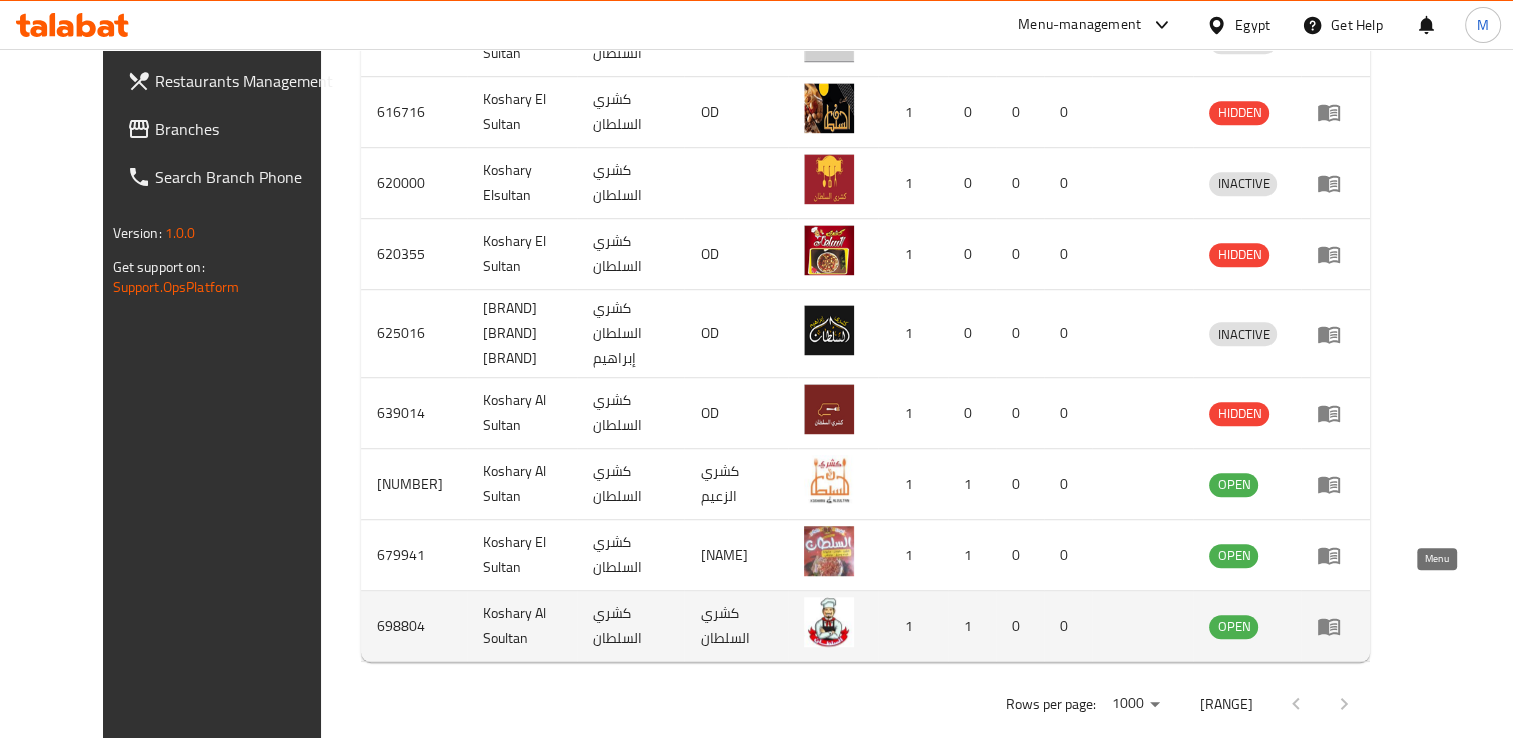 click 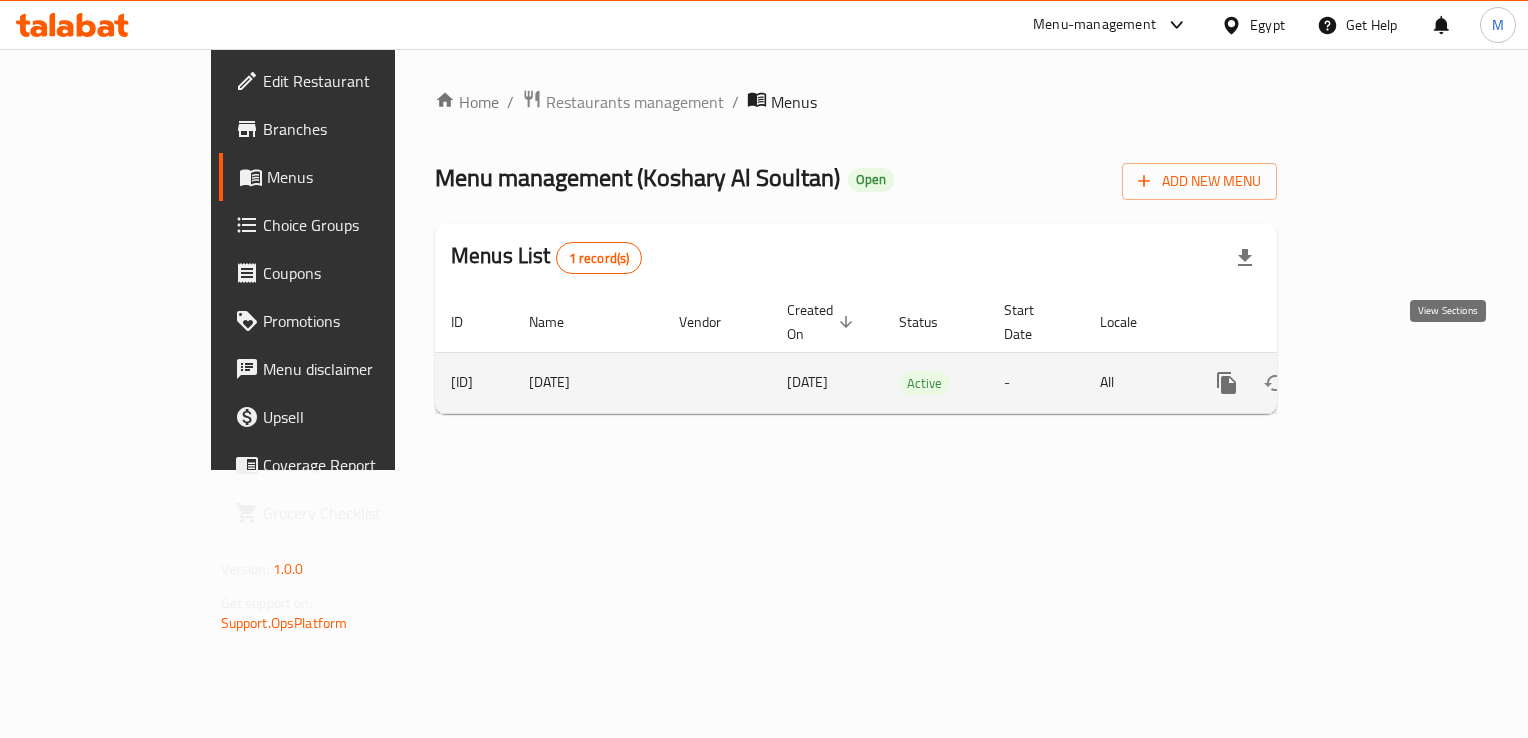 click 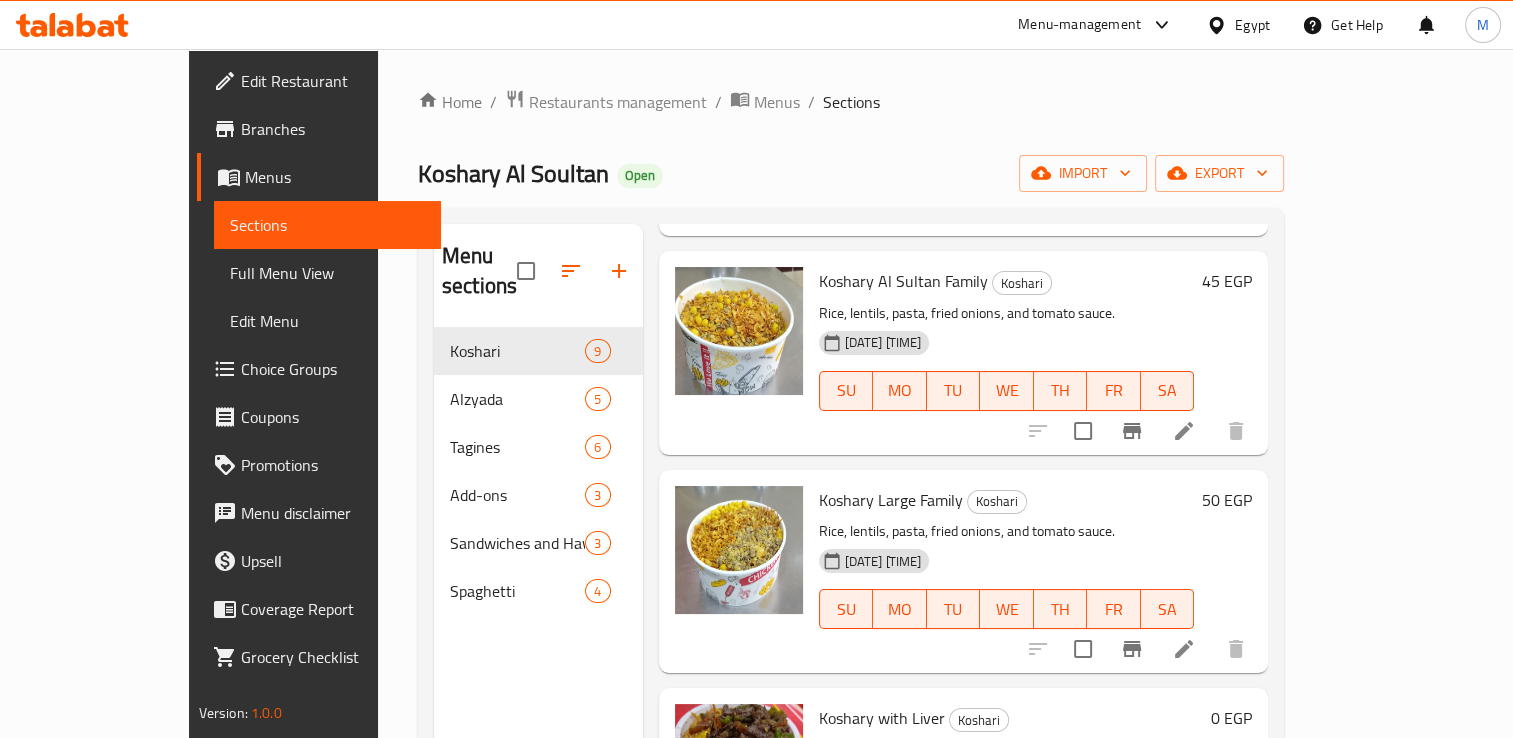 scroll, scrollTop: 1277, scrollLeft: 0, axis: vertical 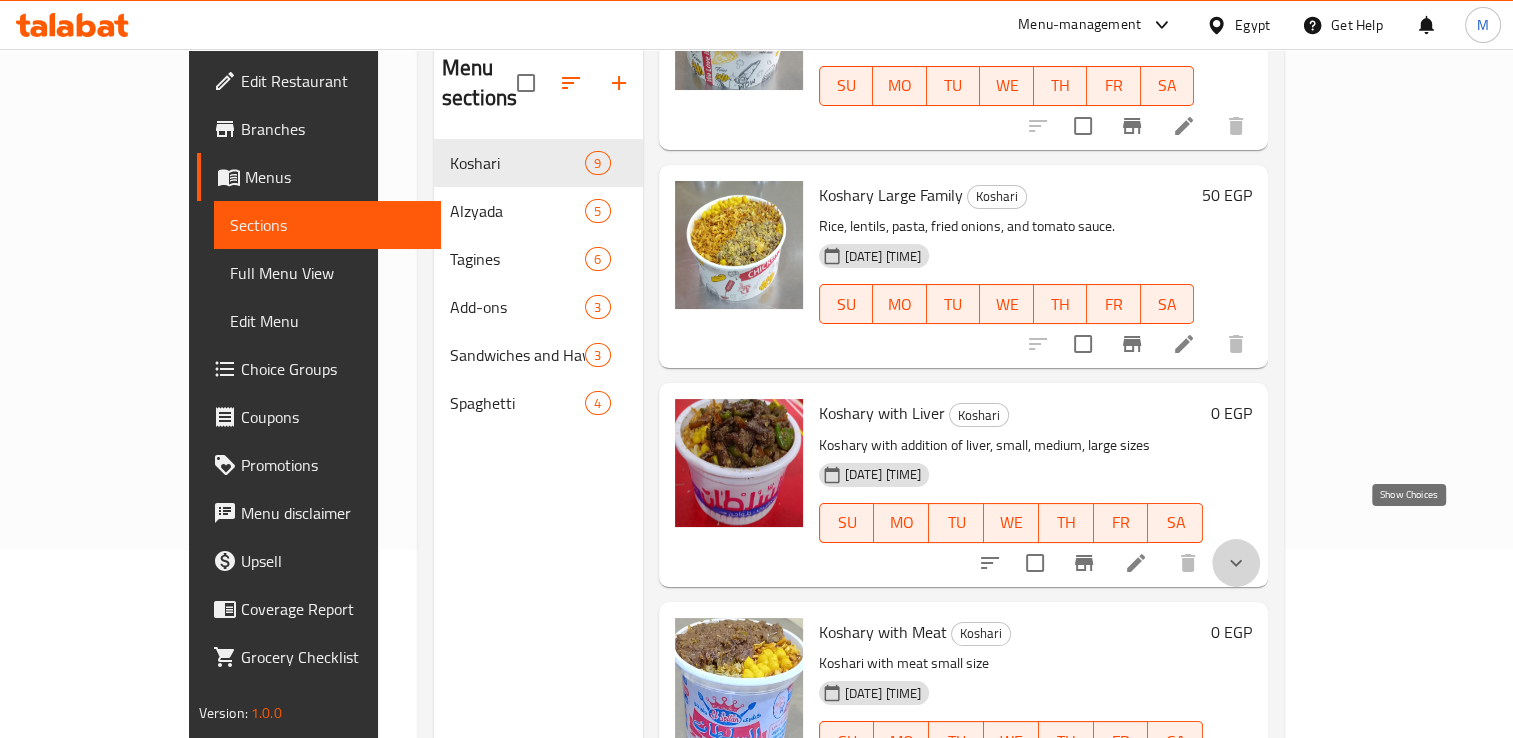 click 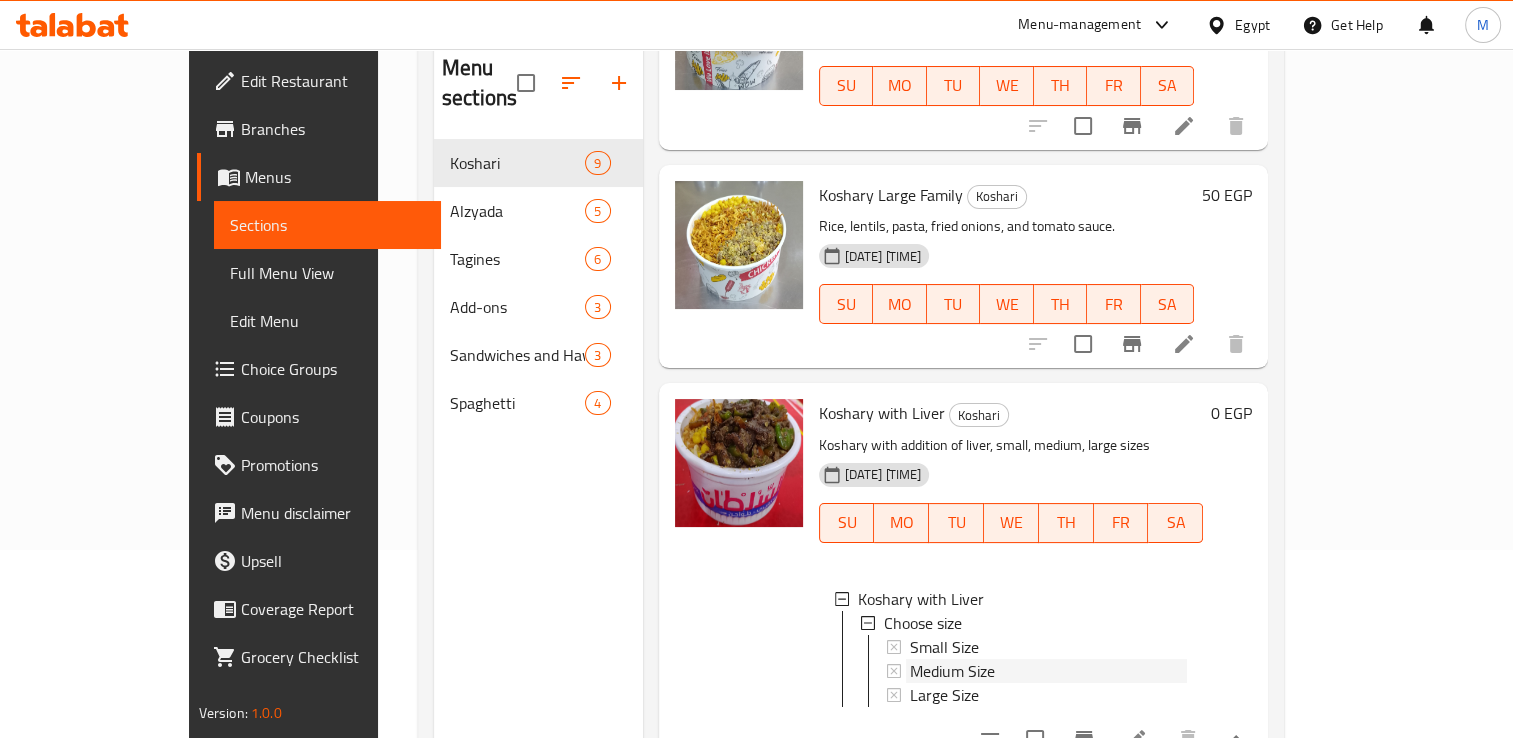 click on "Medium Size" at bounding box center (952, 671) 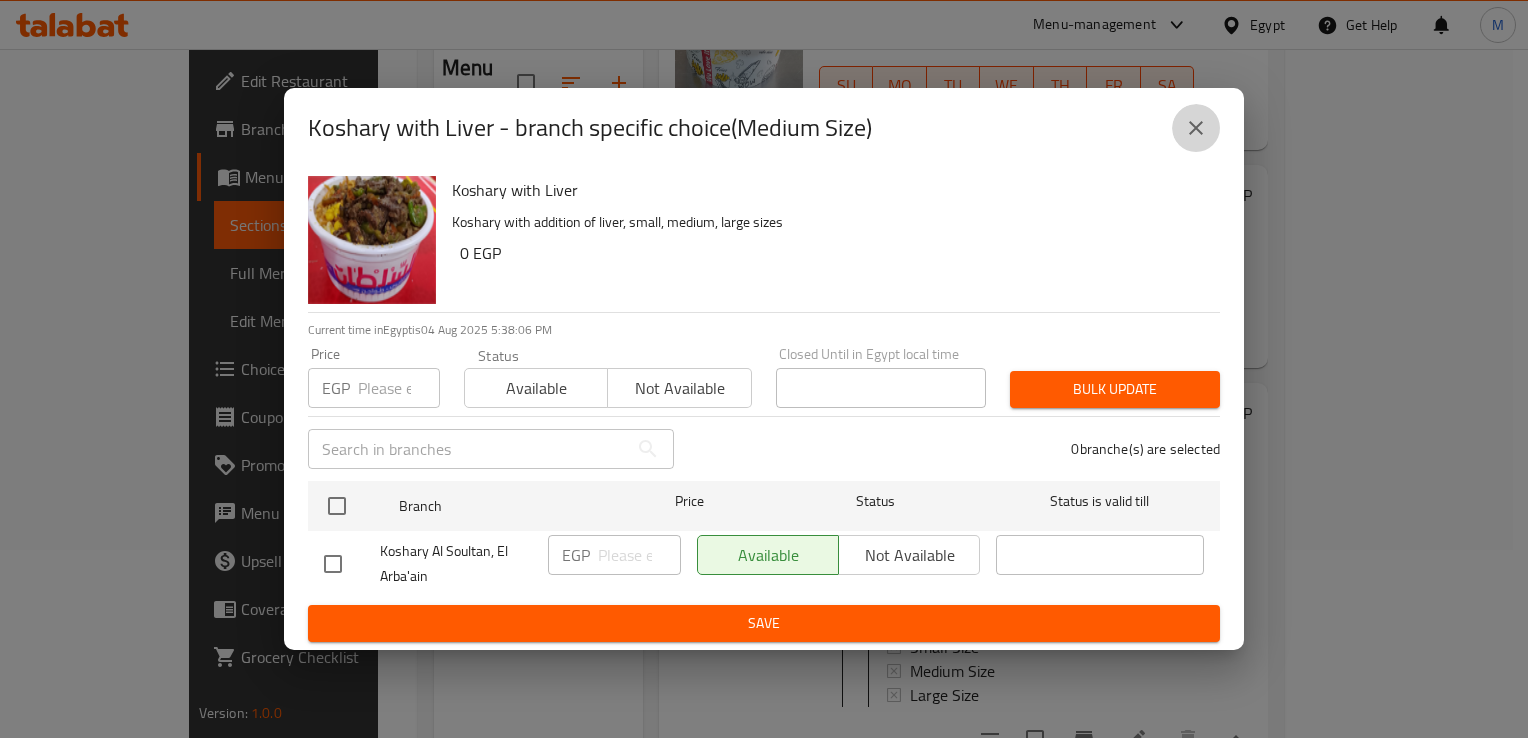 click 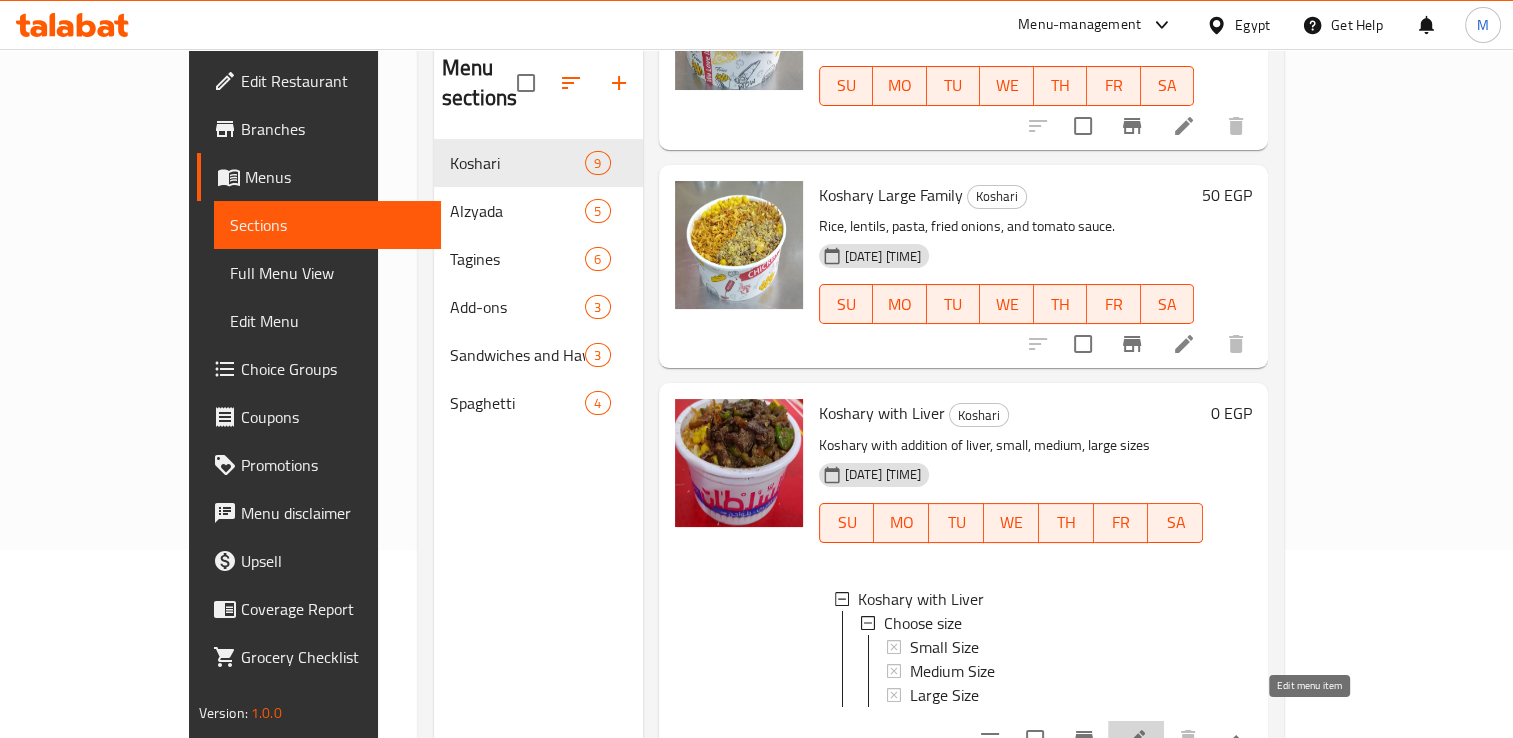 click 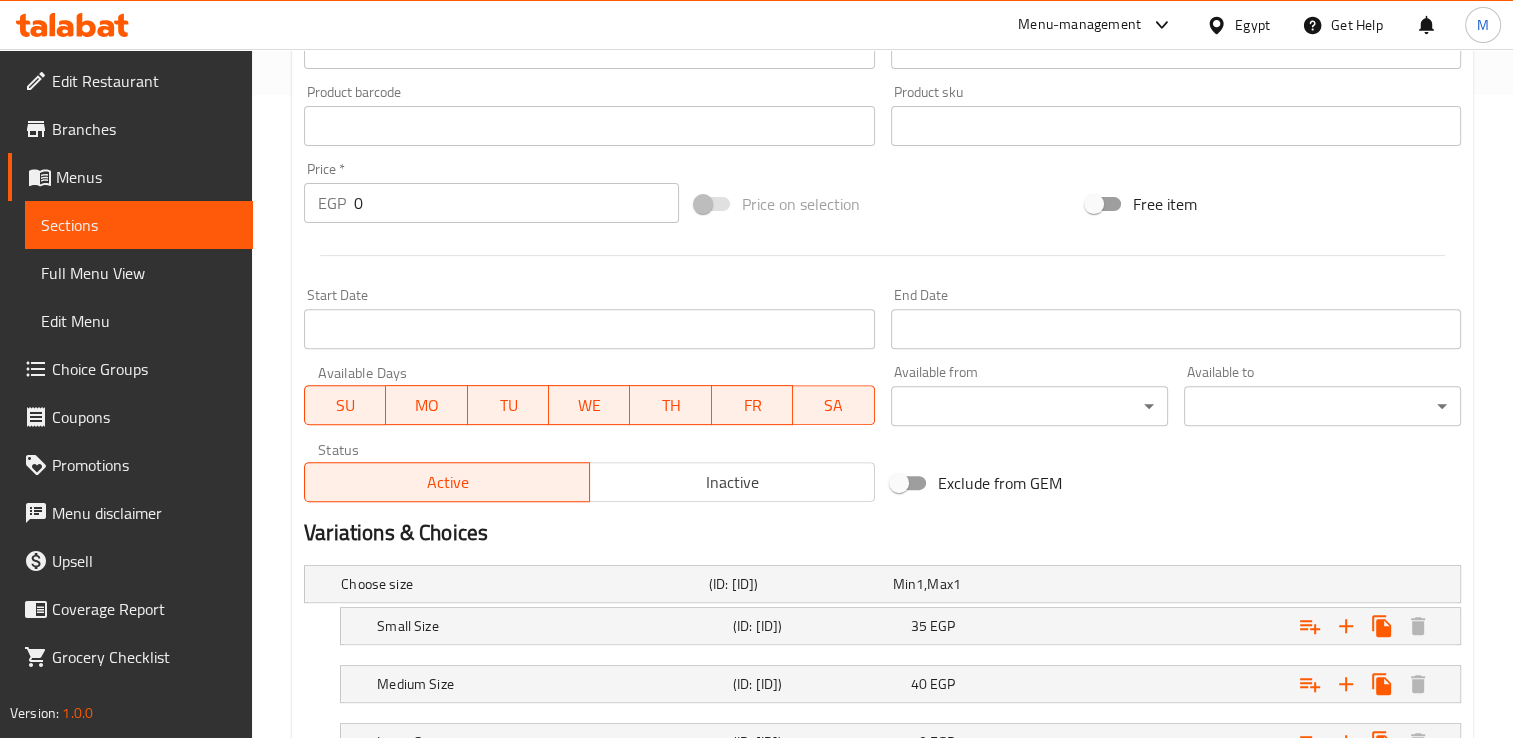 scroll, scrollTop: 804, scrollLeft: 0, axis: vertical 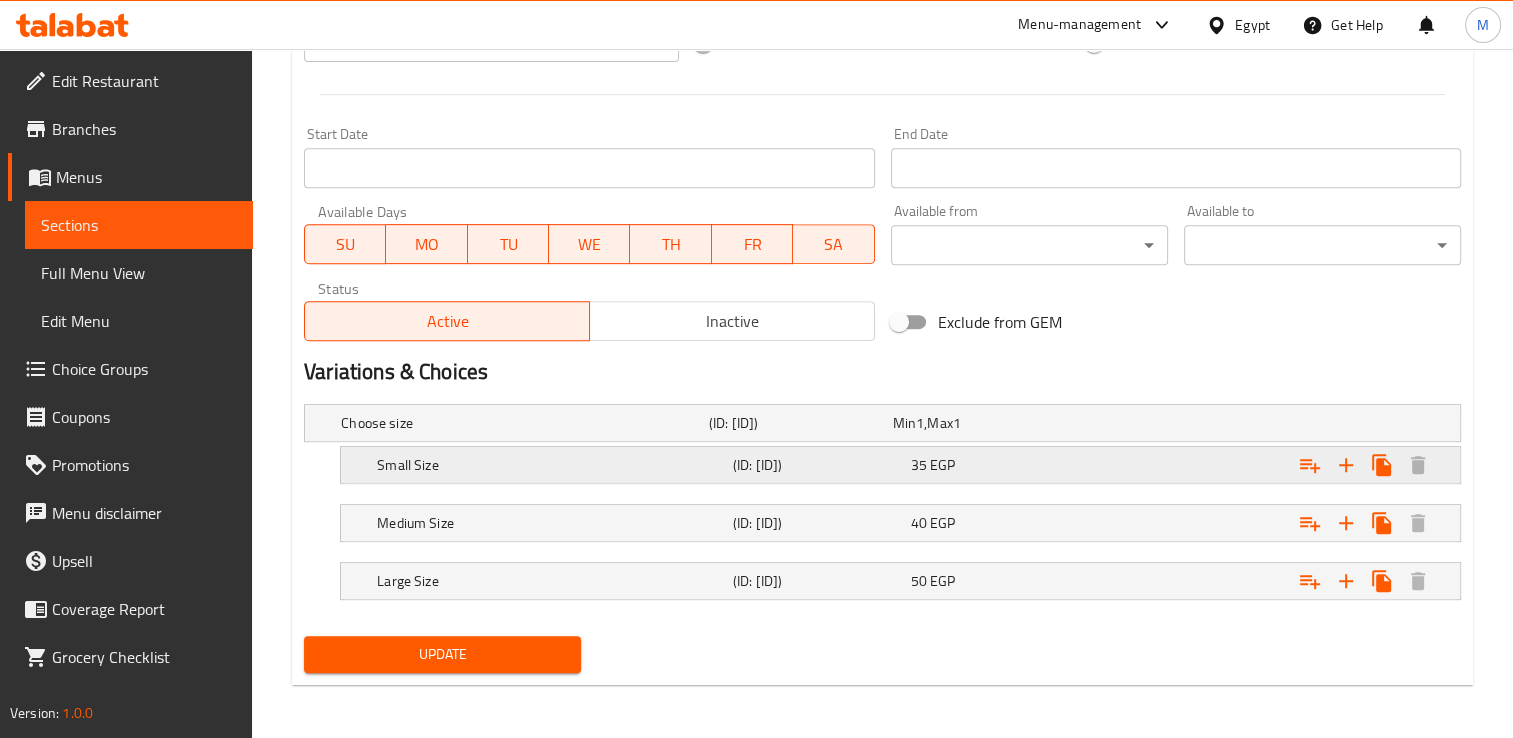 click on "[PRICE] [CURRENCY]" at bounding box center [981, 423] 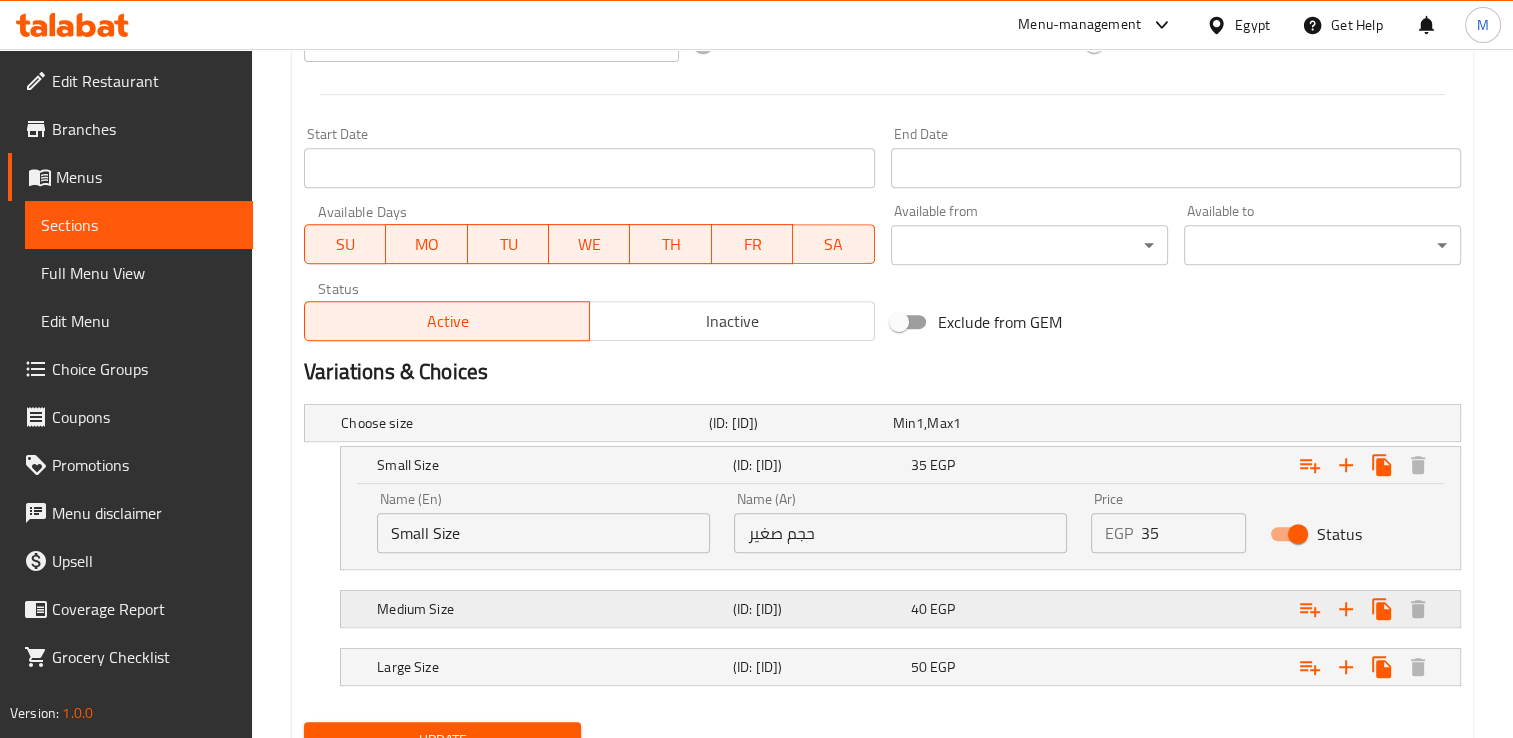 click on "40   EGP" at bounding box center (981, 423) 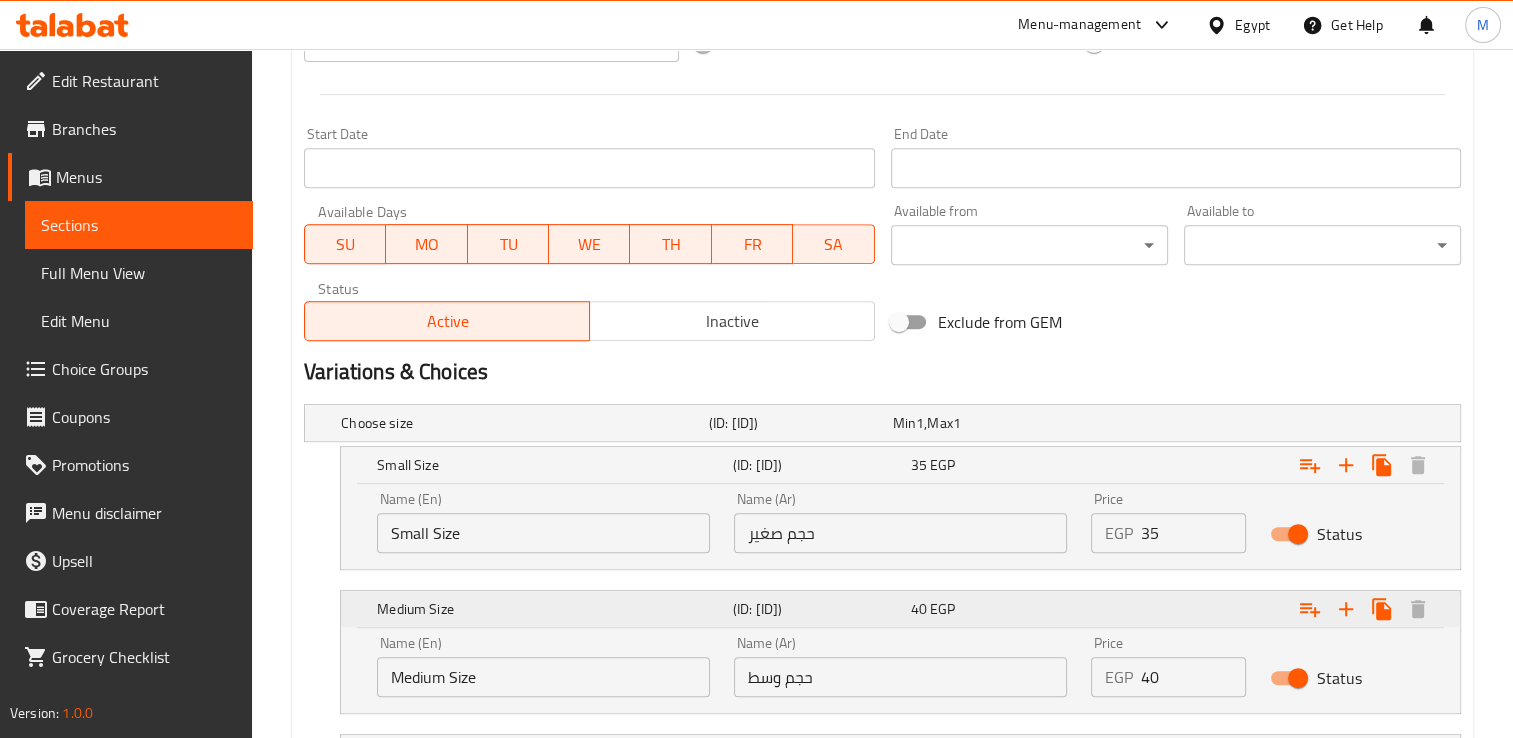 scroll, scrollTop: 976, scrollLeft: 0, axis: vertical 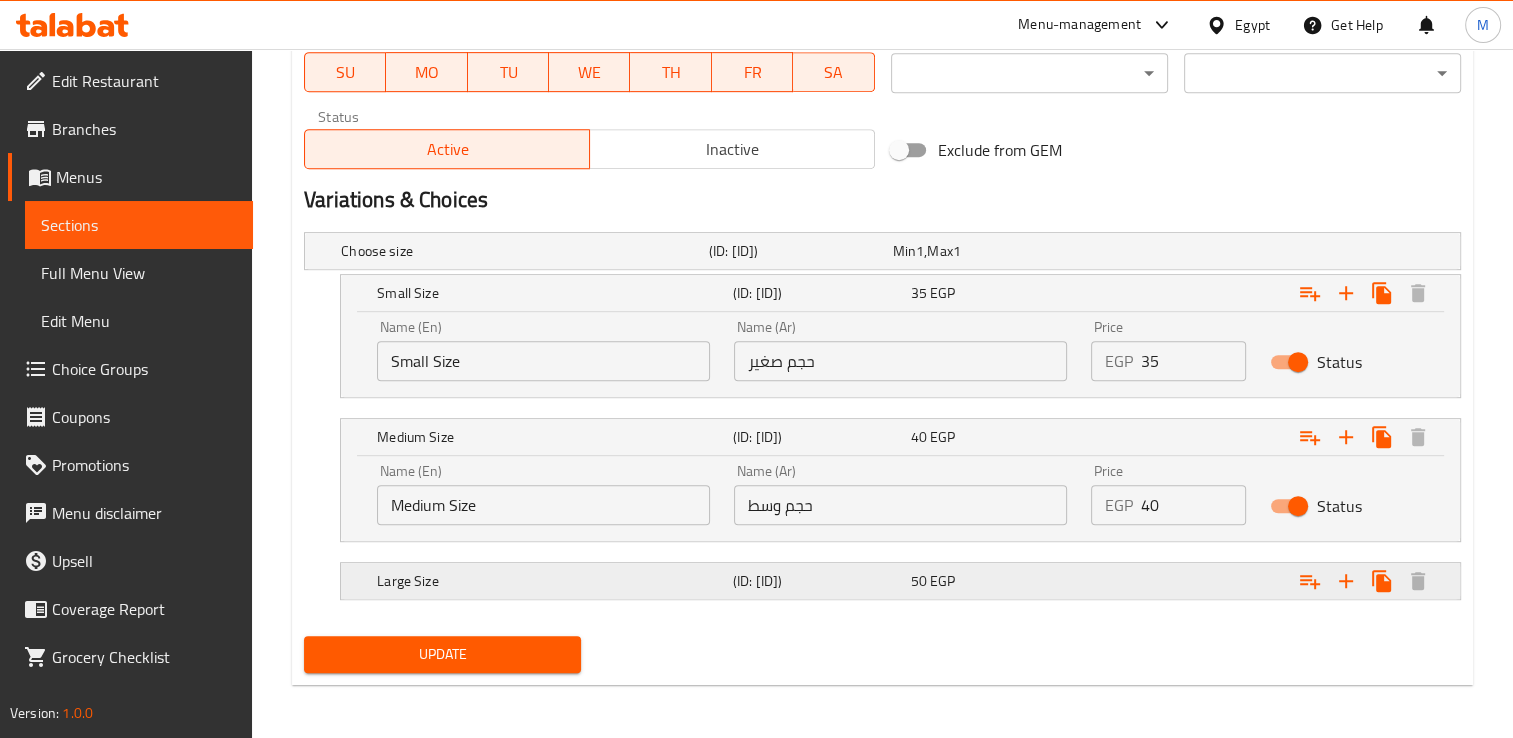 click on "50   EGP" at bounding box center [981, 251] 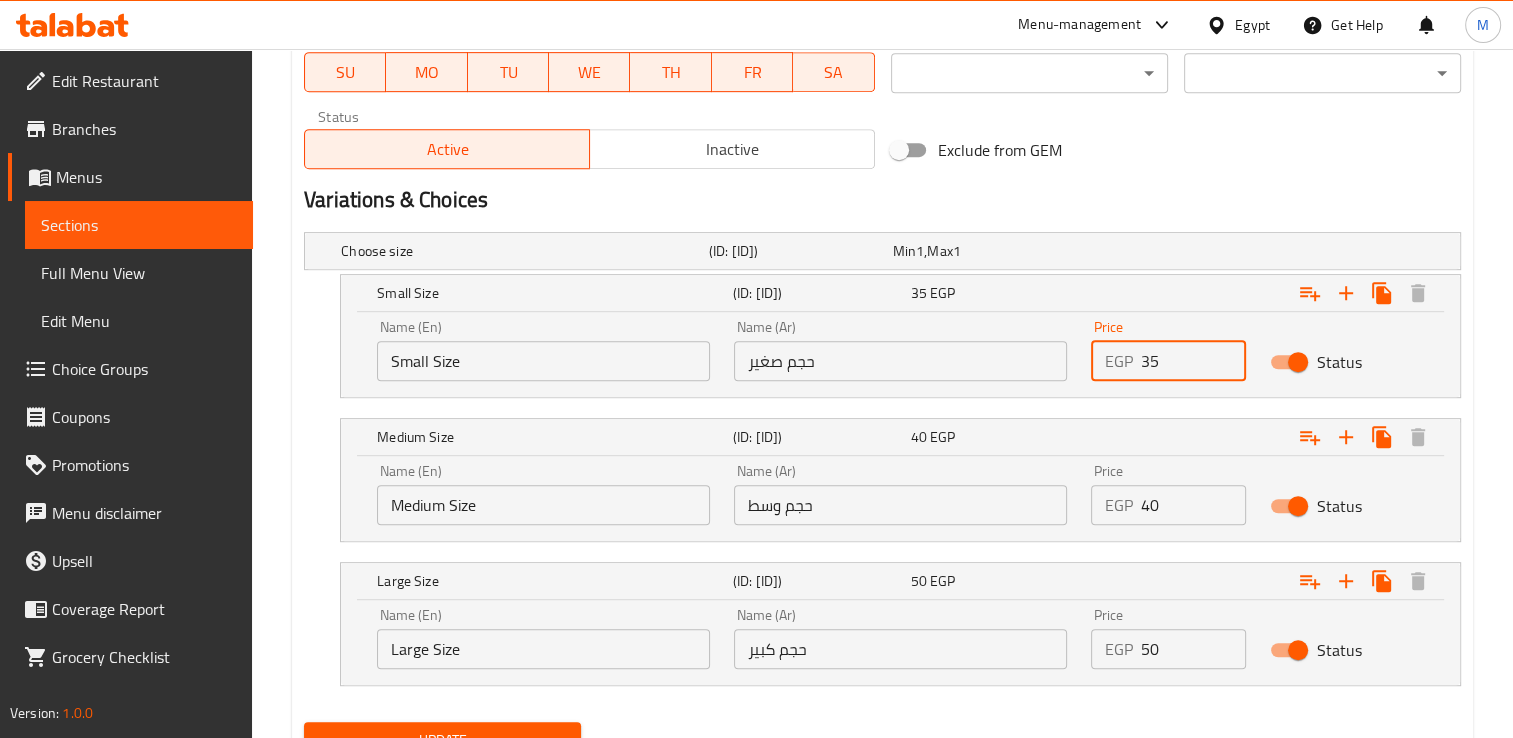 click on "35" at bounding box center [1193, 361] 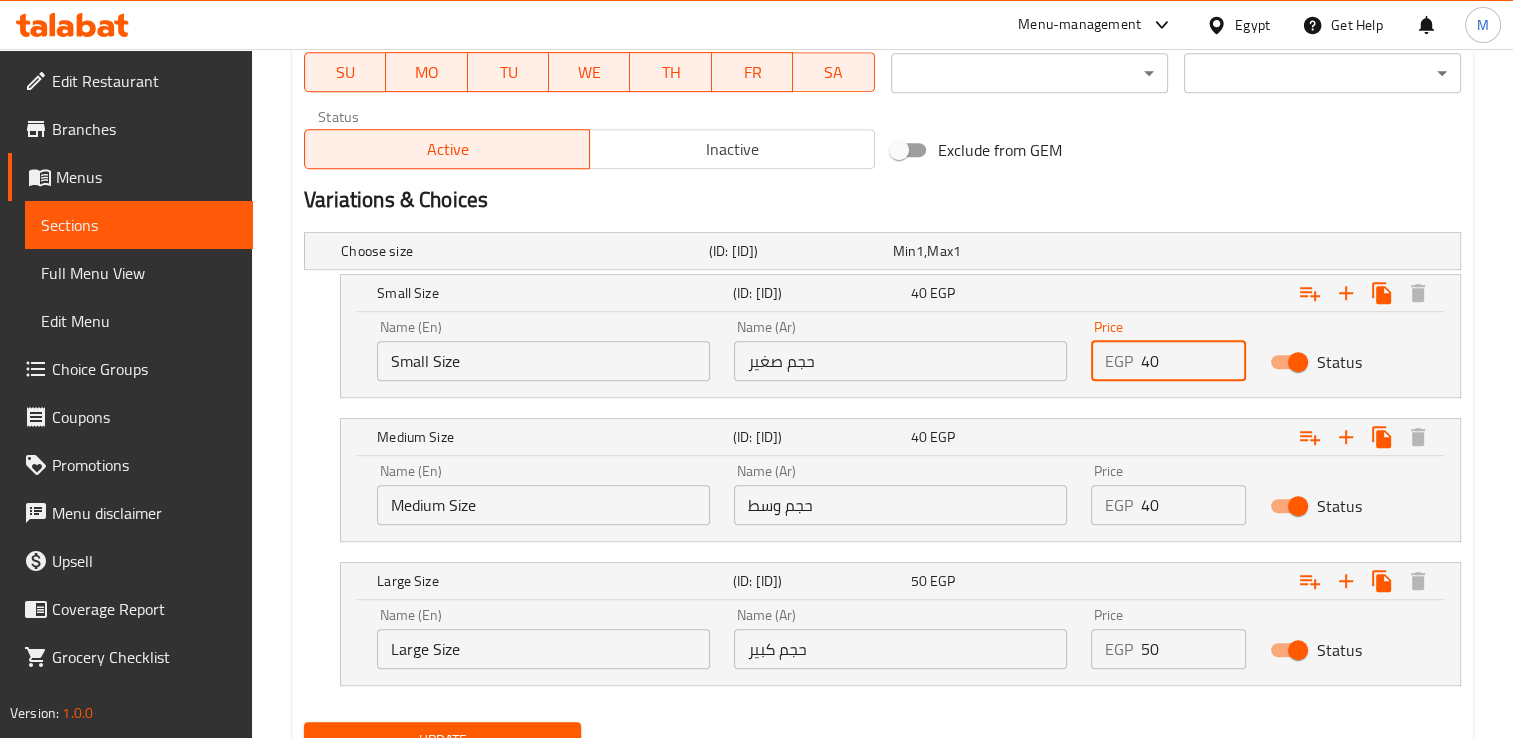 type on "40" 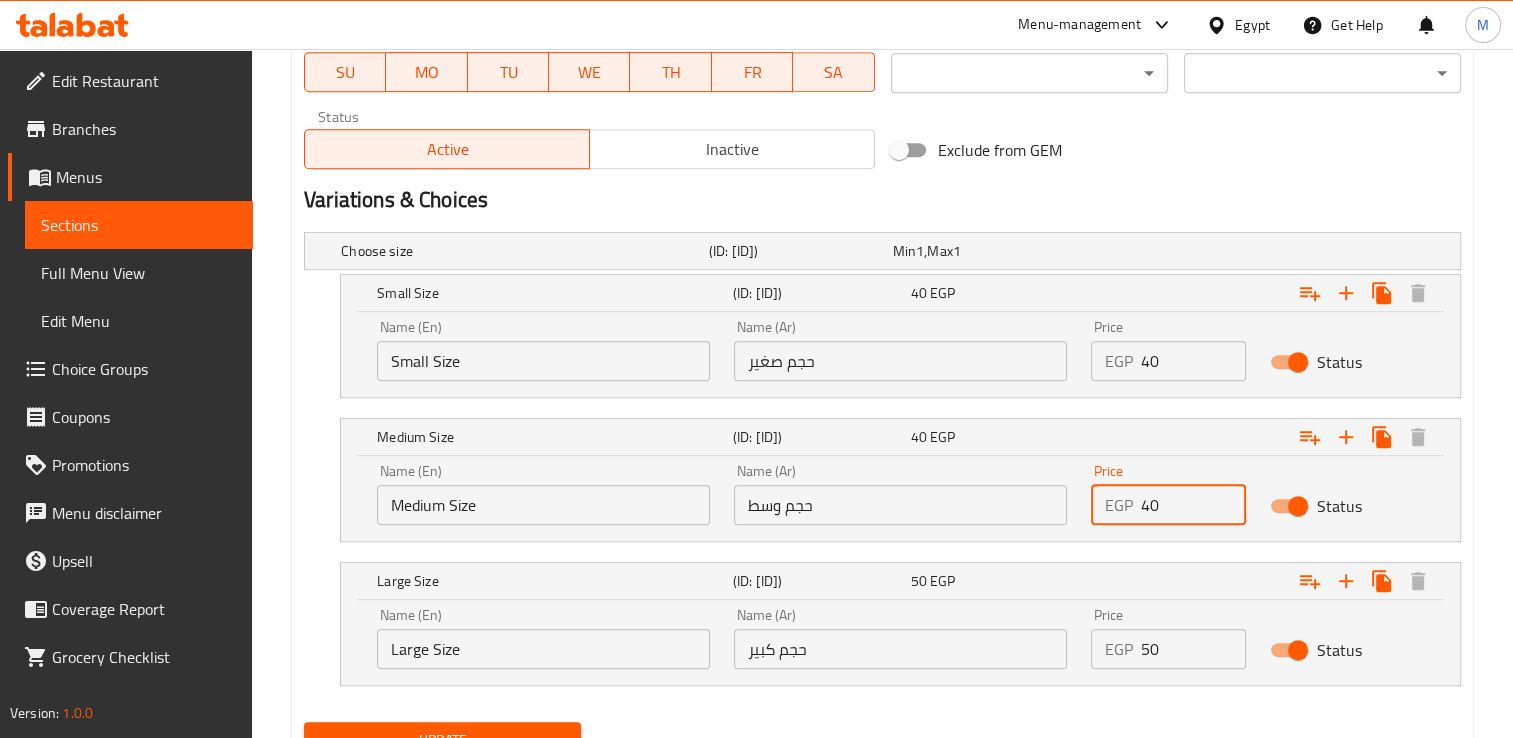 click on "40" at bounding box center (1193, 505) 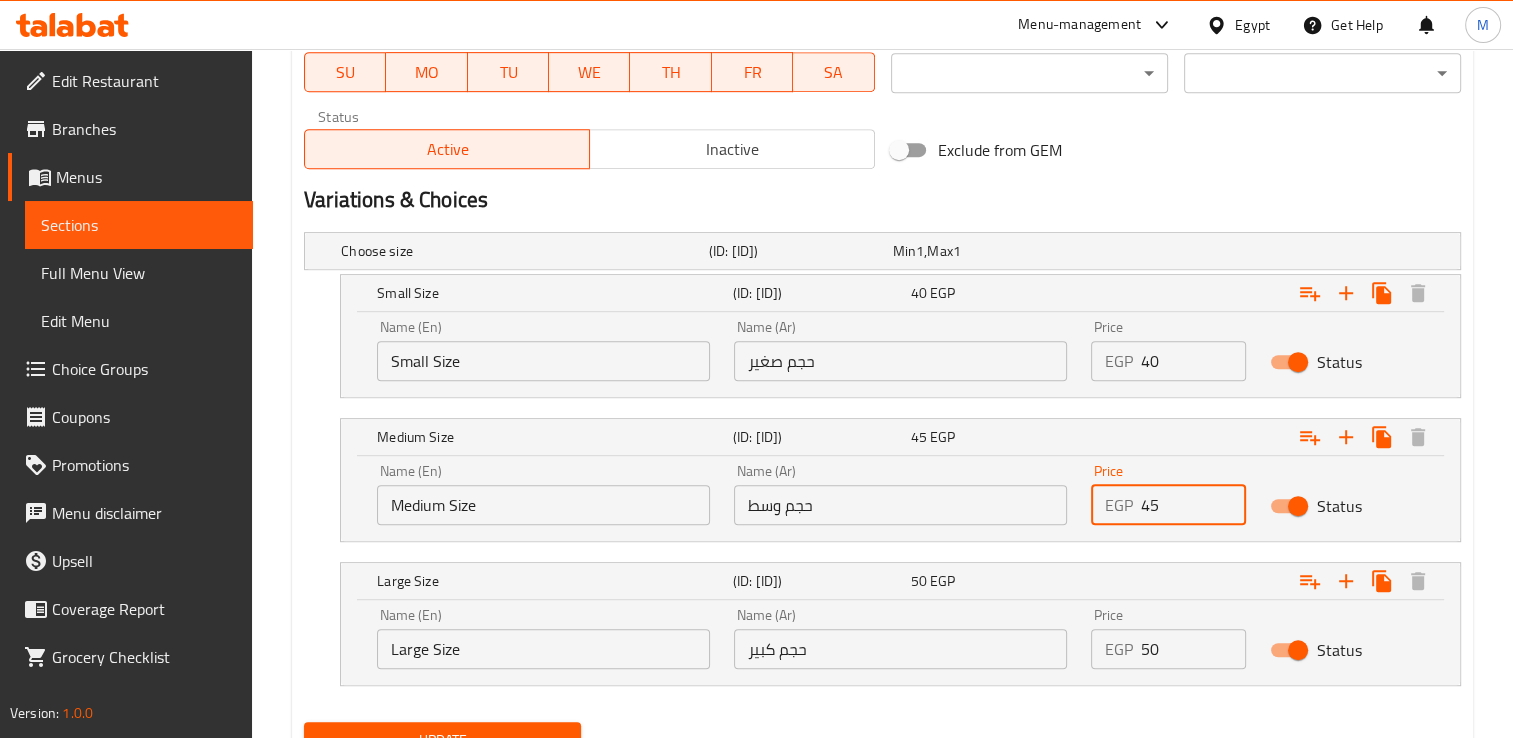 type on "45" 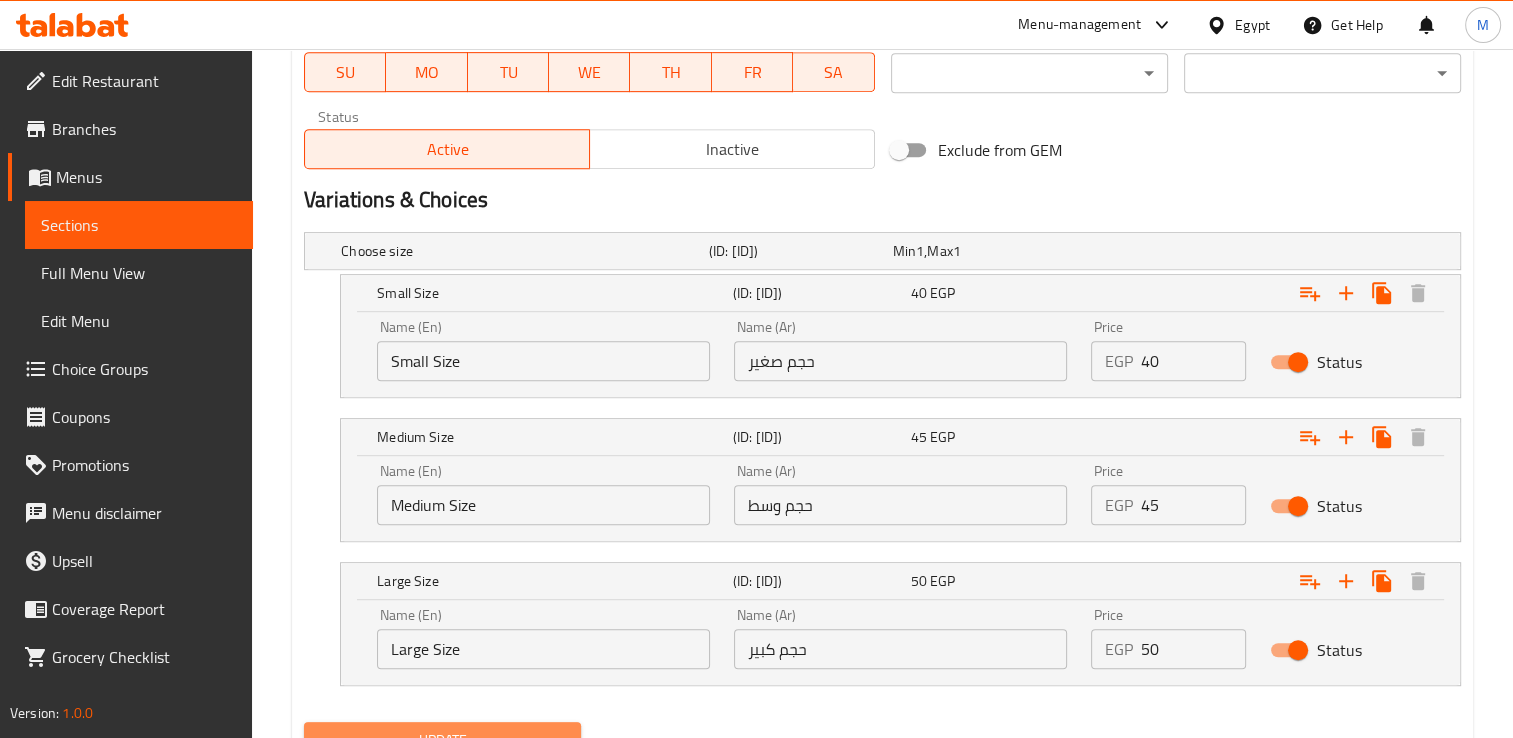 click on "Update" at bounding box center [442, 740] 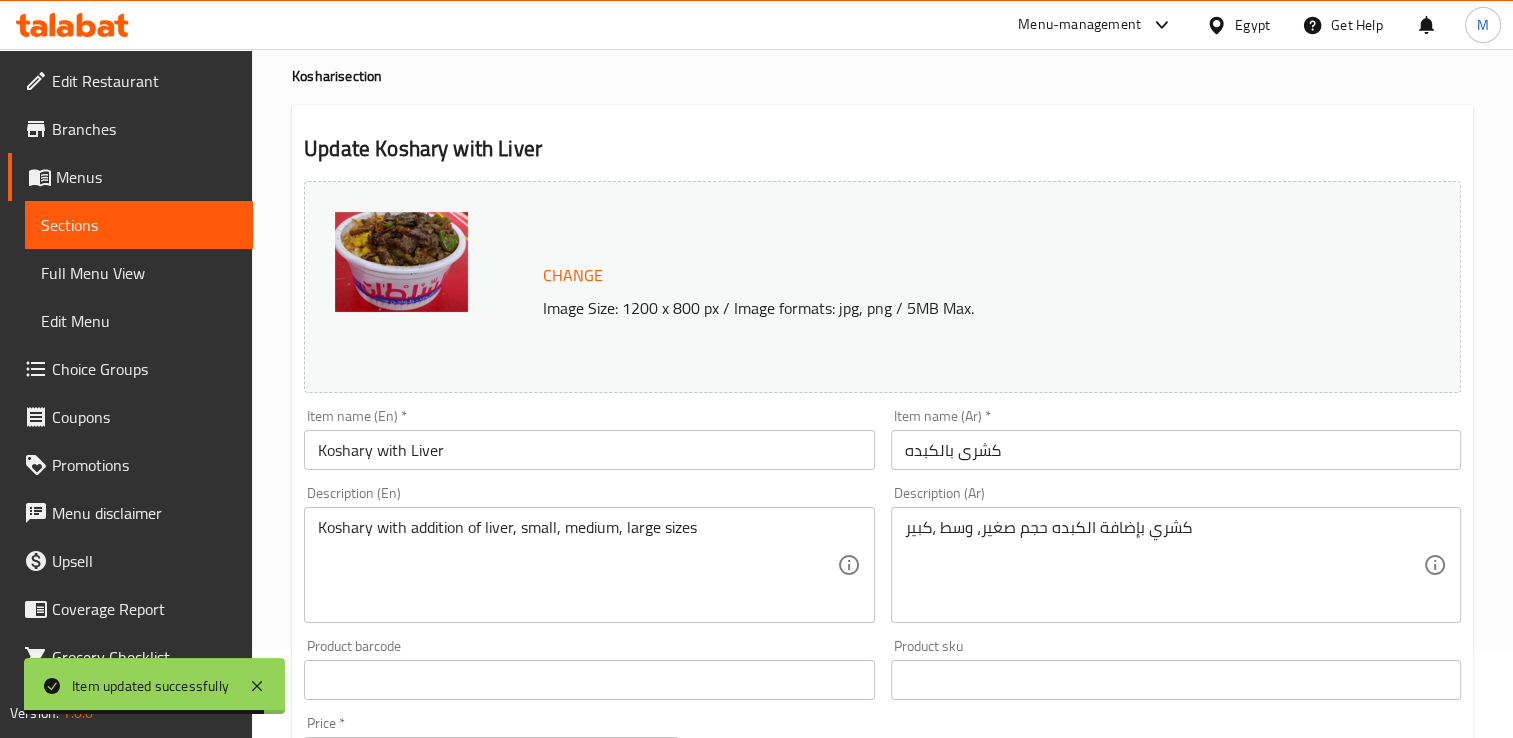 scroll, scrollTop: 0, scrollLeft: 0, axis: both 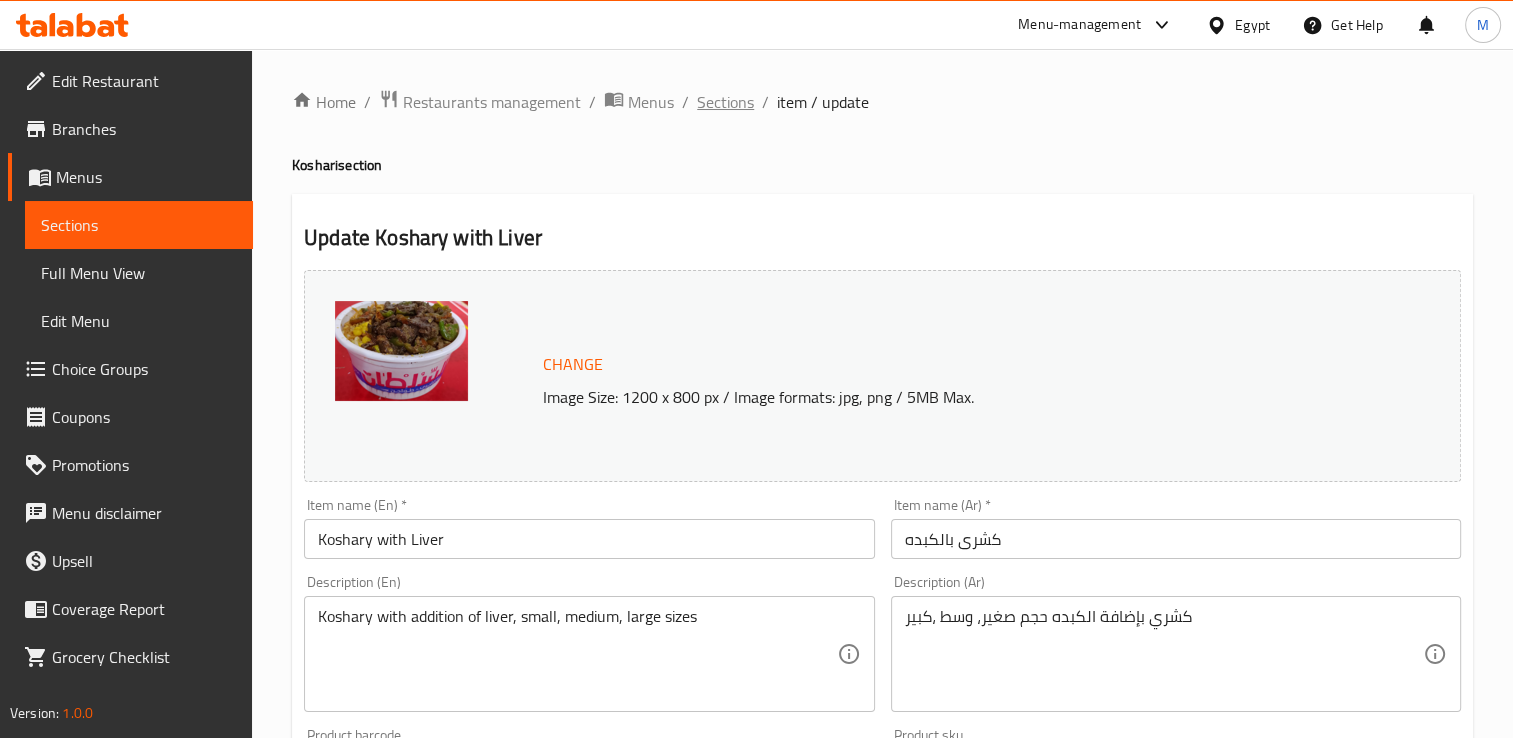 click on "Sections" at bounding box center [725, 102] 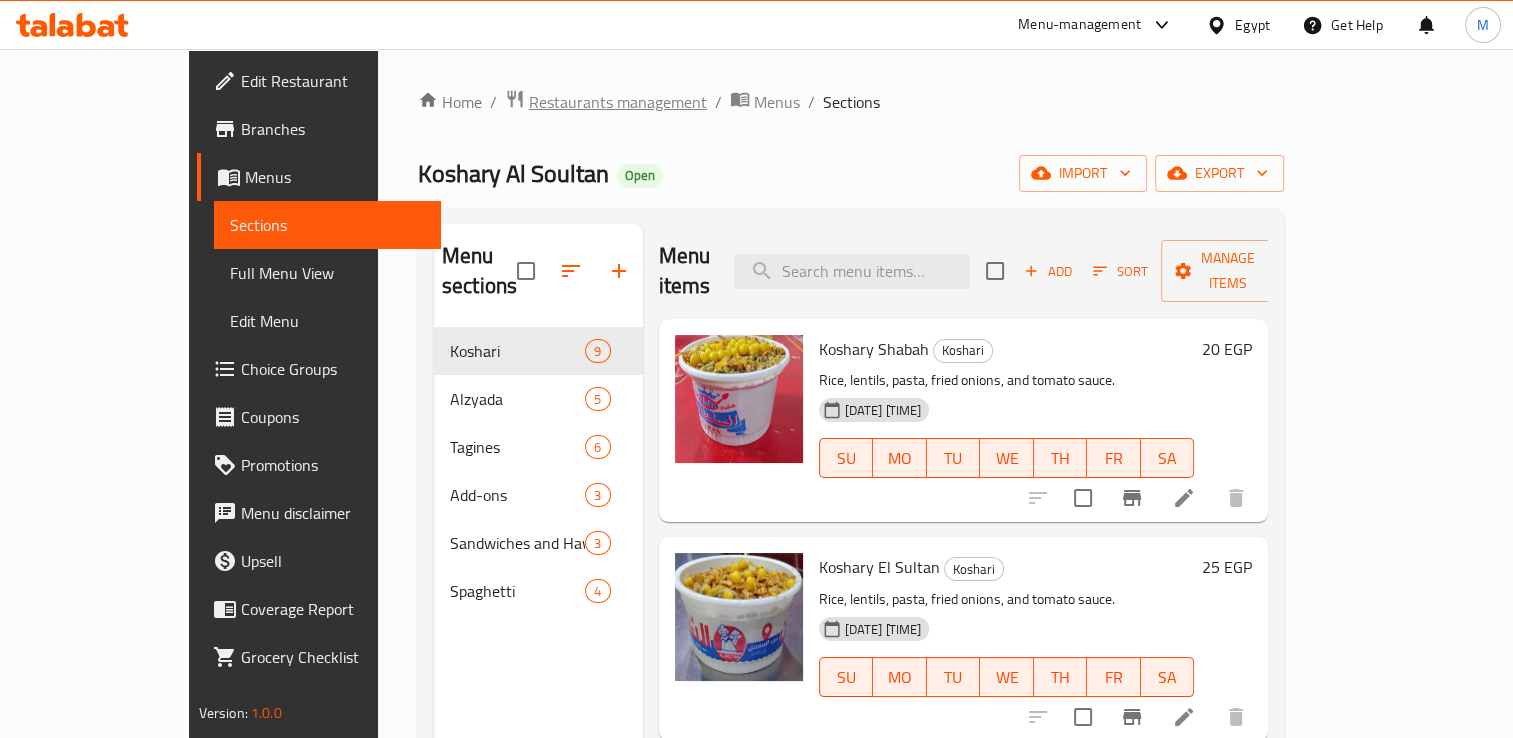 click on "Restaurants management" at bounding box center (618, 102) 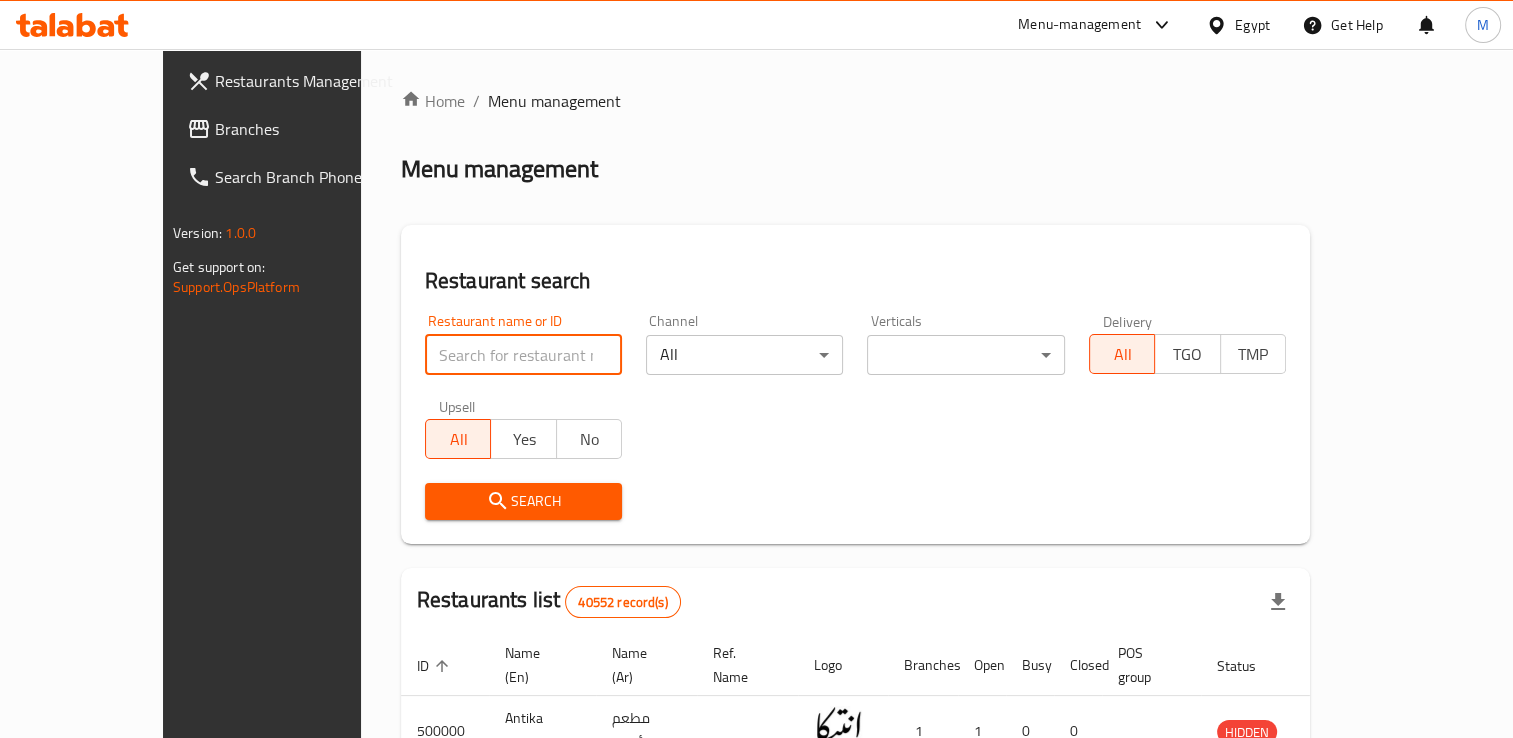 click at bounding box center (523, 355) 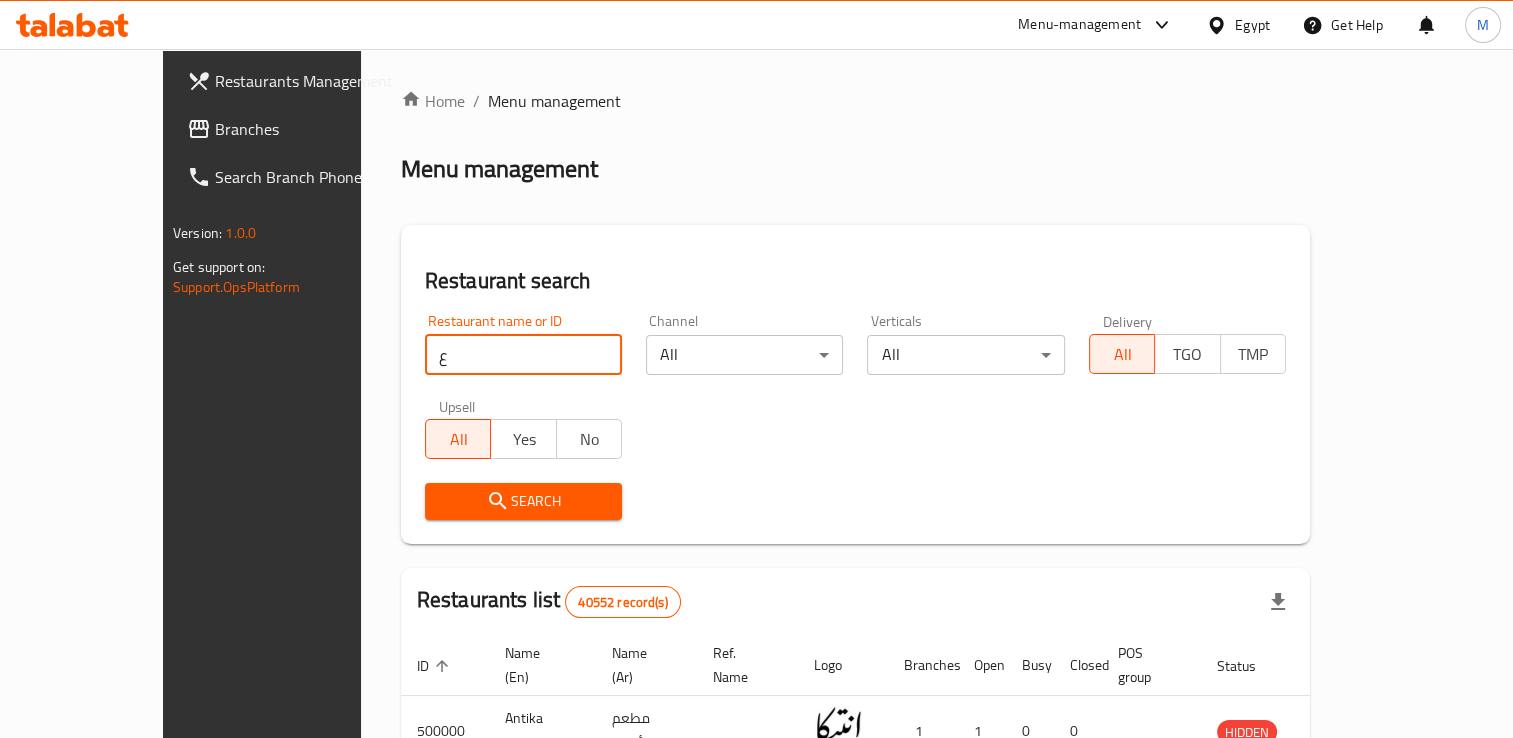 type on "Abdoul" 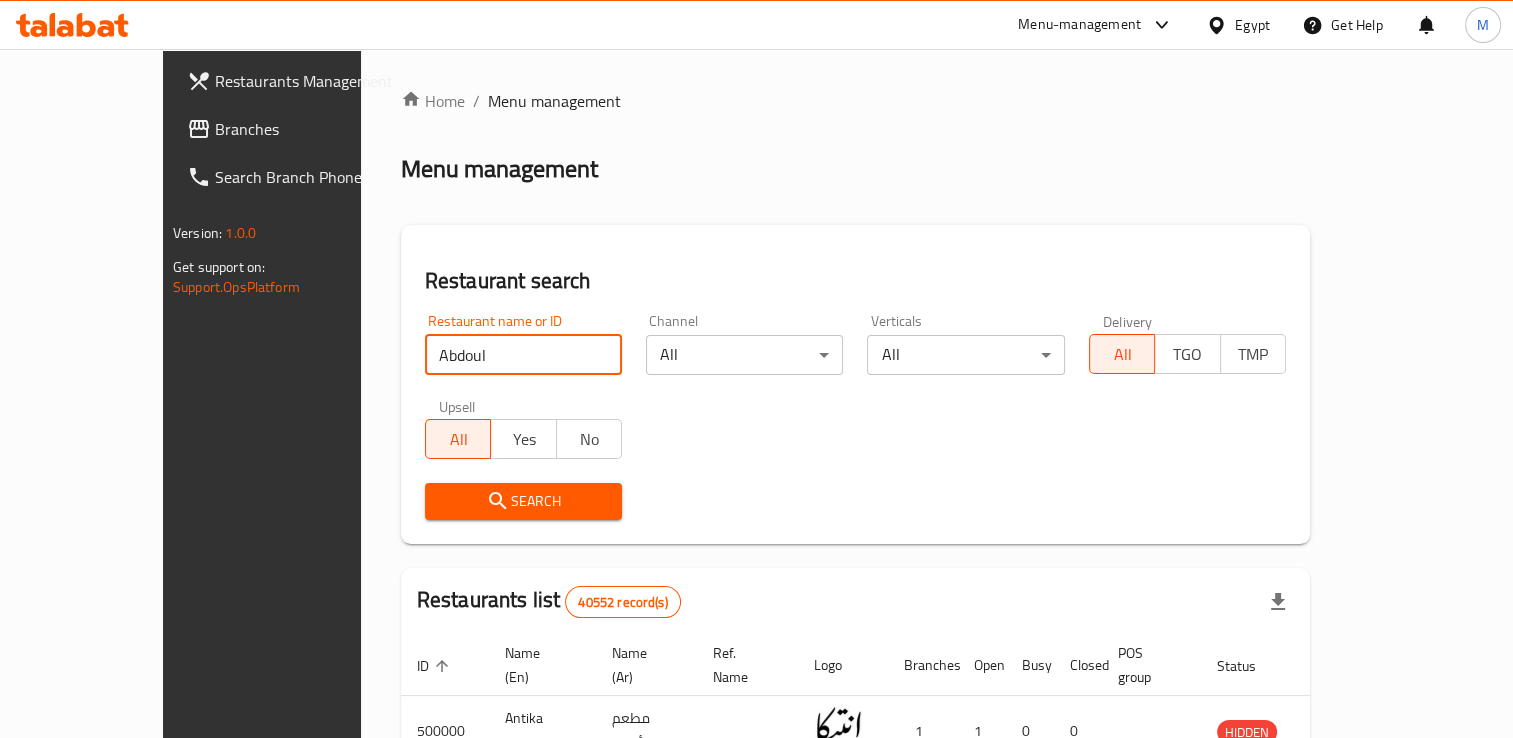 click on "Search" at bounding box center (523, 501) 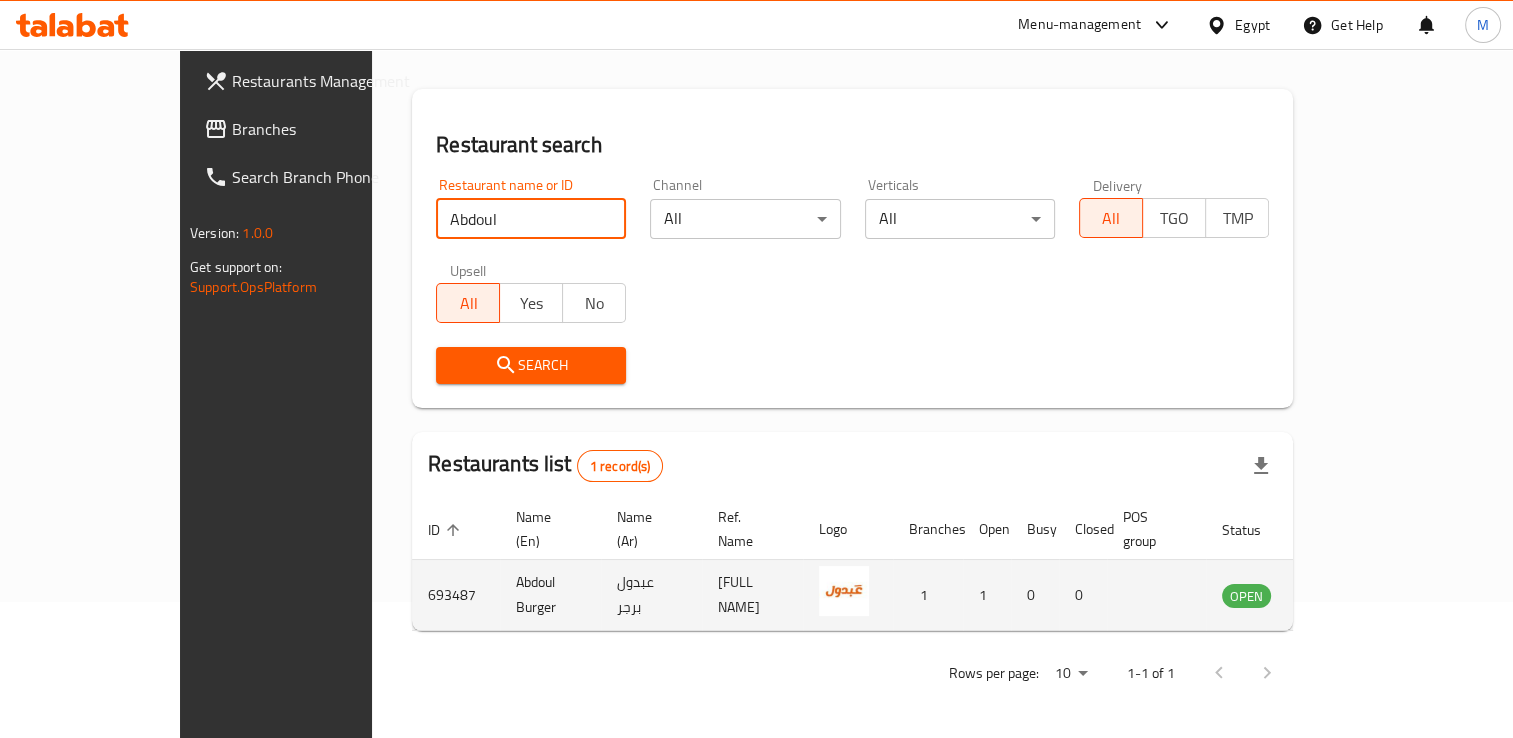 scroll, scrollTop: 136, scrollLeft: 0, axis: vertical 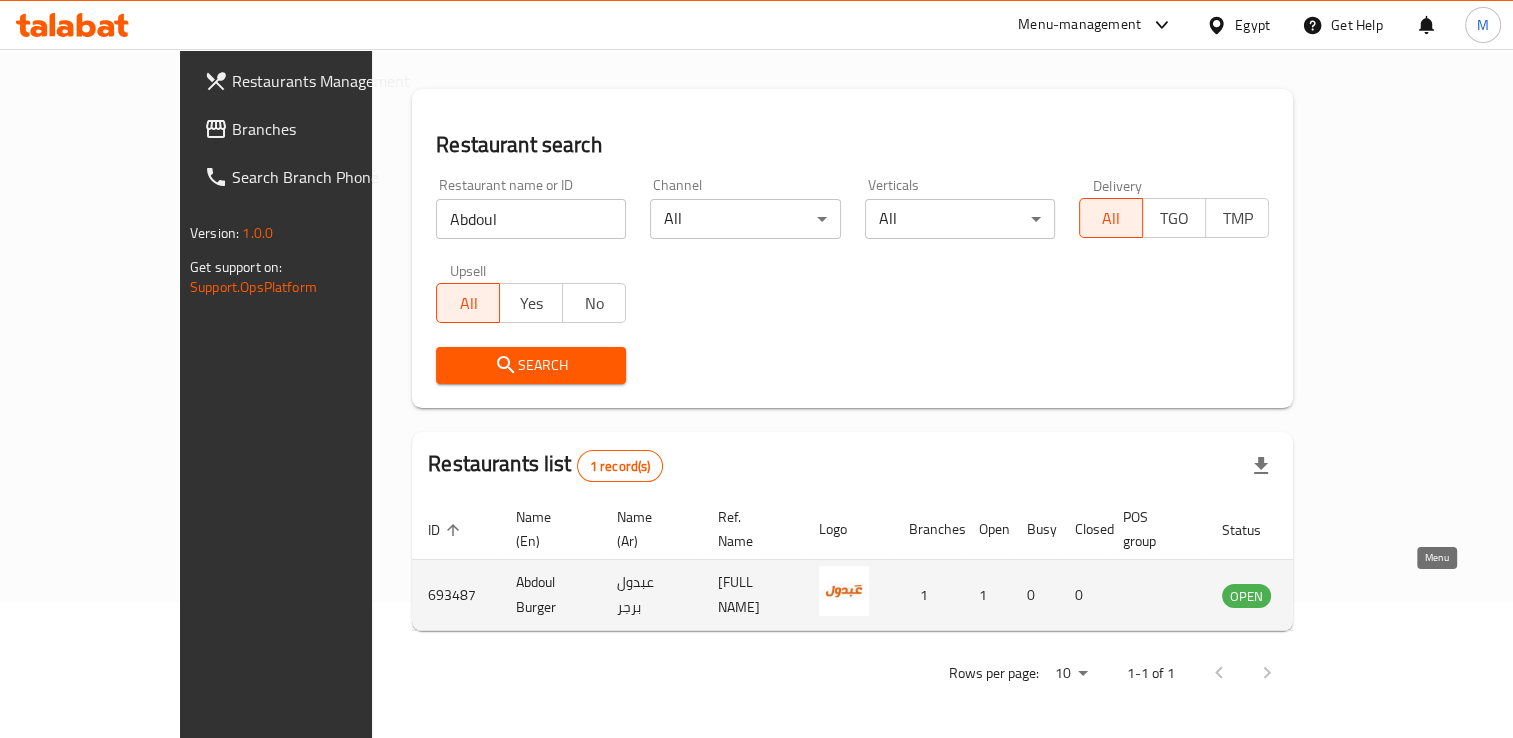 click 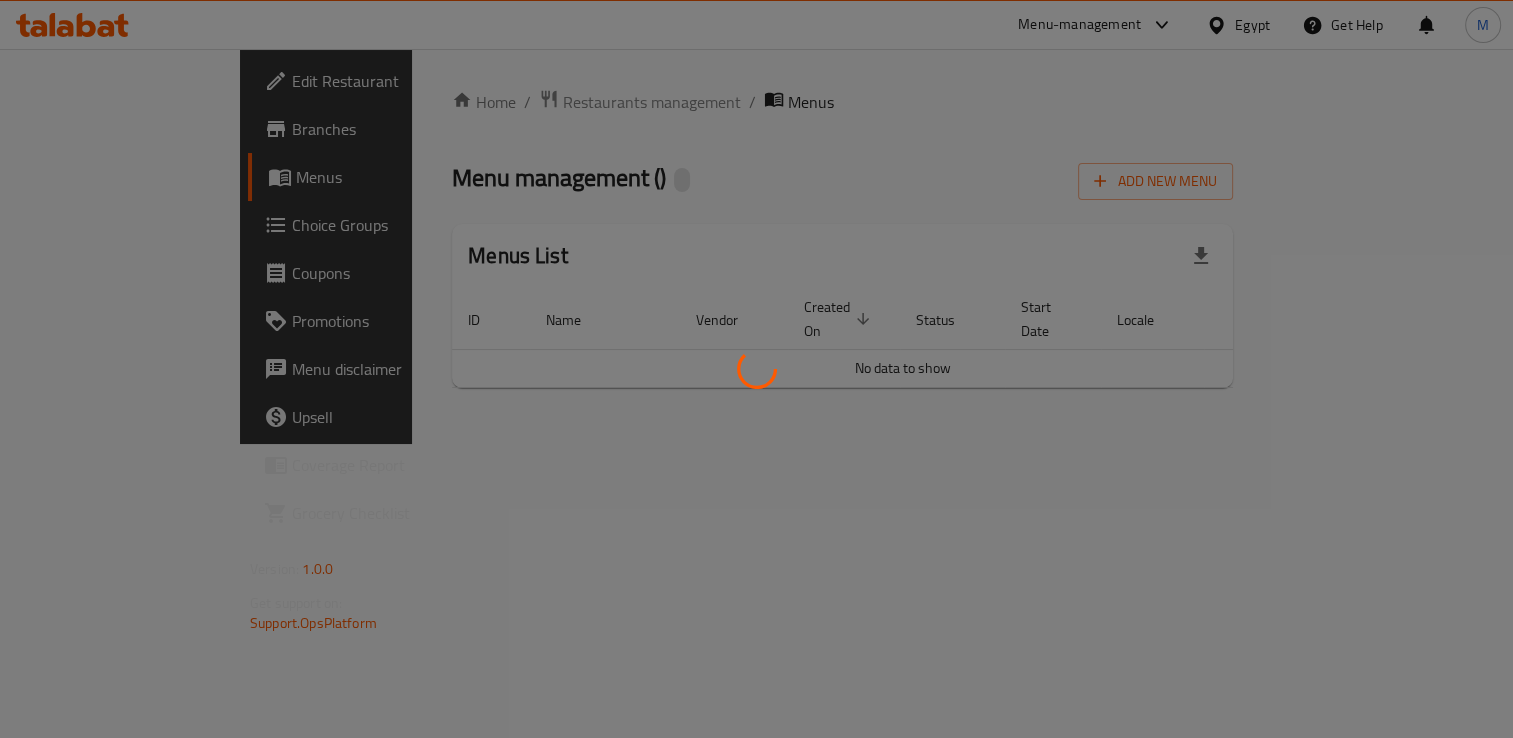 scroll, scrollTop: 0, scrollLeft: 0, axis: both 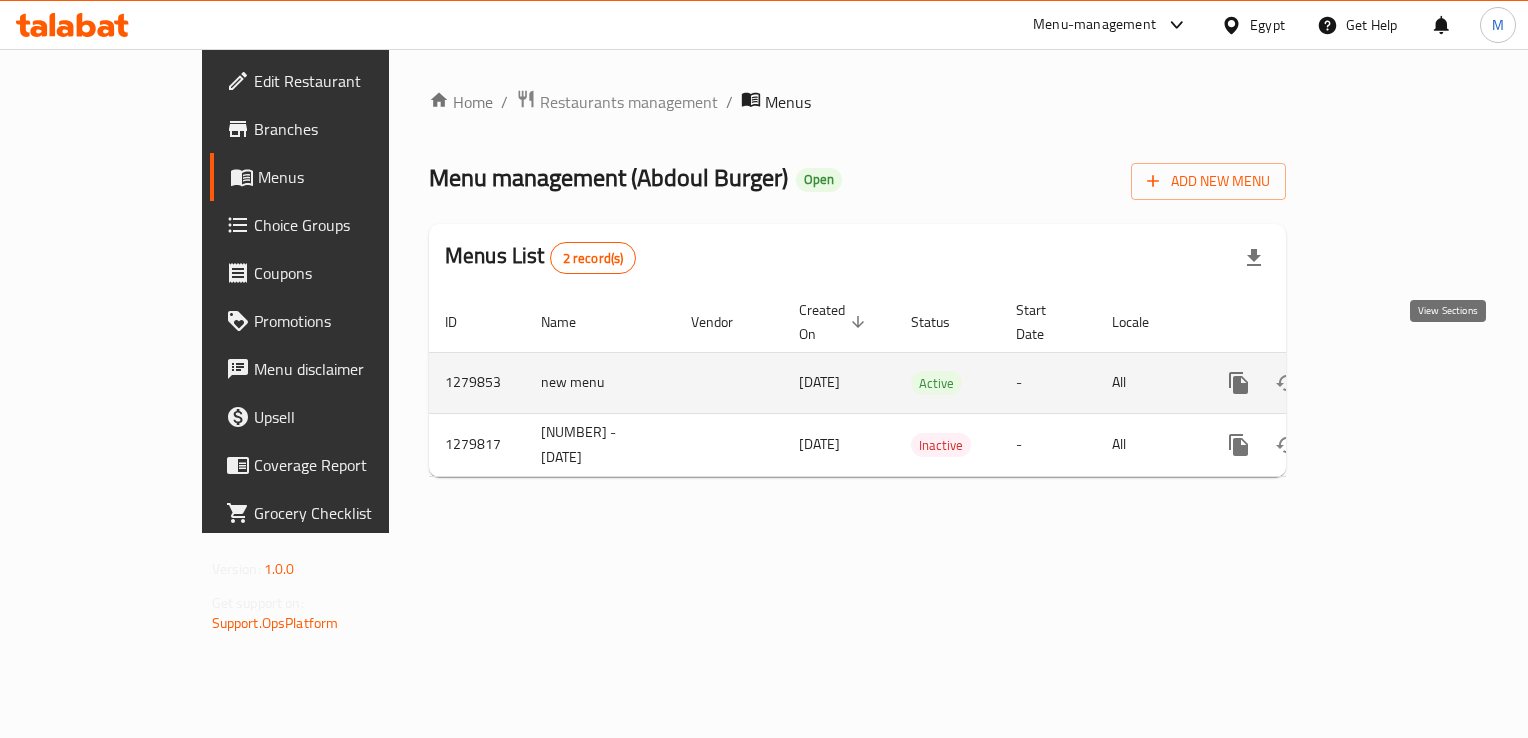 click 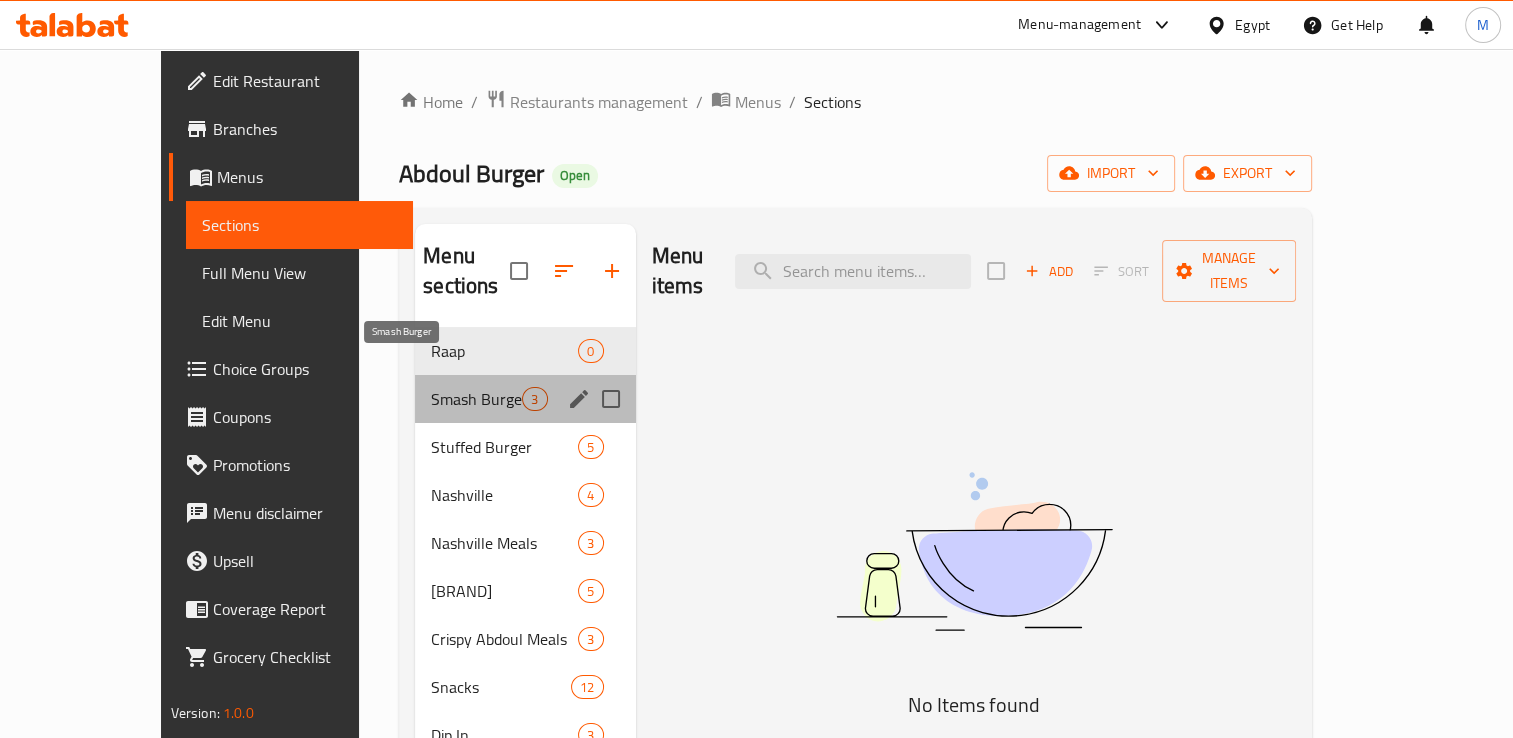 click on "Smash Burger" at bounding box center [476, 399] 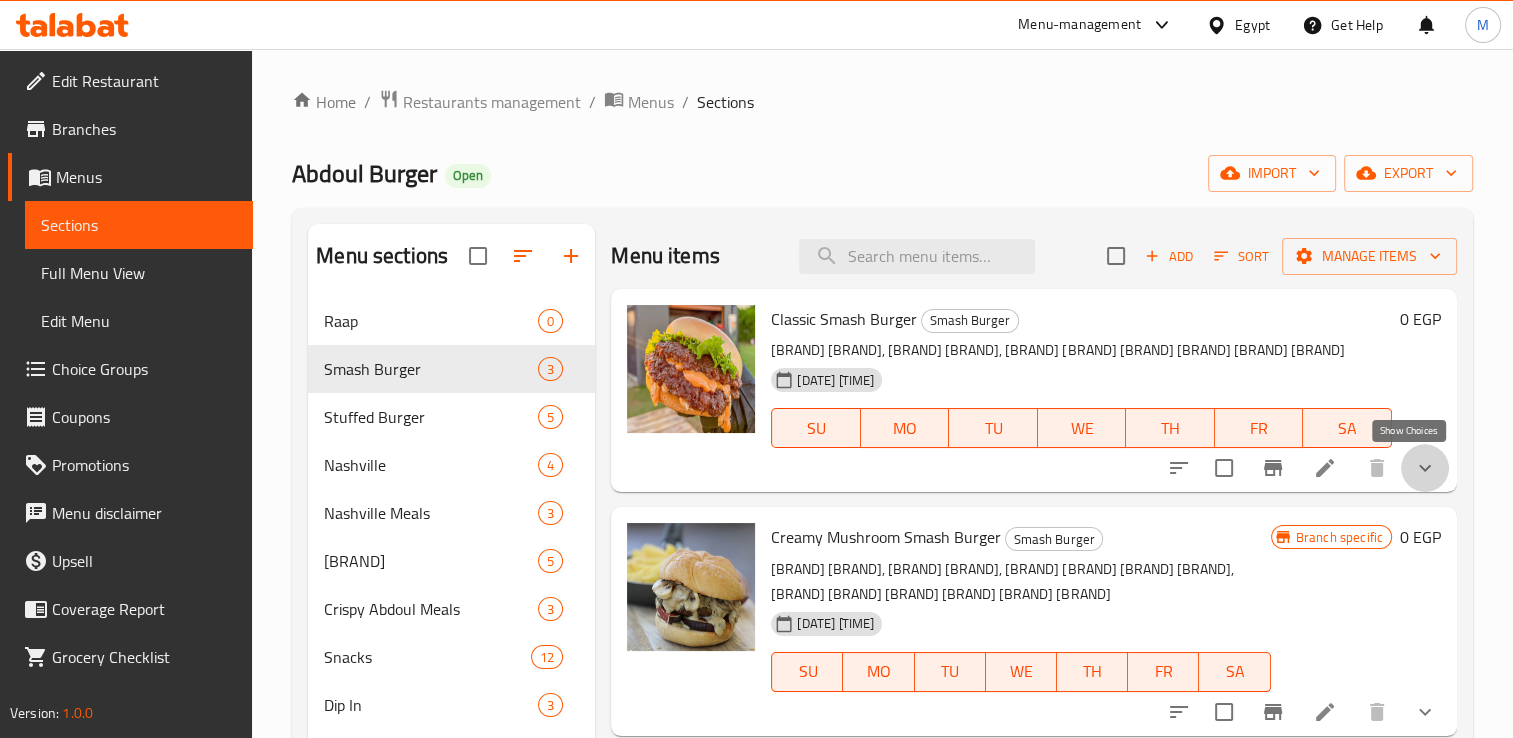 click 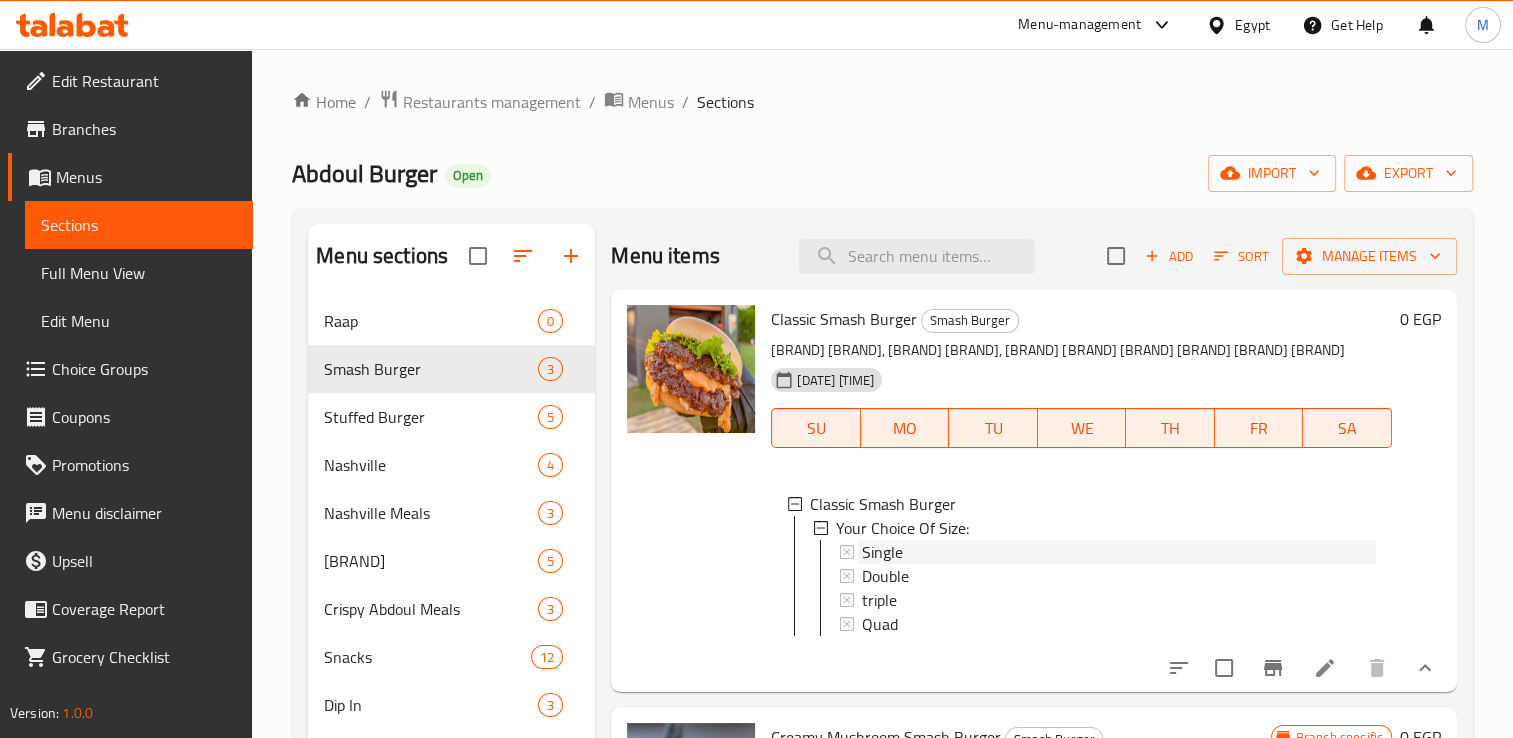 click on "Single" at bounding box center [1119, 552] 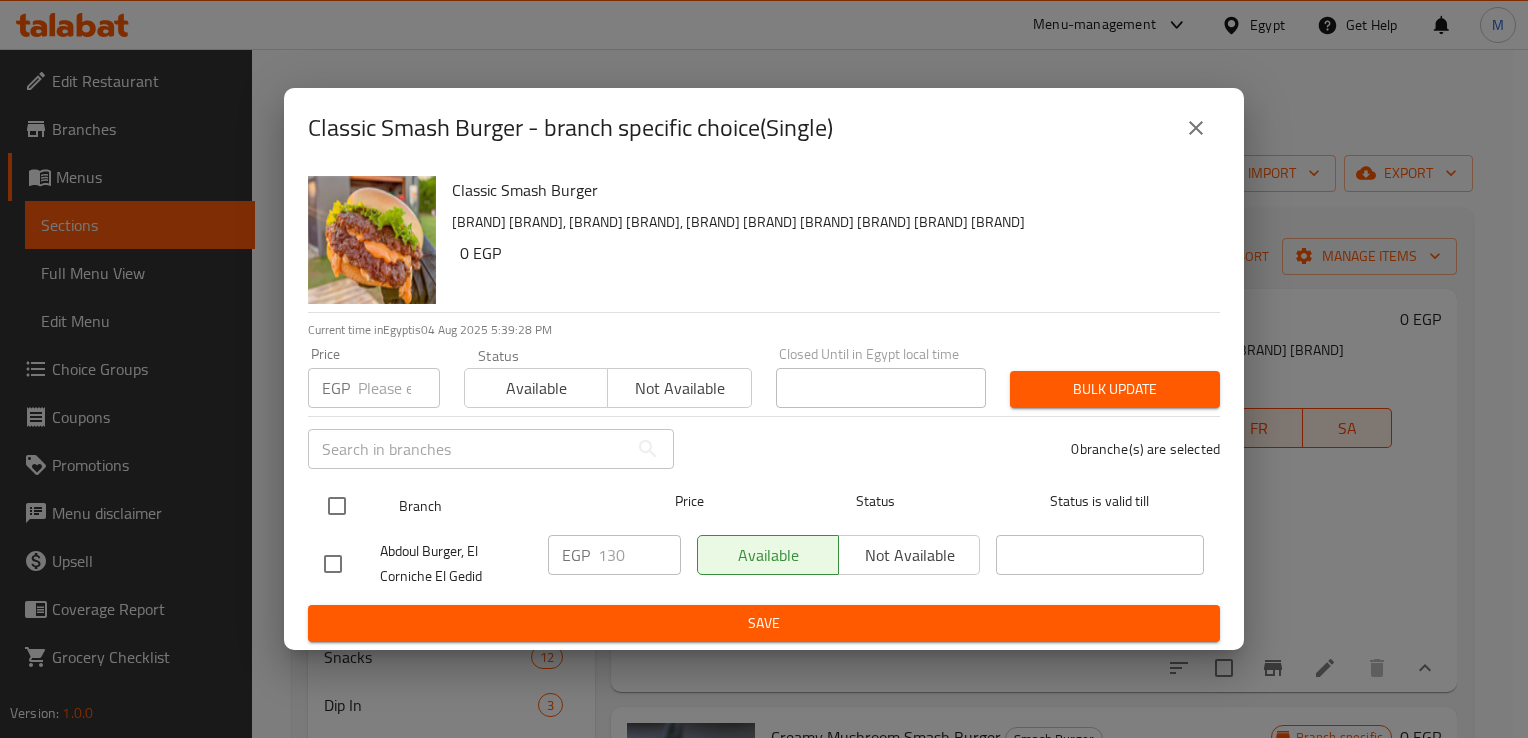 click at bounding box center [337, 506] 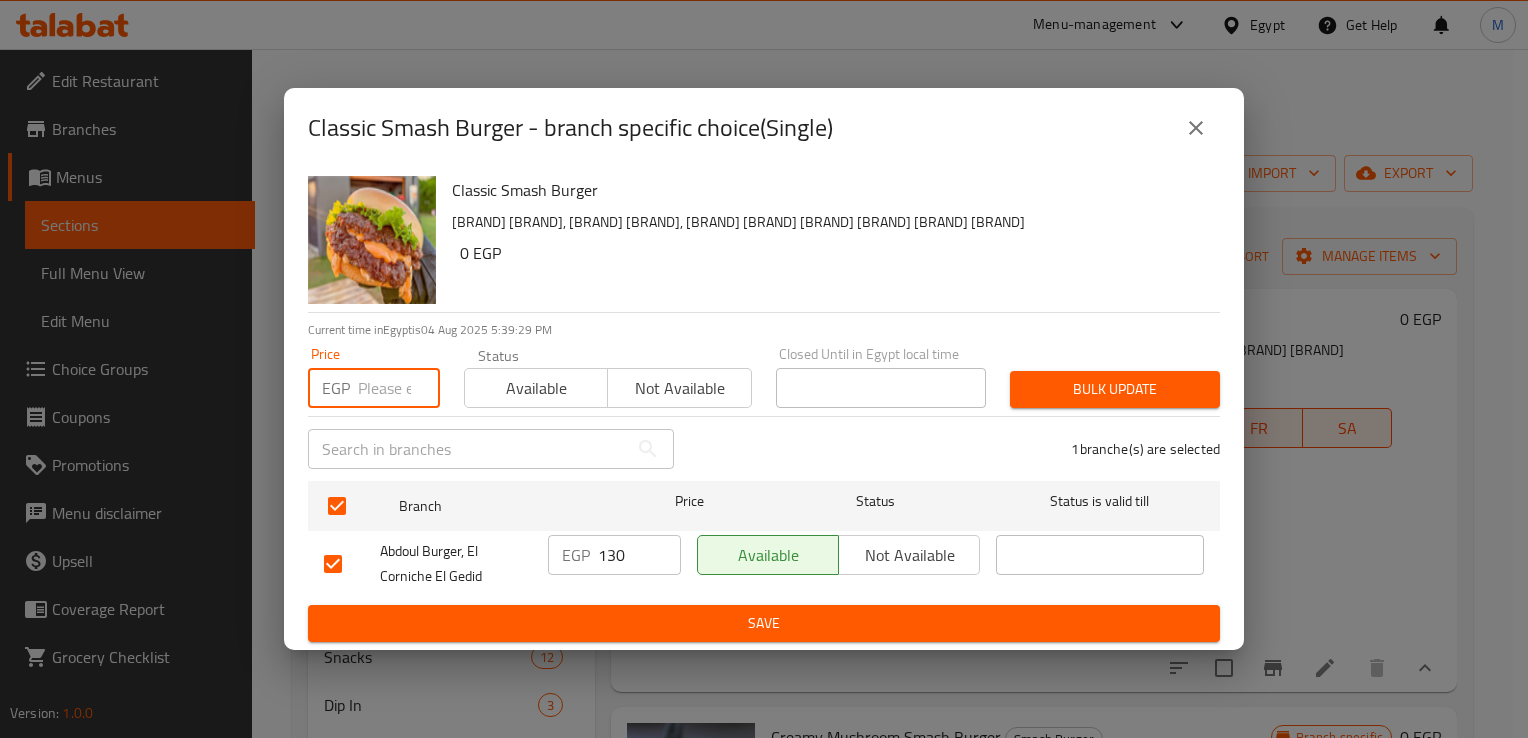 click at bounding box center (399, 388) 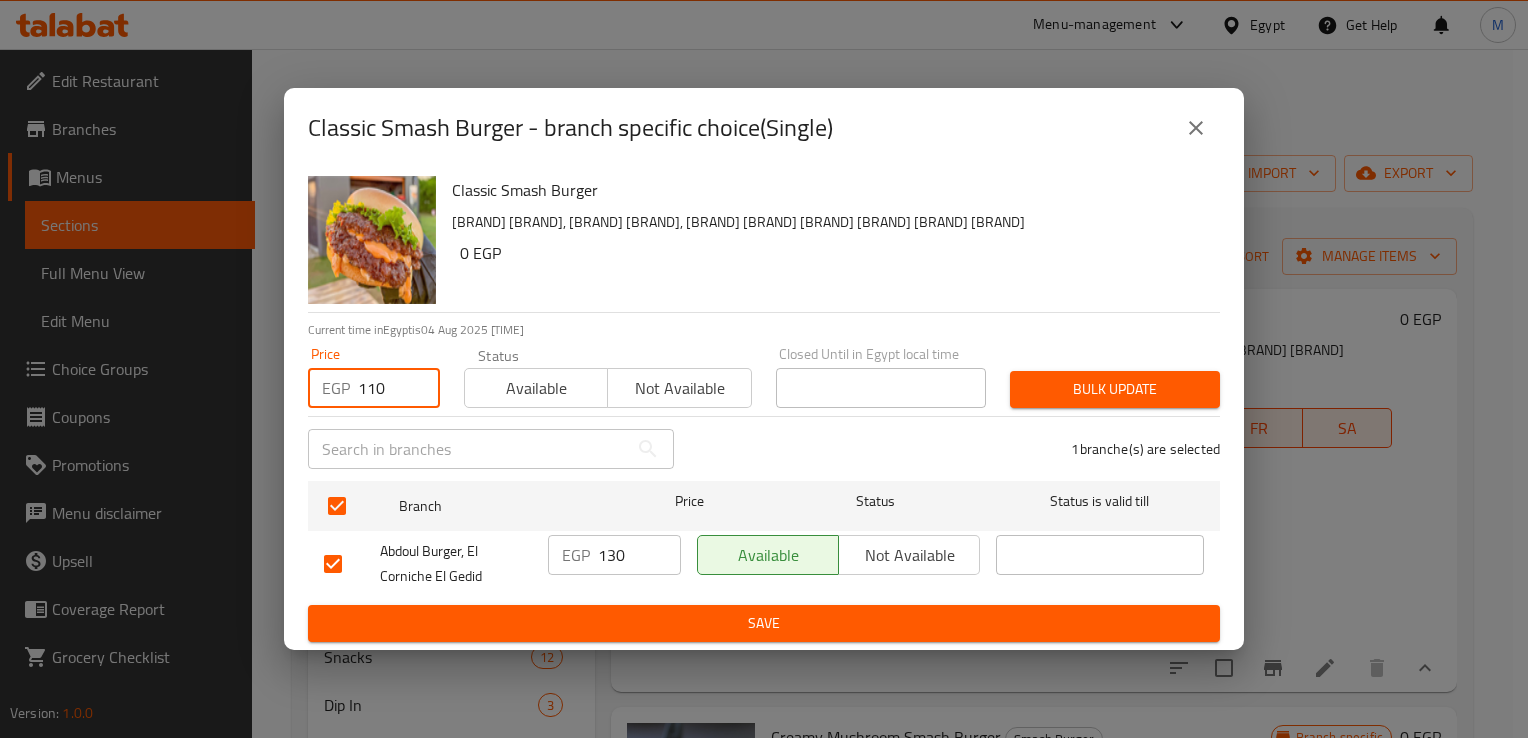 type on "110" 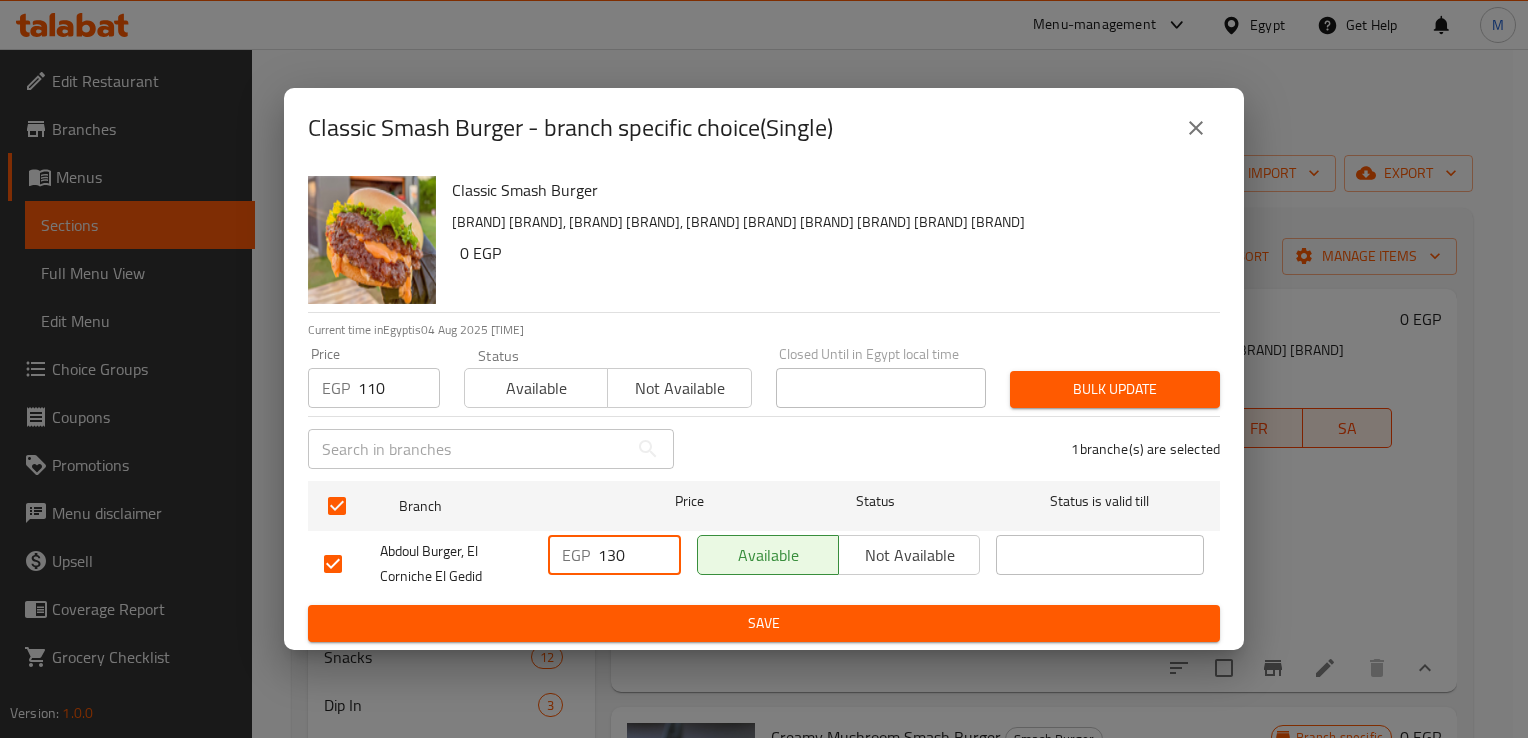 click on "130" at bounding box center [639, 555] 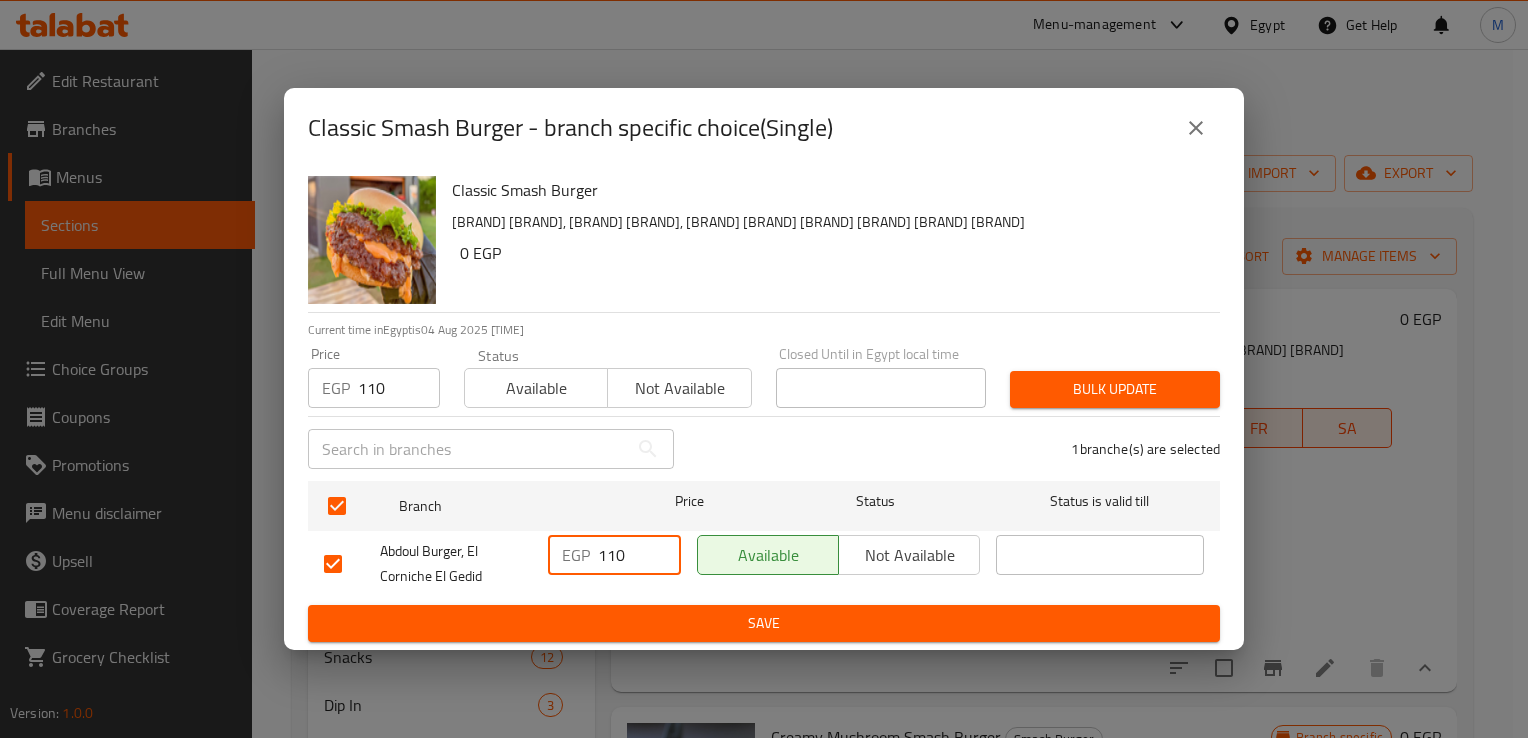 type on "110" 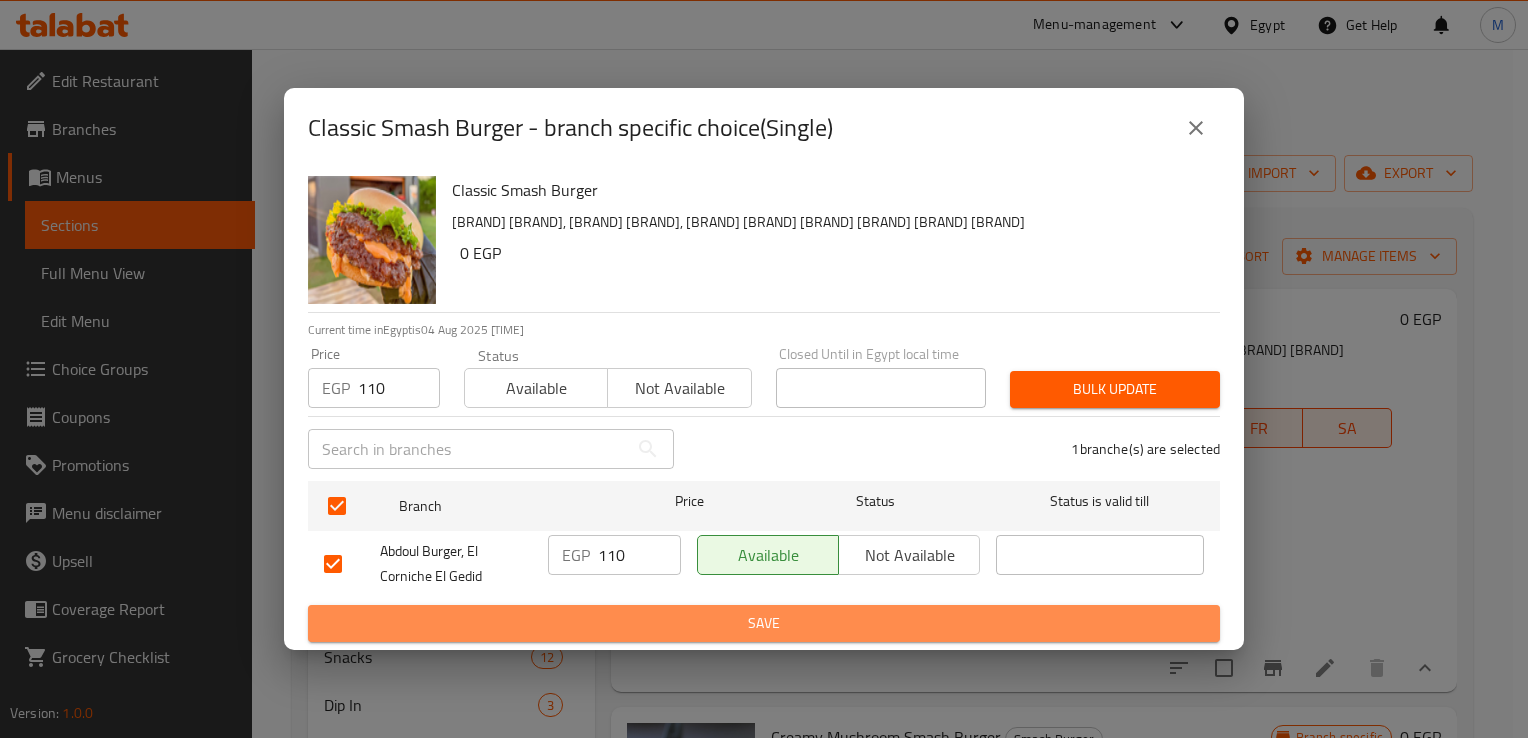 click on "Save" at bounding box center (764, 623) 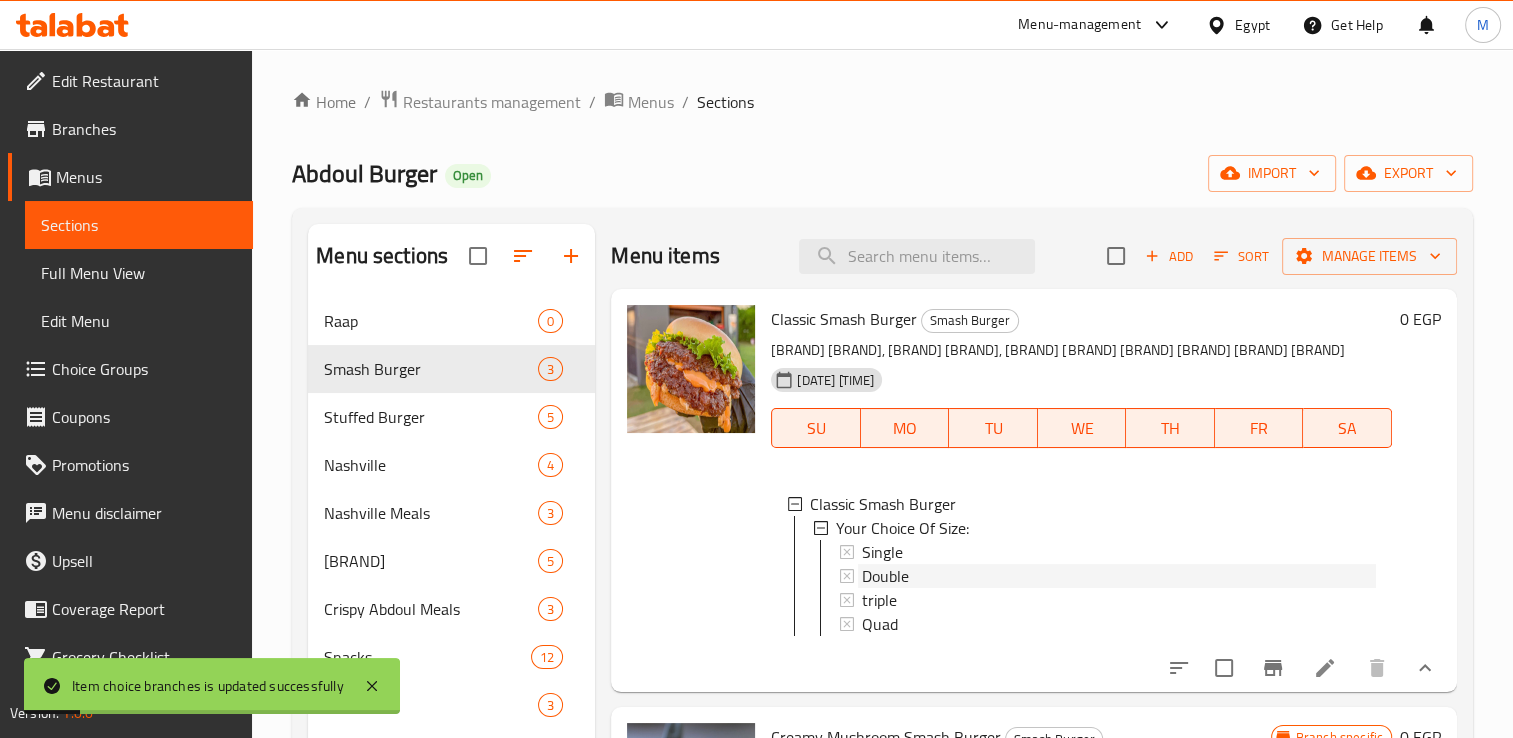 click on "Double" at bounding box center (885, 576) 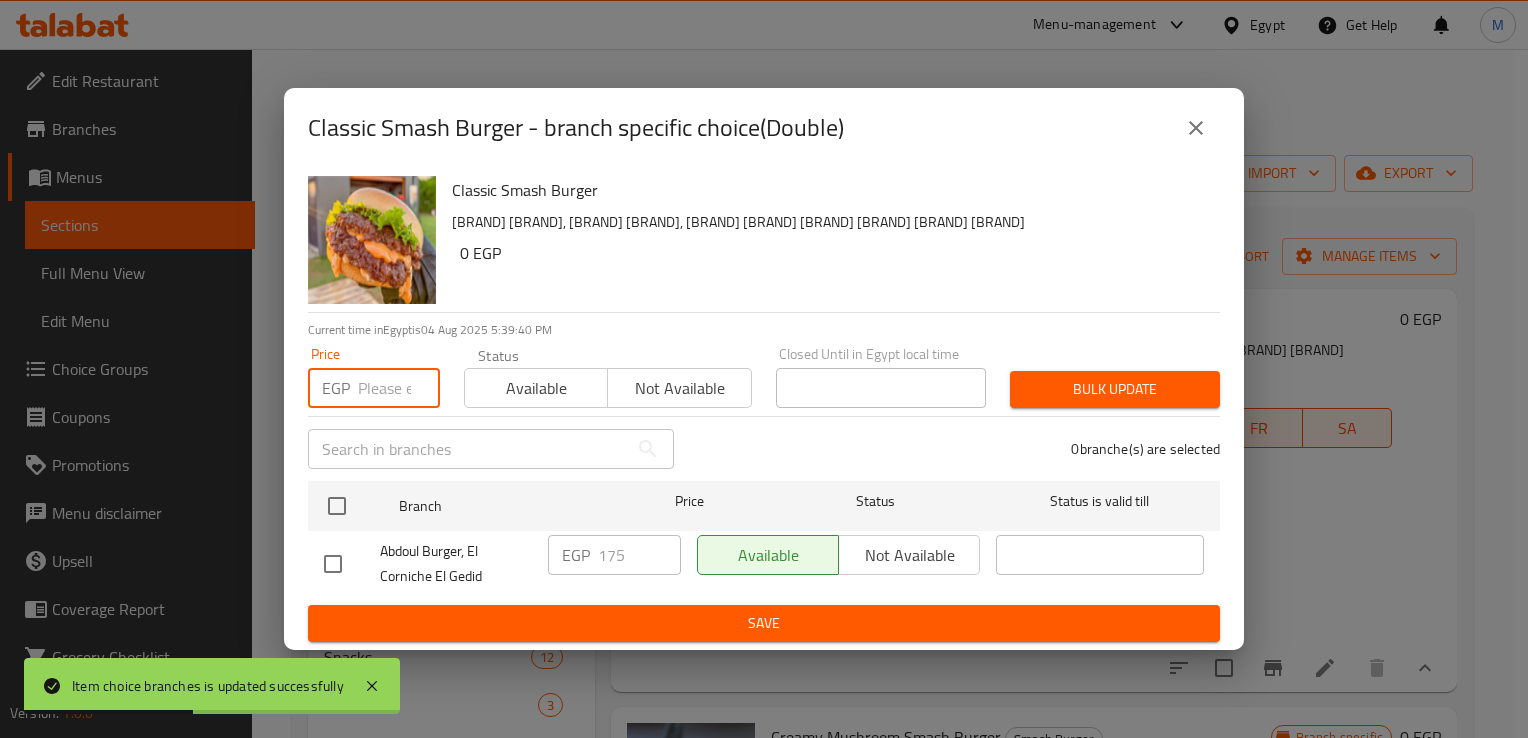 click at bounding box center (399, 388) 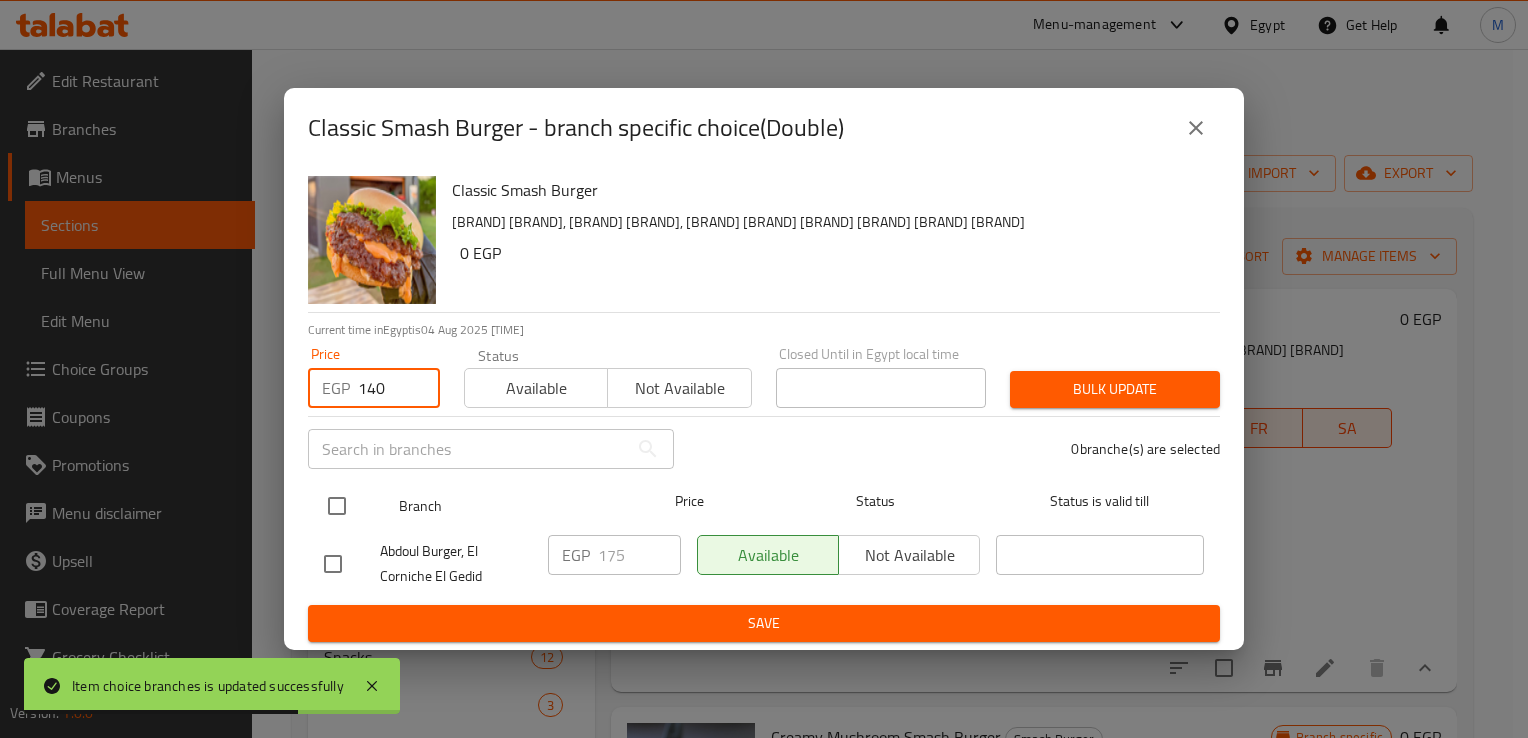 type on "140" 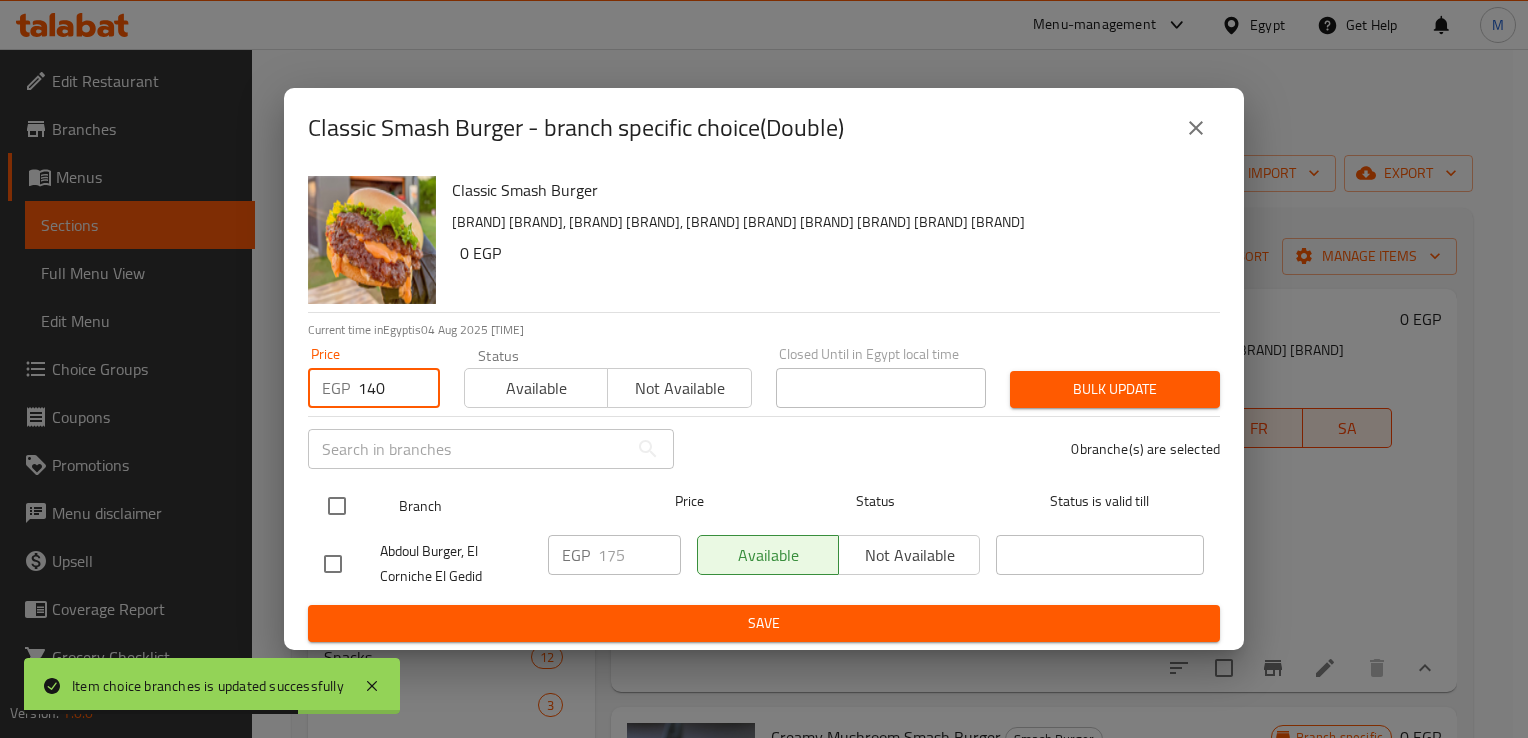 click at bounding box center [337, 506] 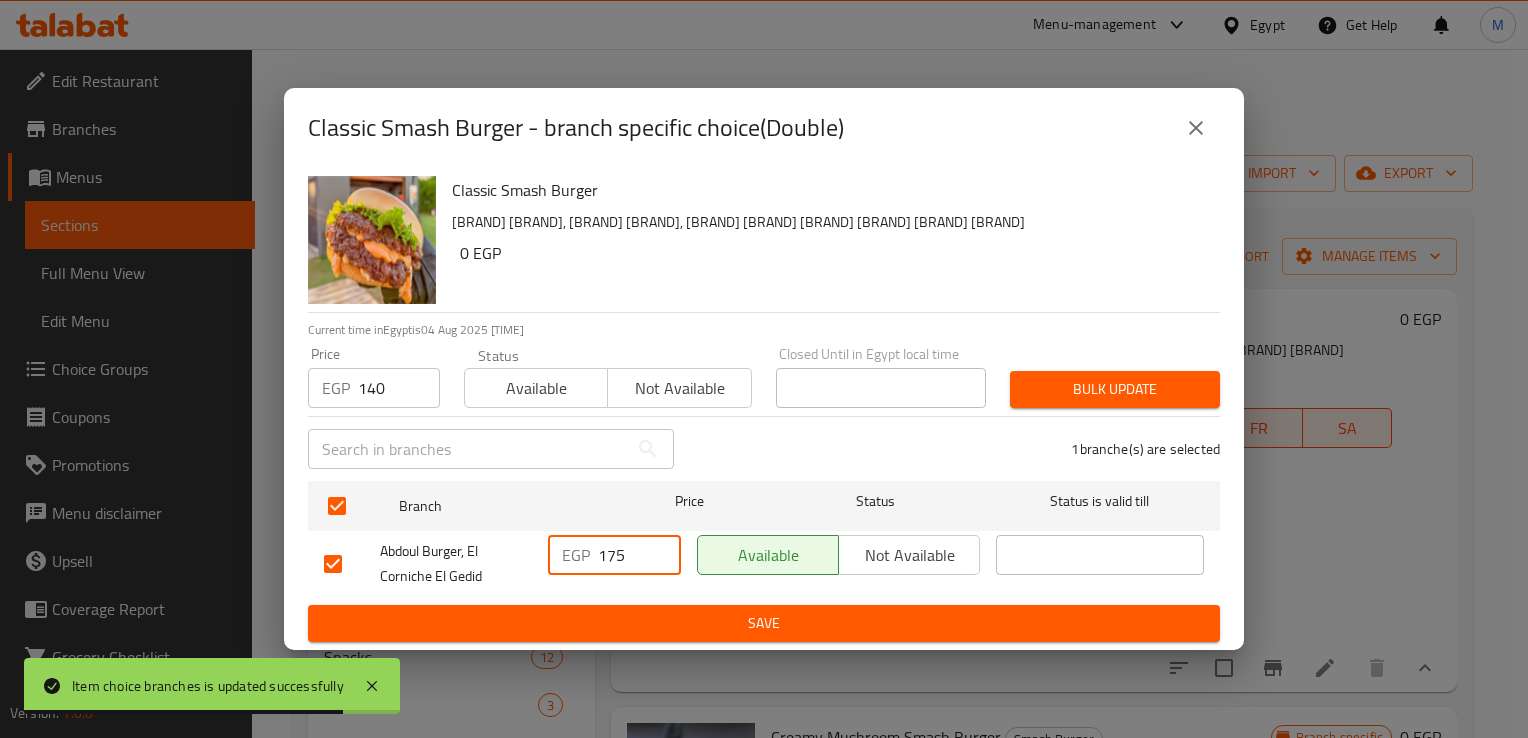 click on "175" at bounding box center [639, 555] 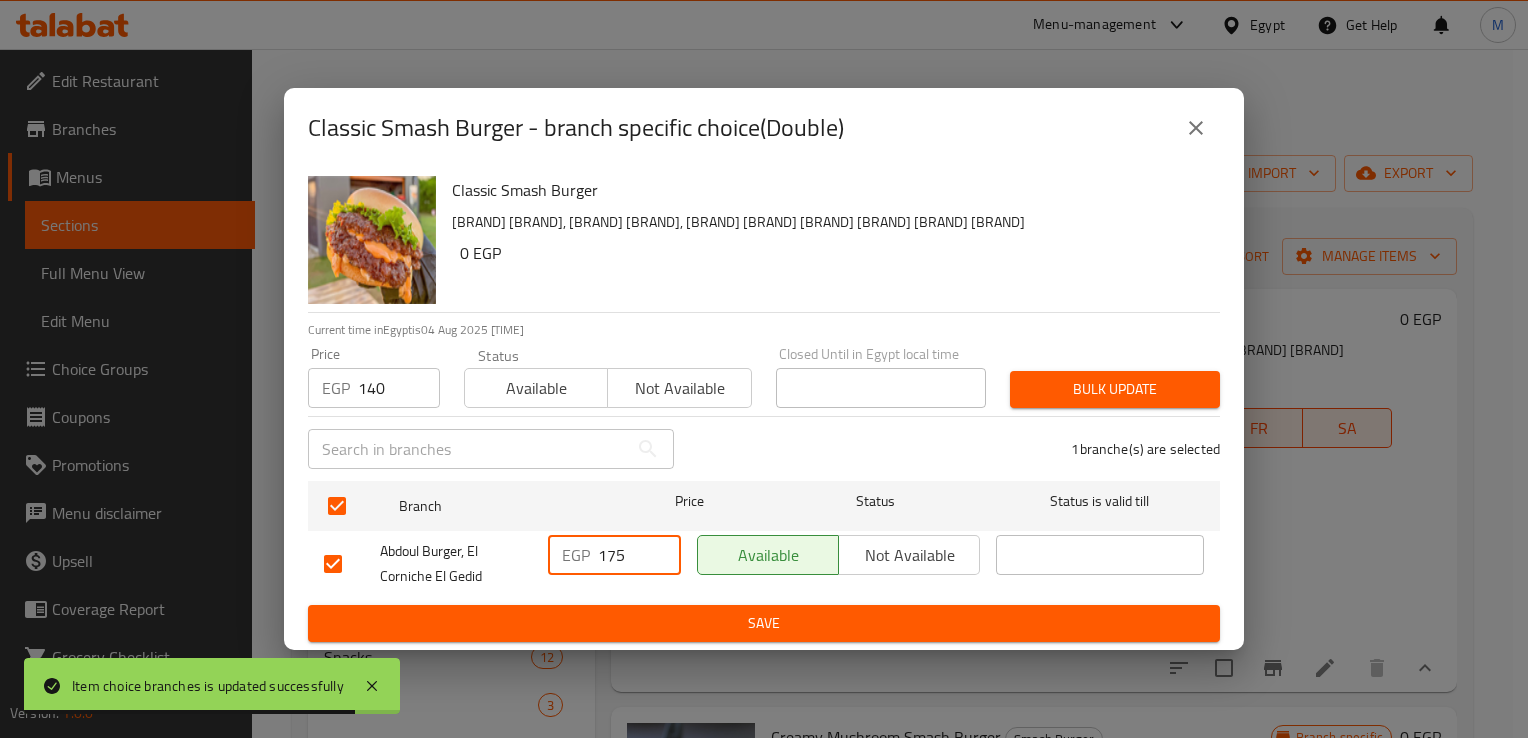 click on "175" at bounding box center [639, 555] 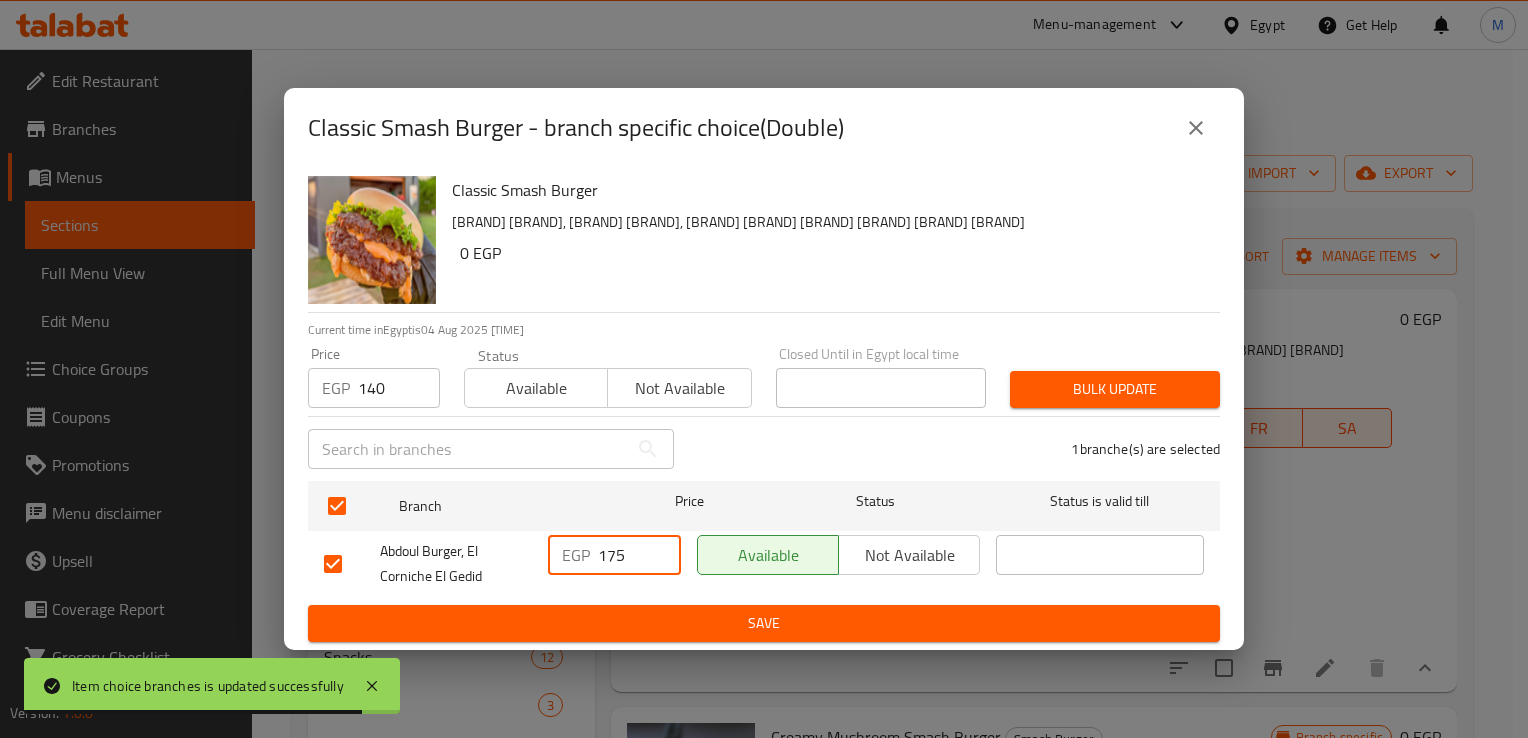 click on "175" at bounding box center [639, 555] 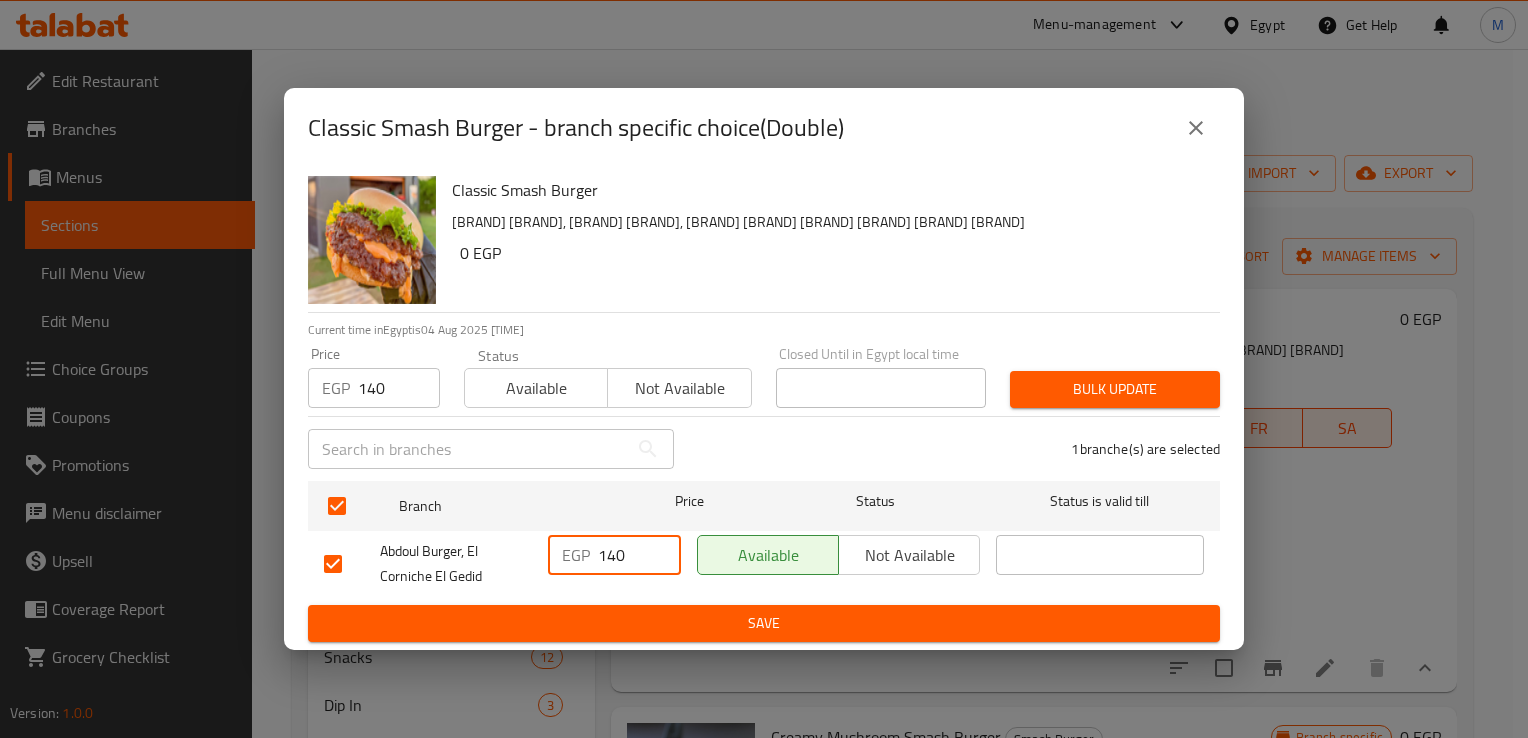 type on "140" 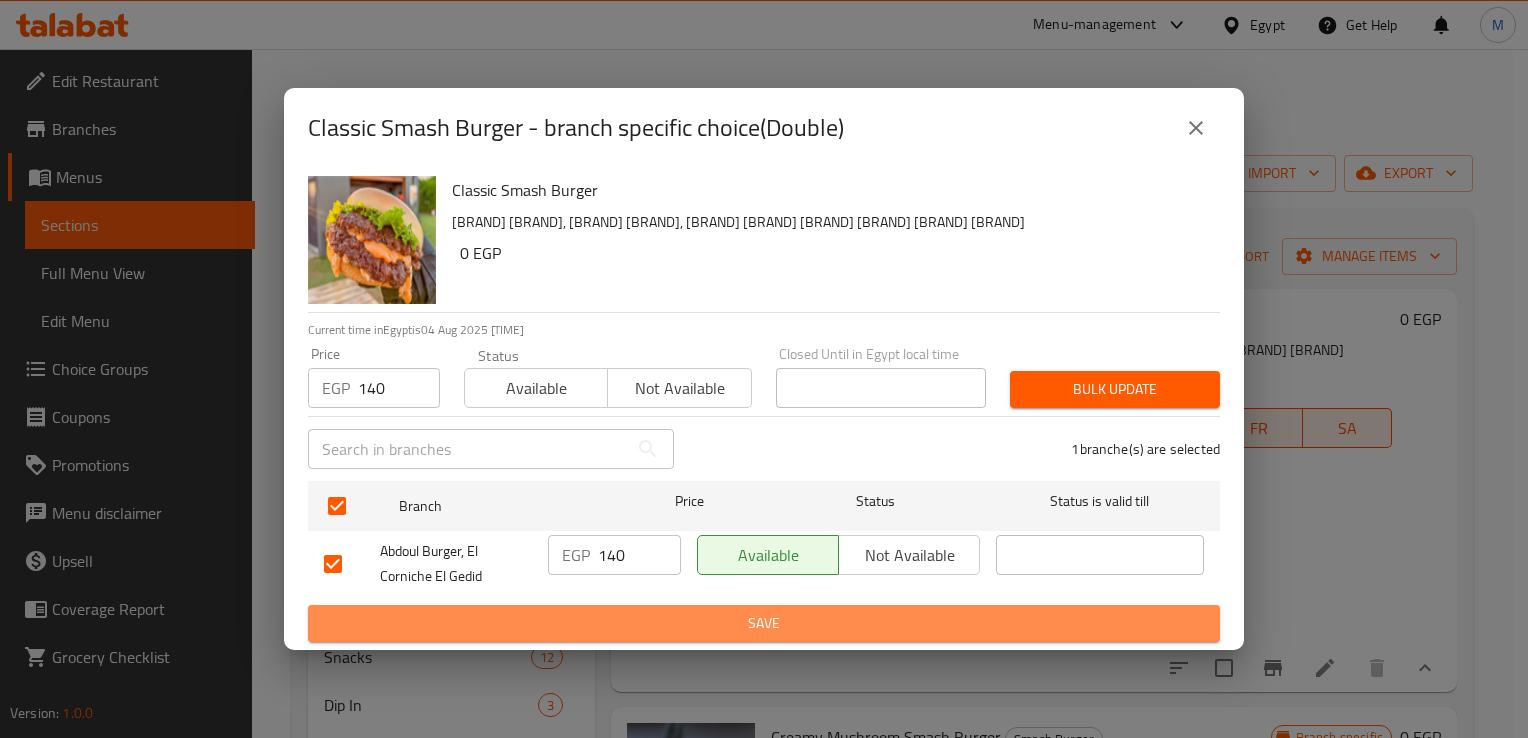 click on "Save" at bounding box center [764, 623] 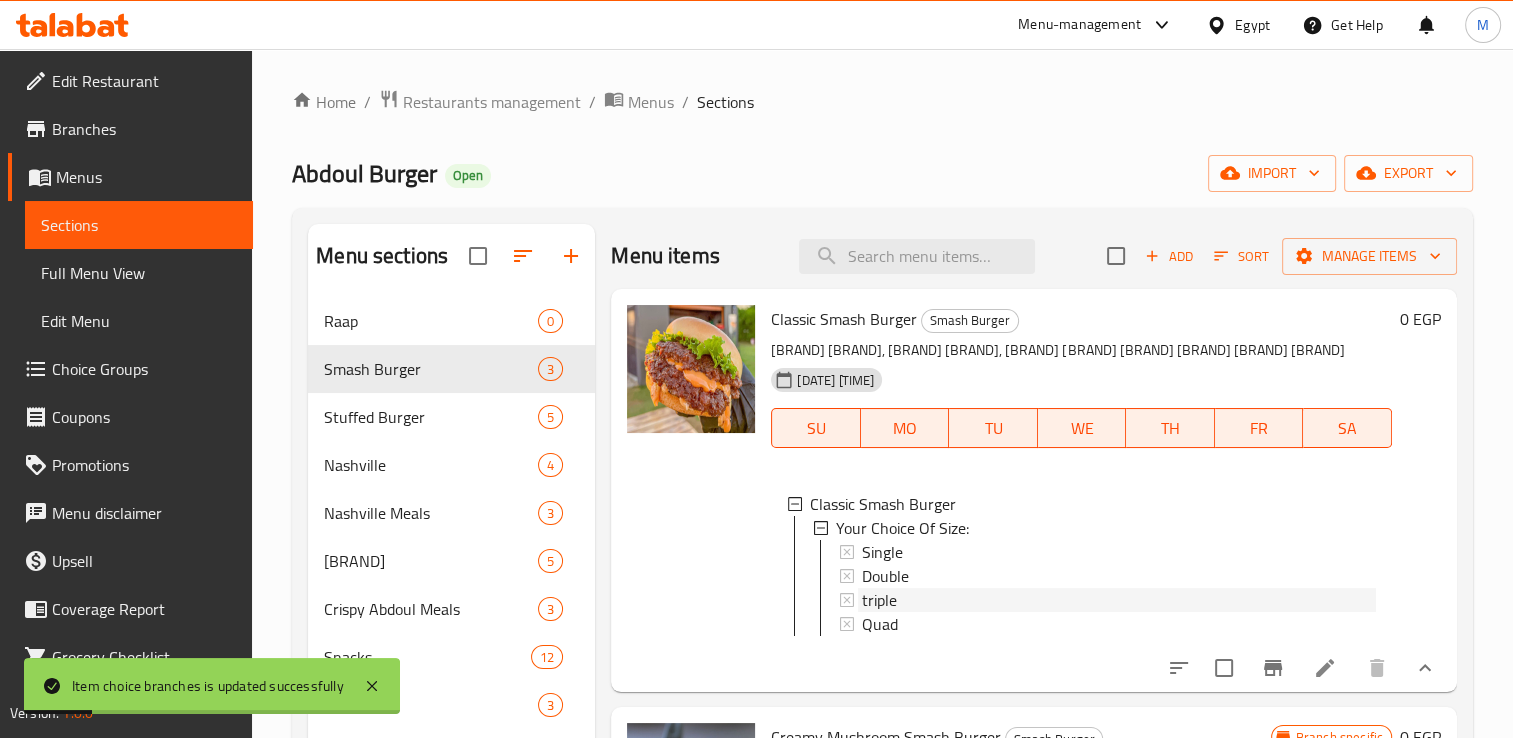 click on "triple" at bounding box center [1119, 600] 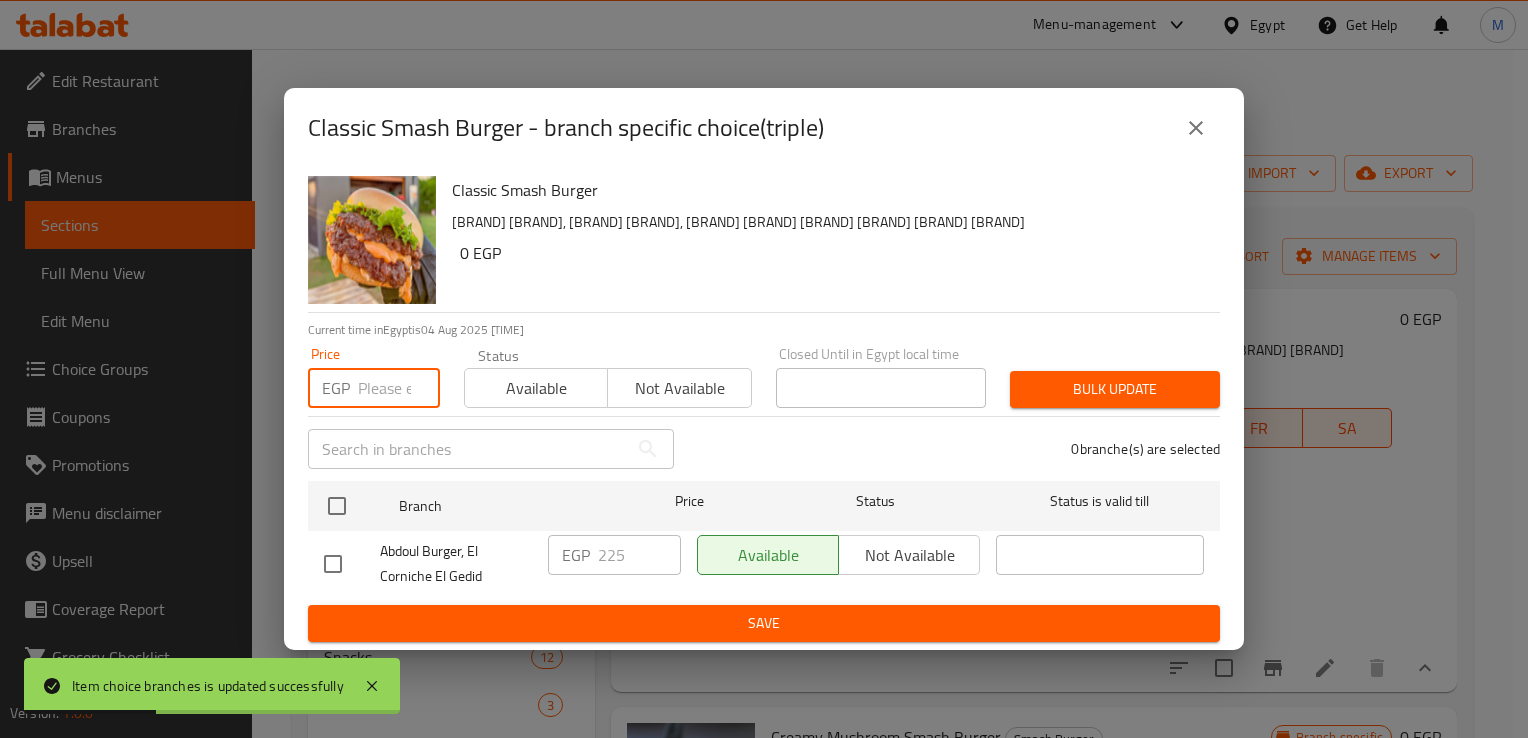 click at bounding box center [399, 388] 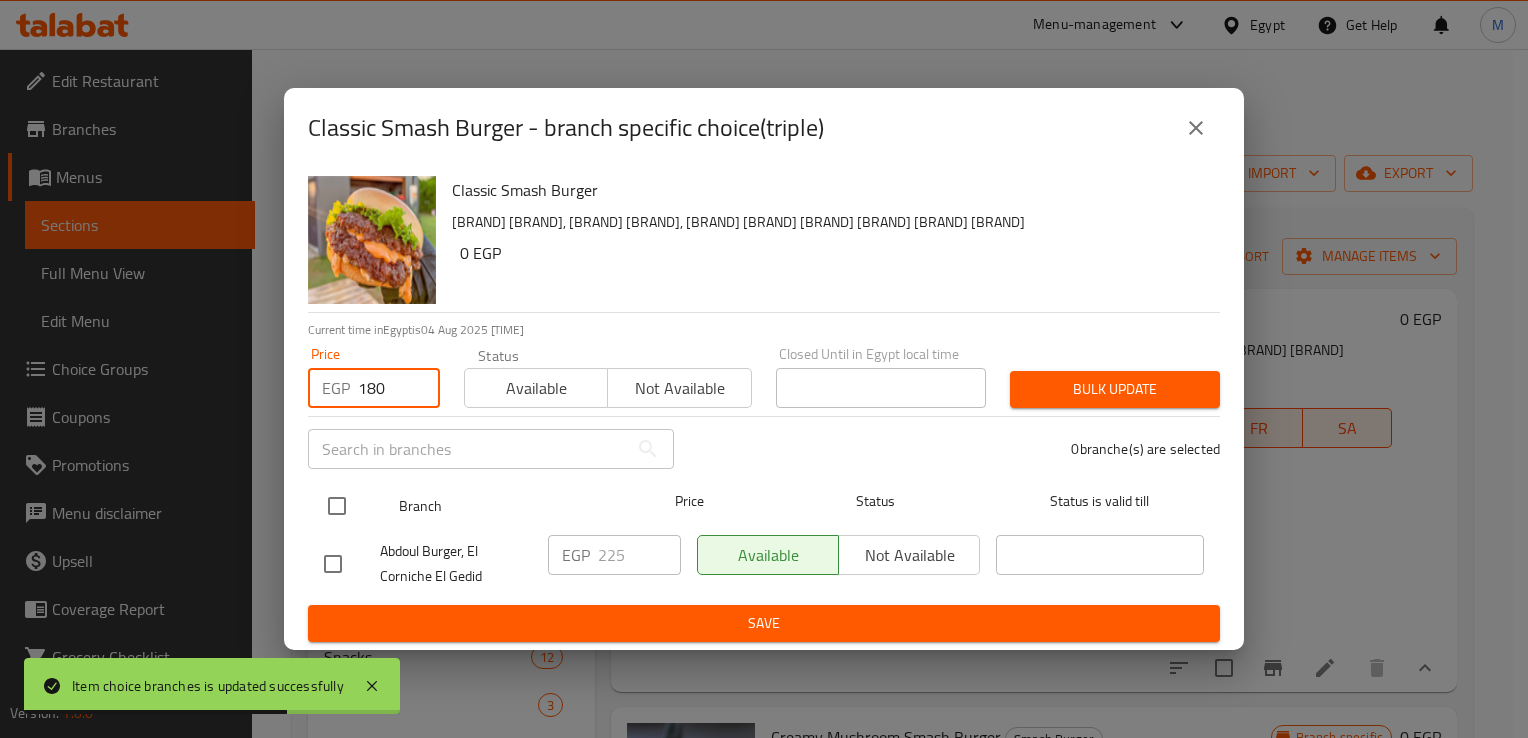 type on "180" 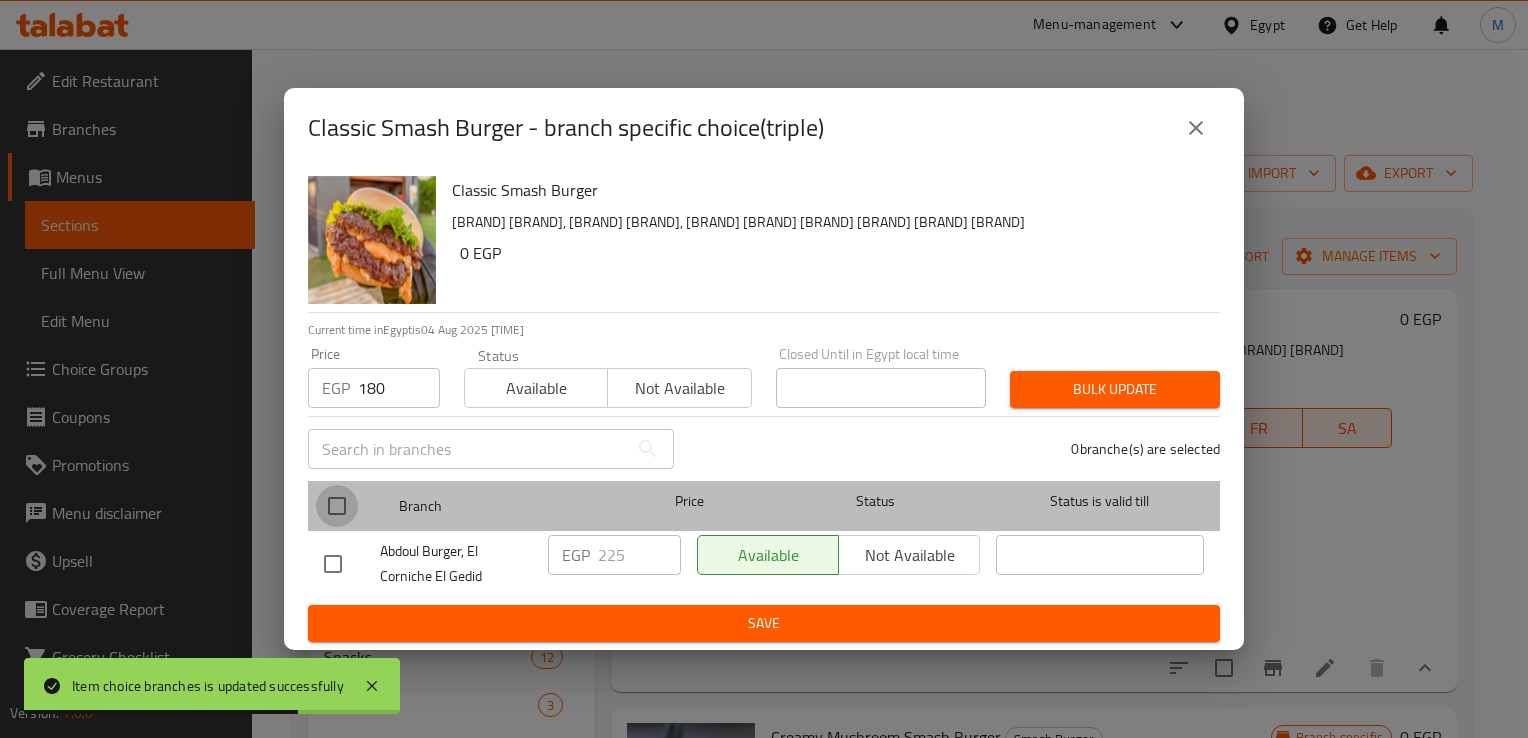 click at bounding box center [337, 506] 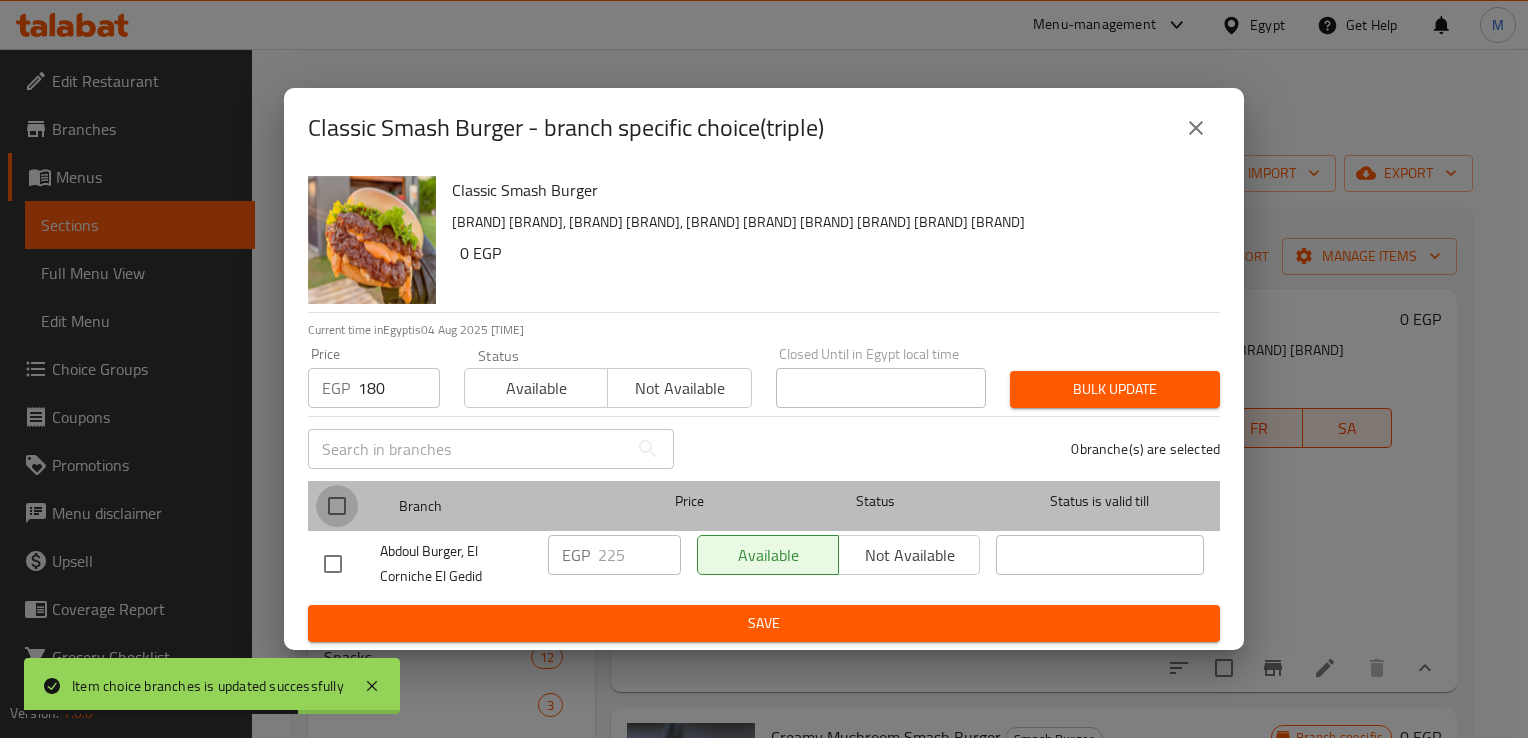 checkbox on "true" 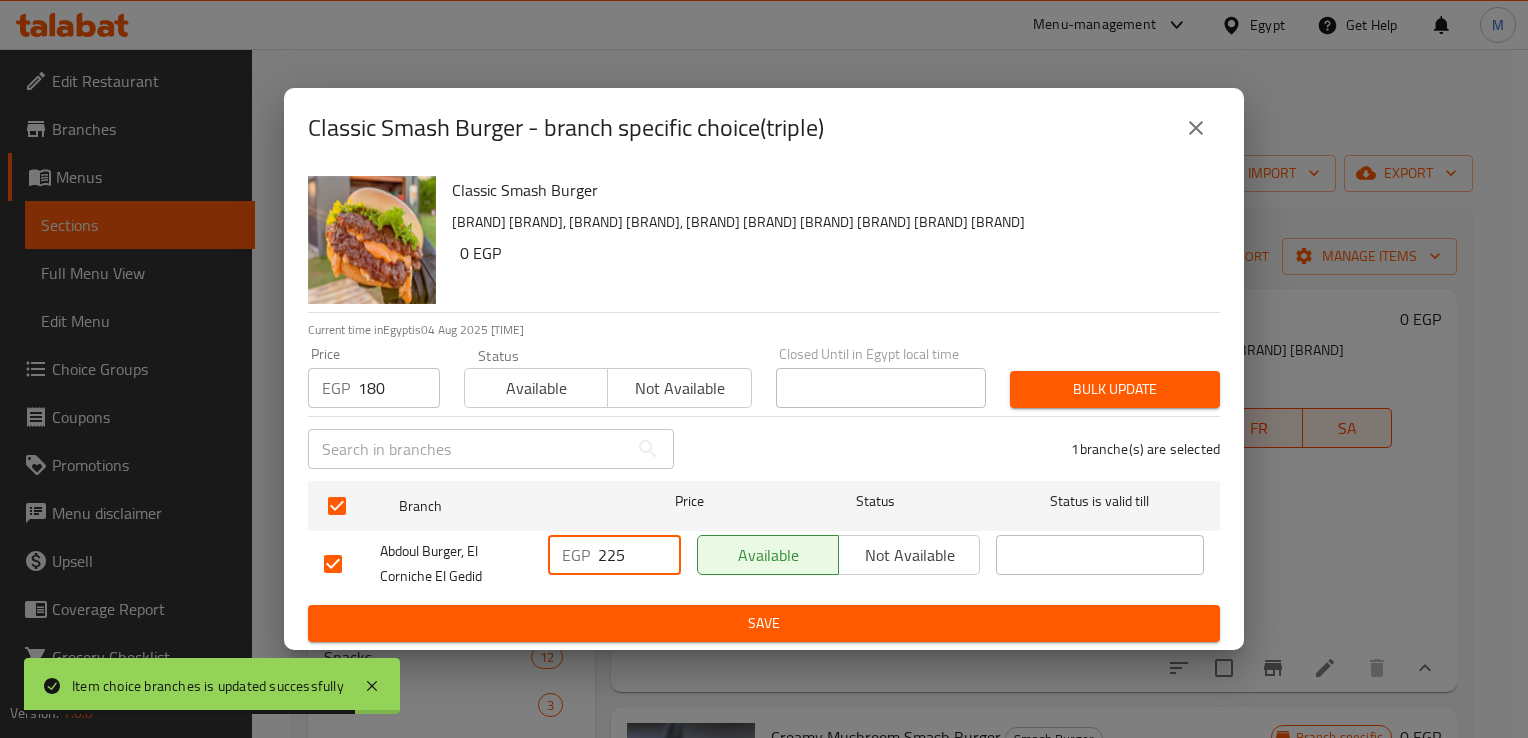 click on "225" at bounding box center [639, 555] 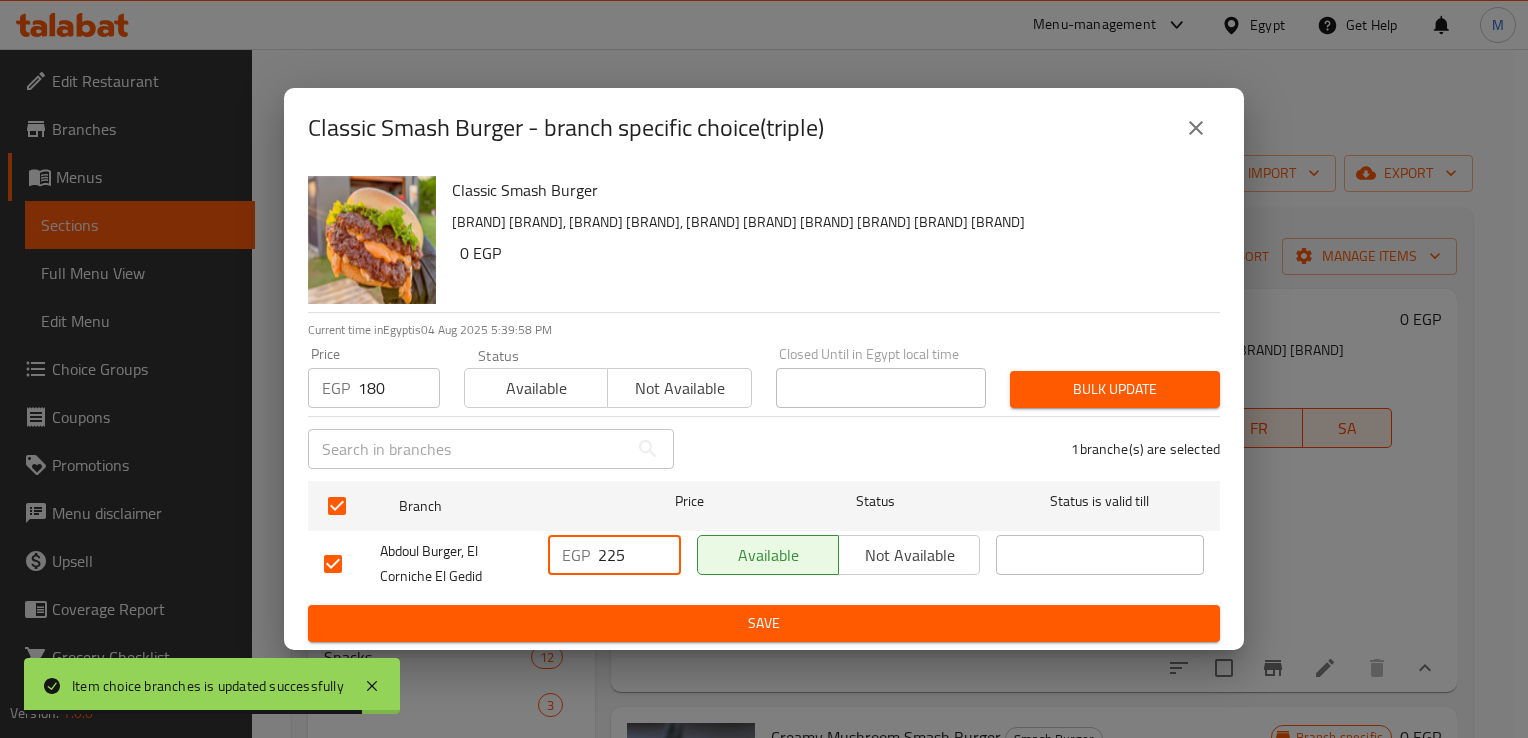 click on "225" at bounding box center (639, 555) 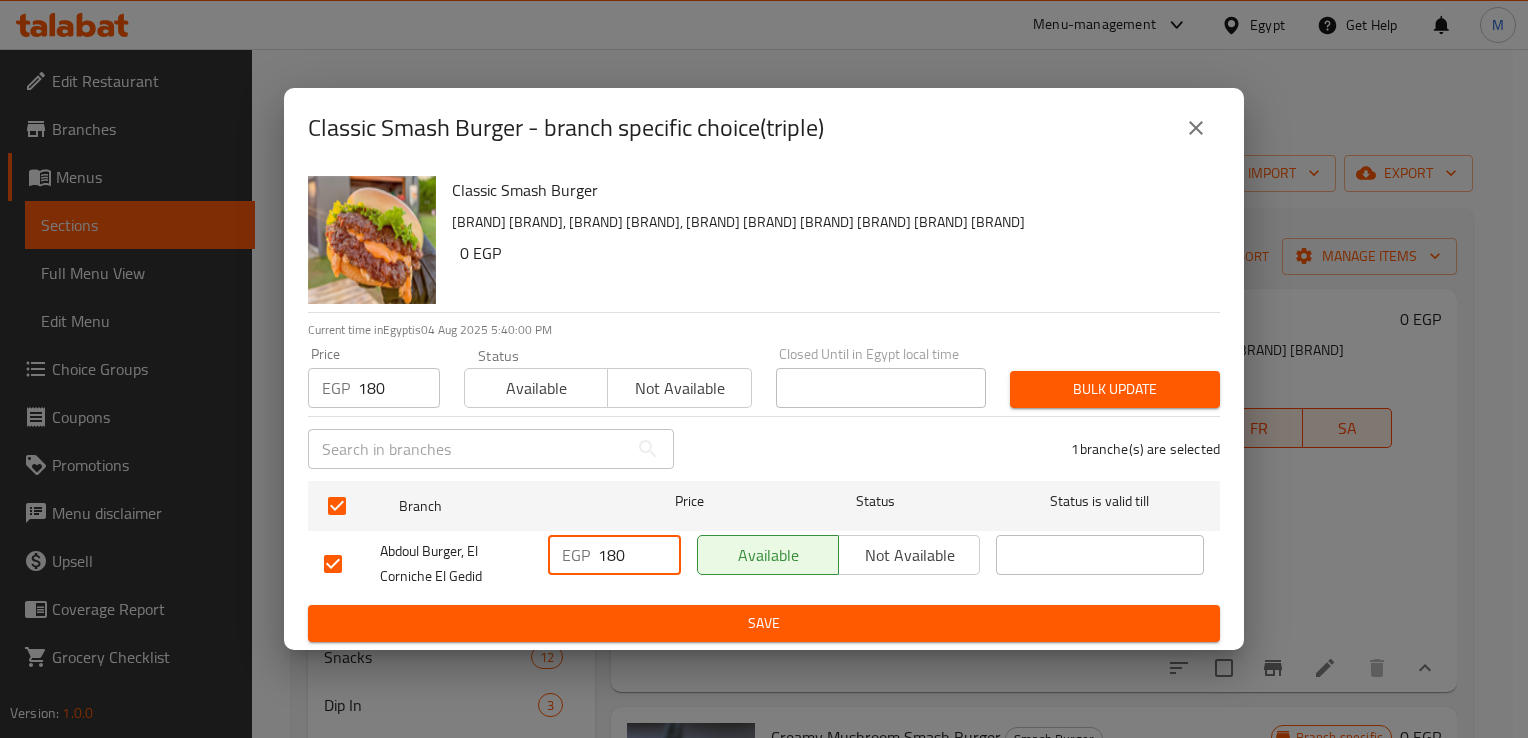 type on "180" 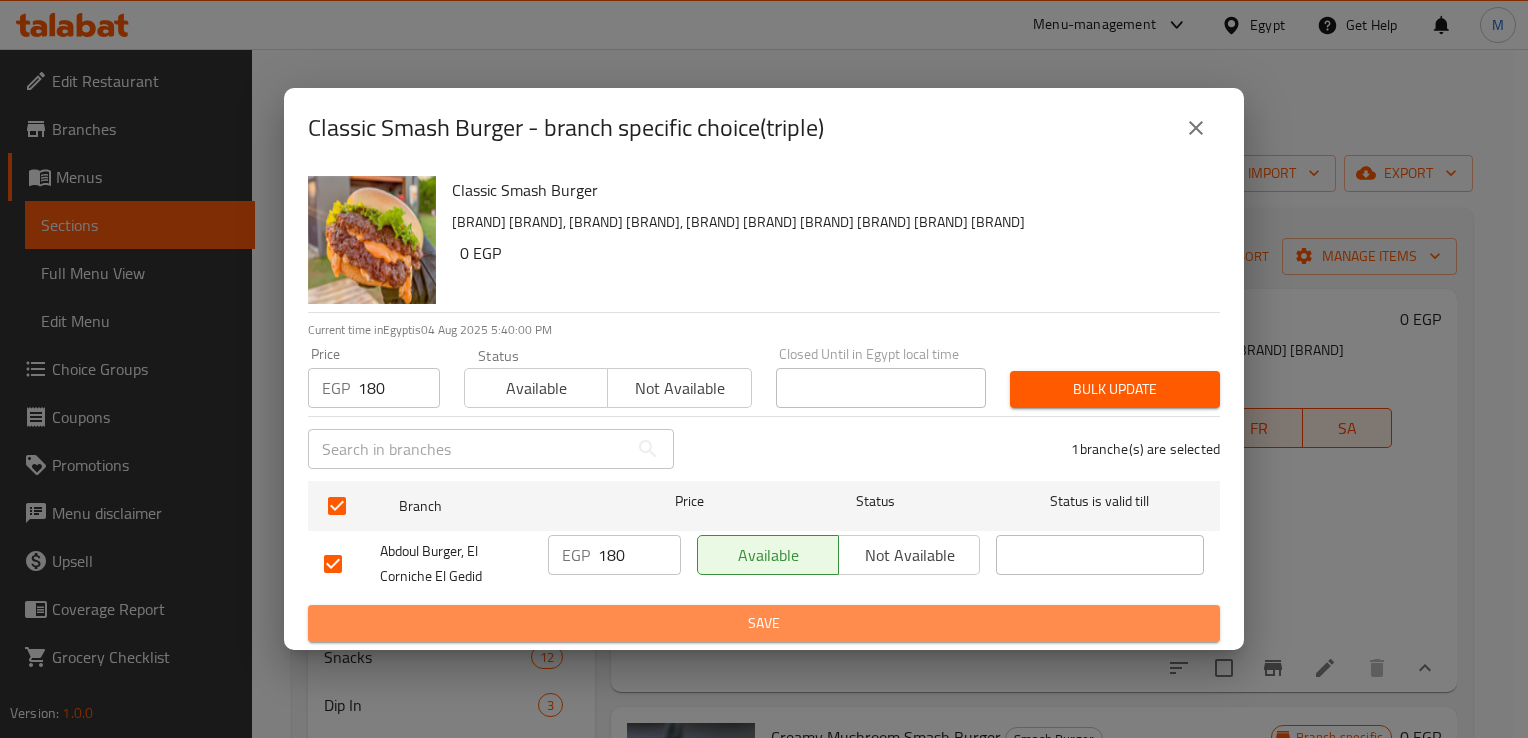 click on "Save" at bounding box center (764, 623) 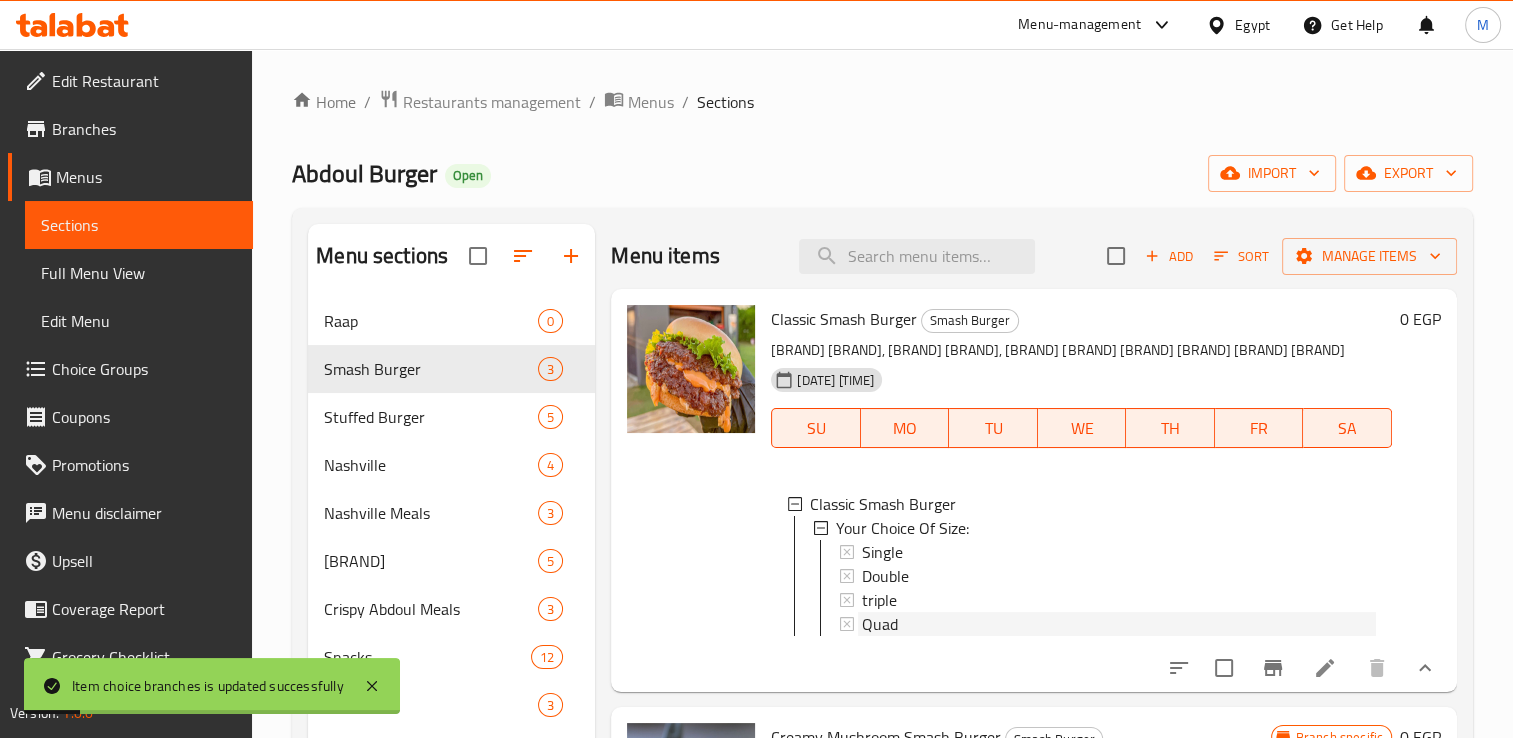 click on "Quad" at bounding box center [880, 624] 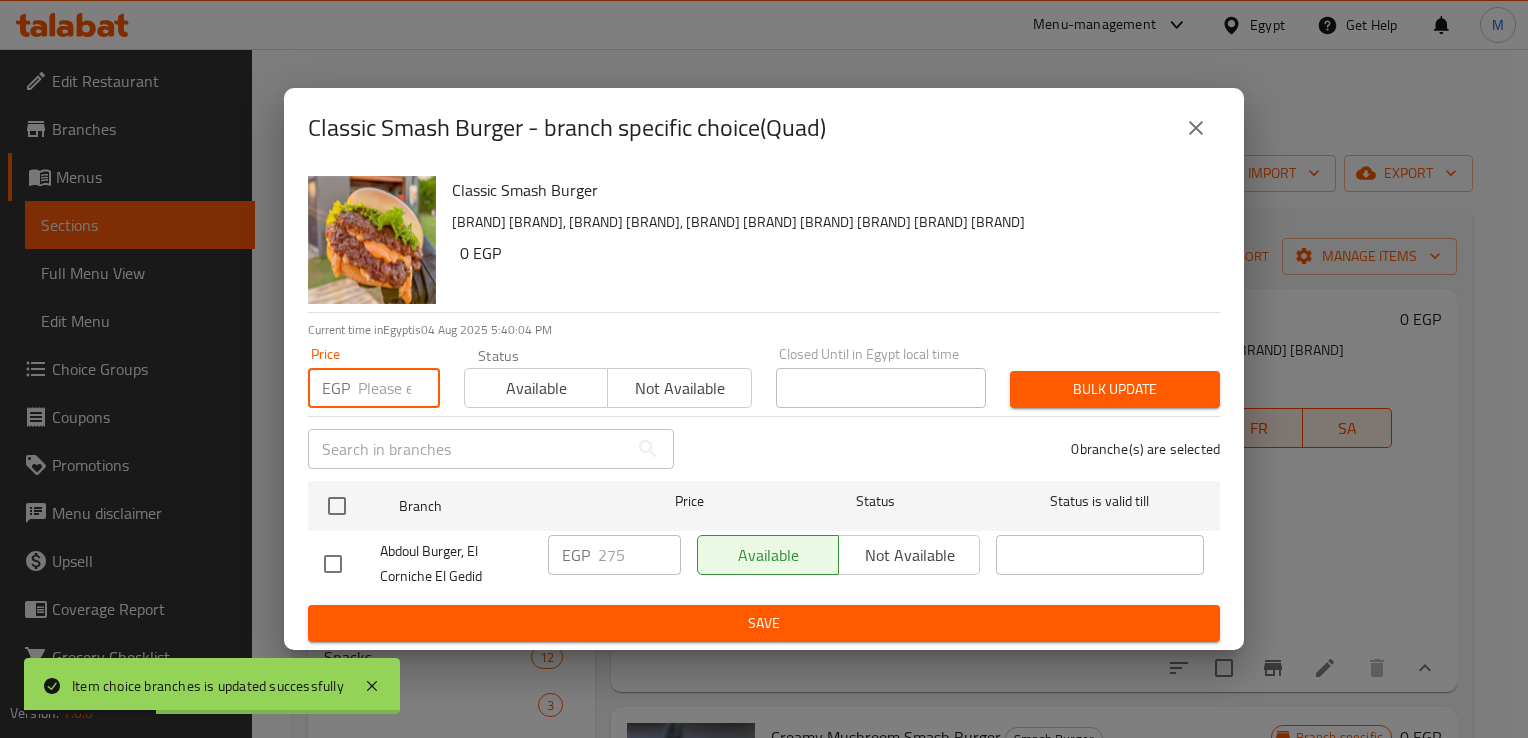 click at bounding box center [399, 388] 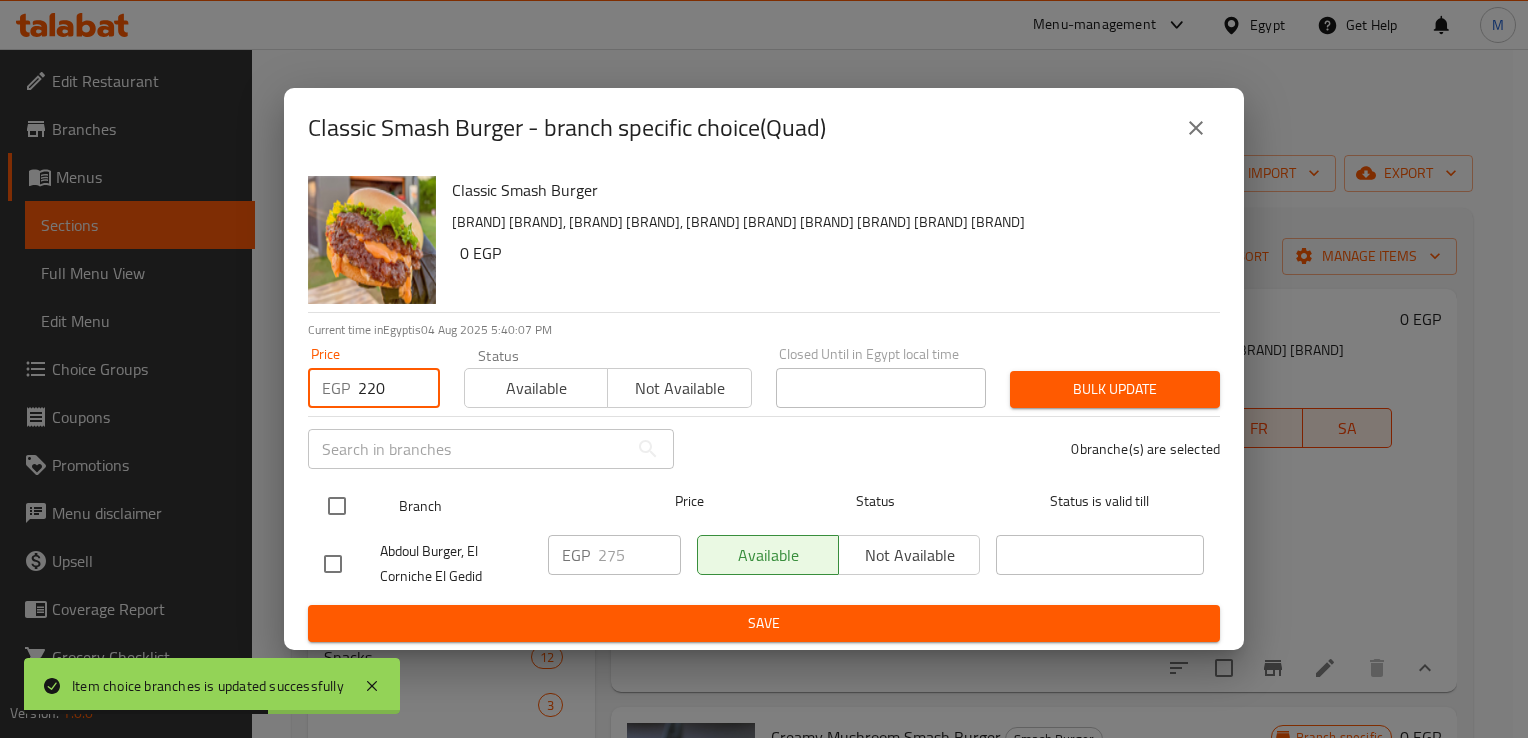 type on "220" 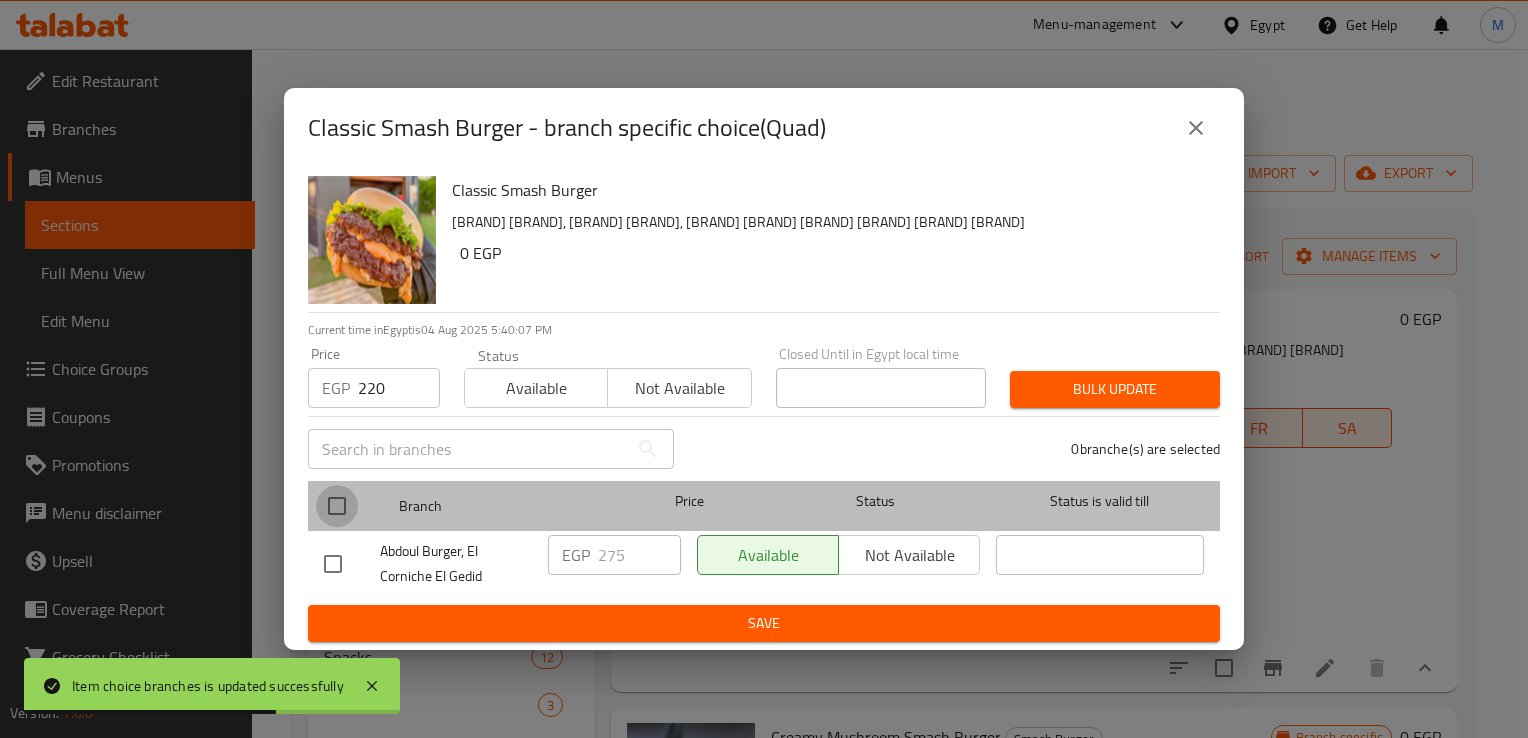 click at bounding box center [337, 506] 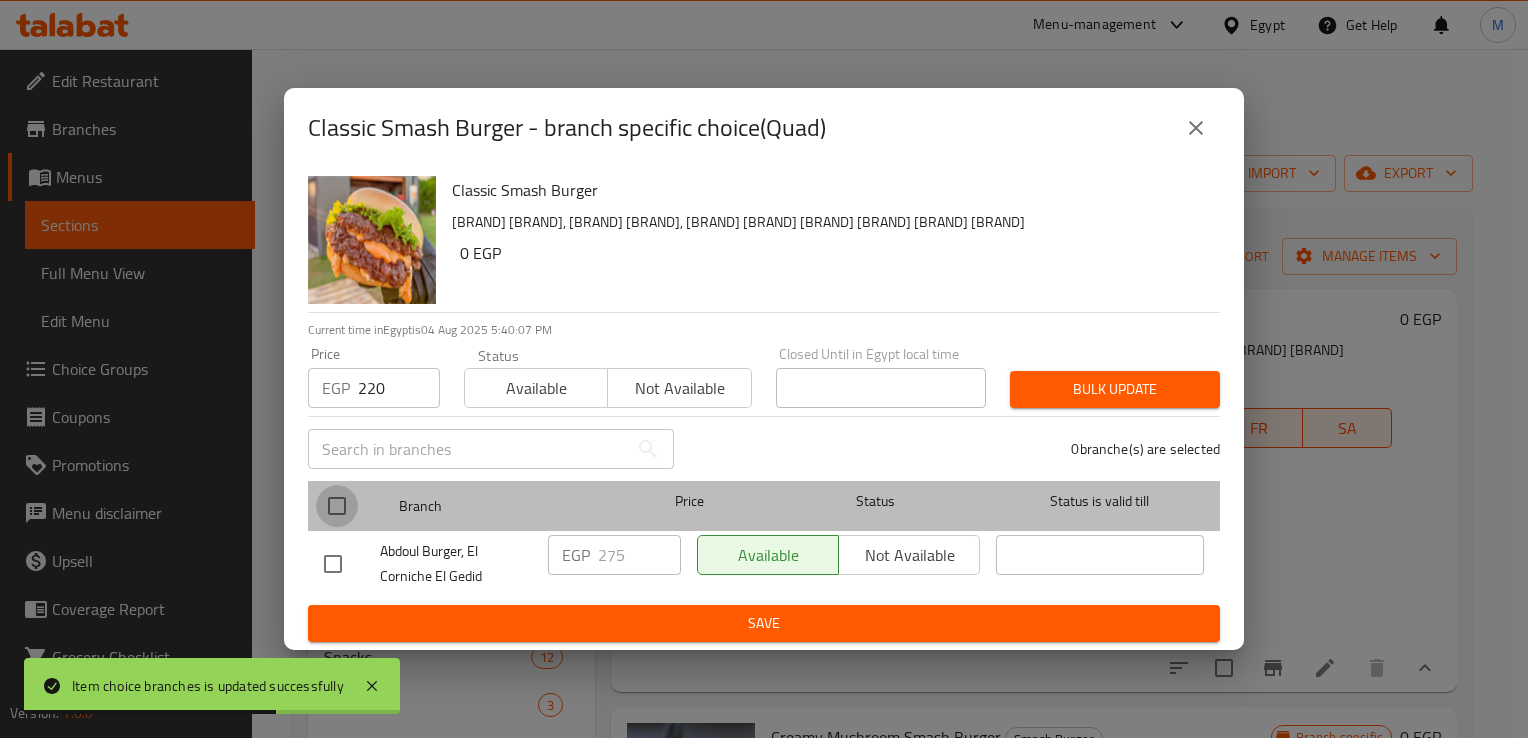 checkbox on "true" 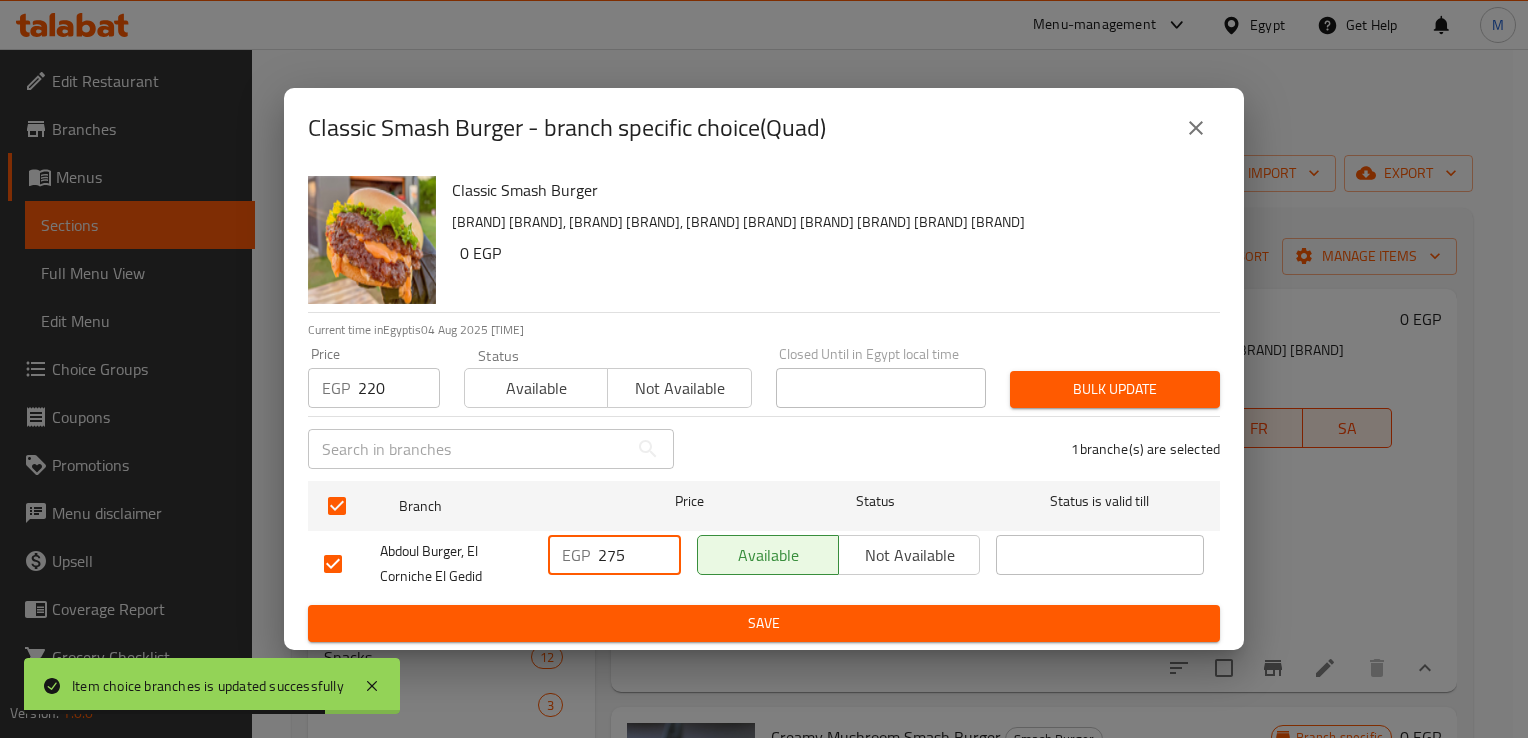 click on "275" at bounding box center (639, 555) 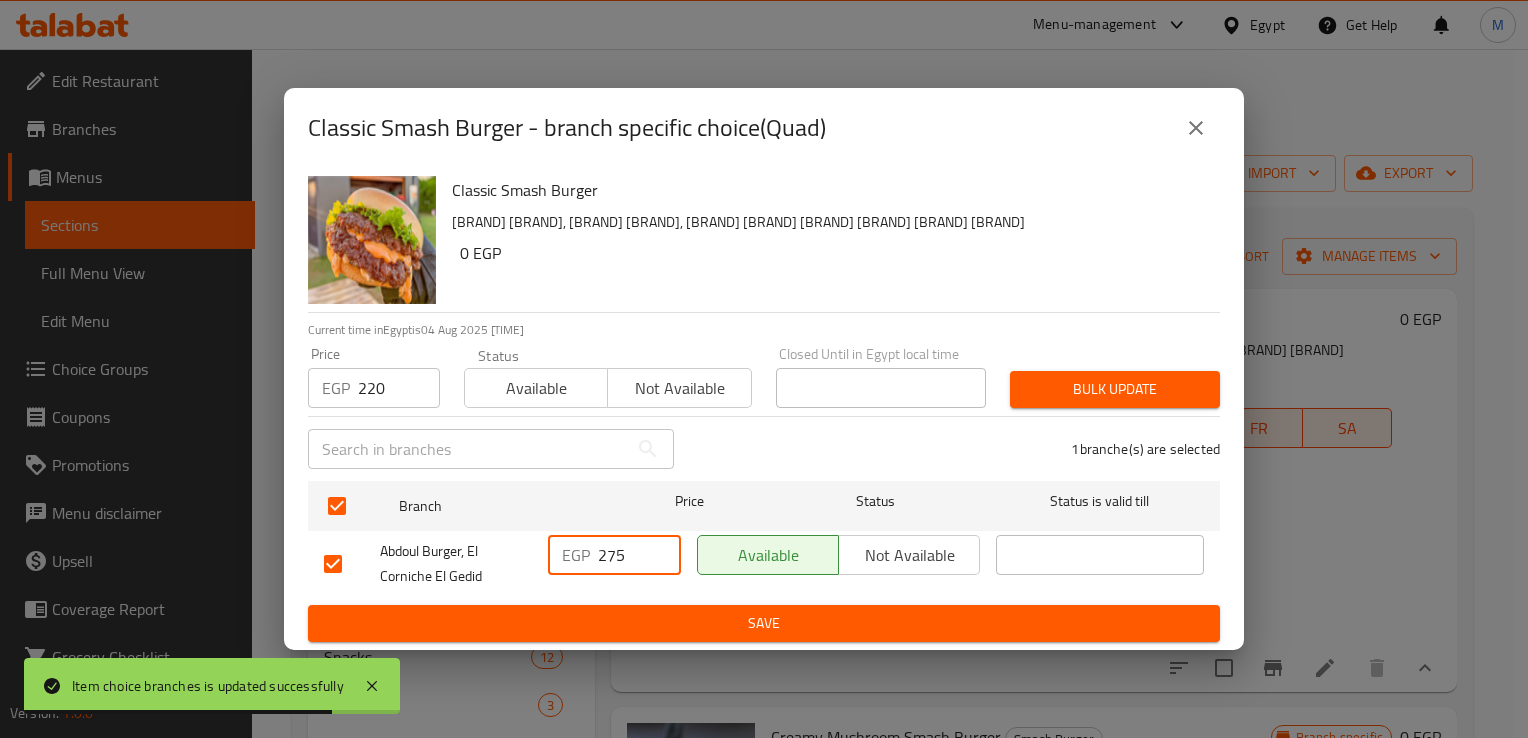 click on "275" at bounding box center (639, 555) 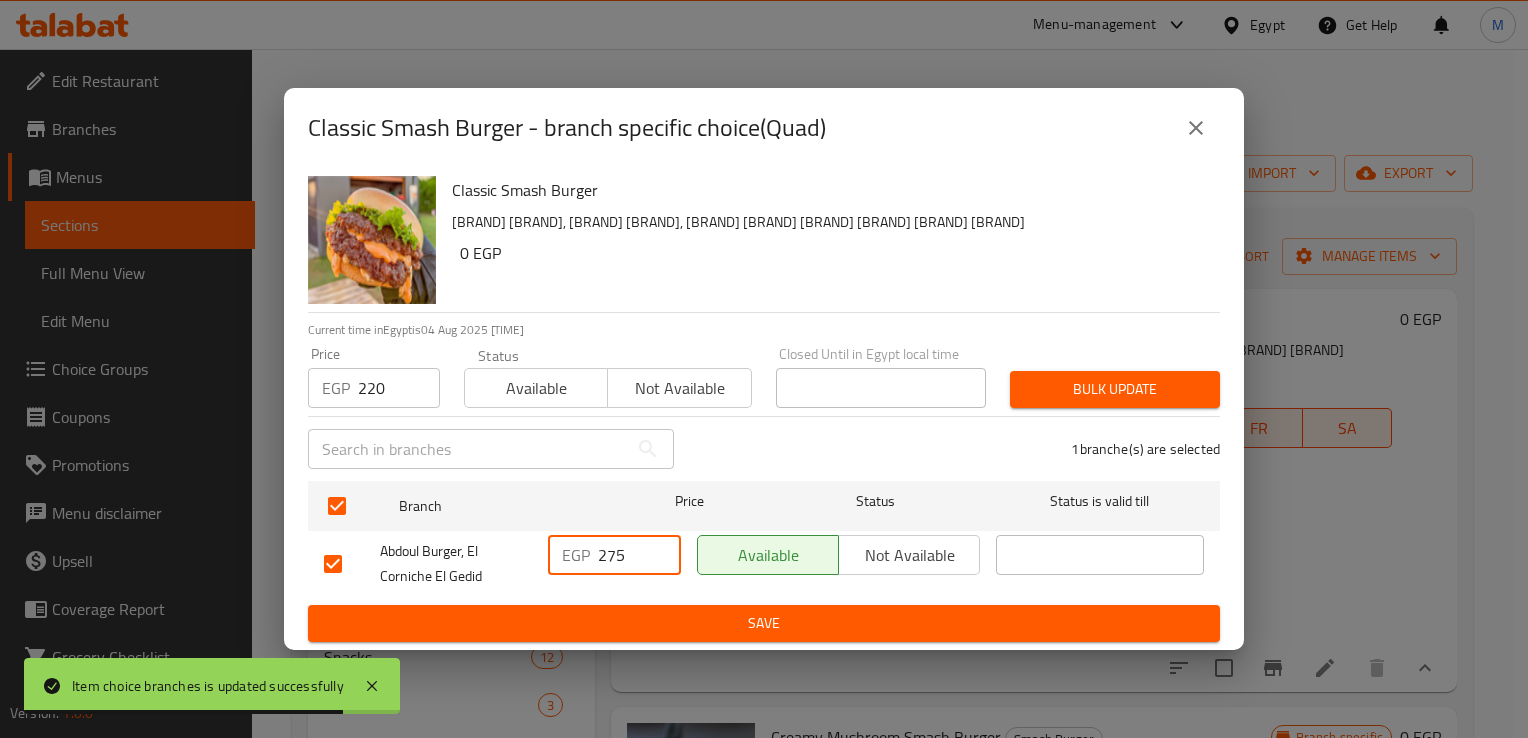 click on "275" at bounding box center [639, 555] 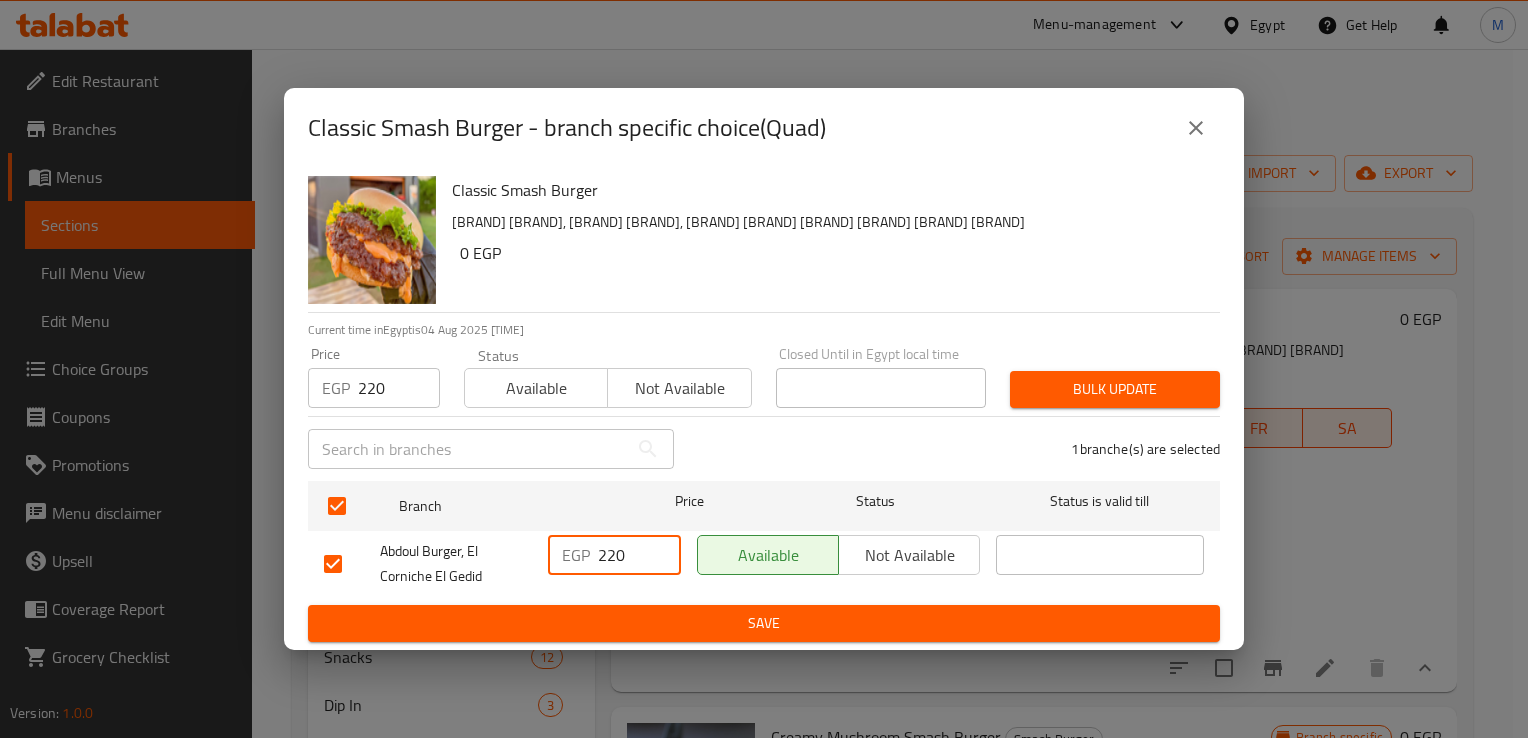 type on "220" 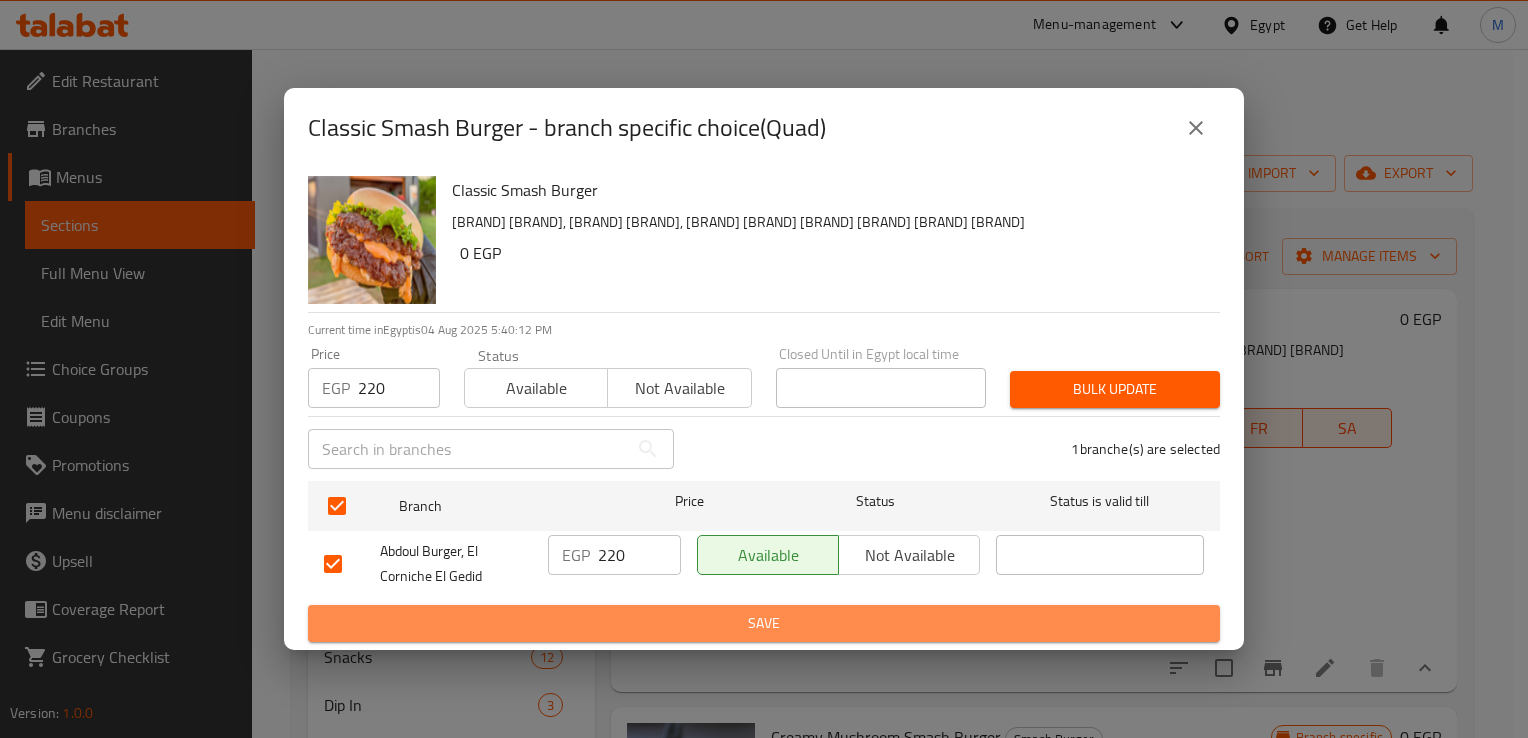 click on "Save" at bounding box center (764, 623) 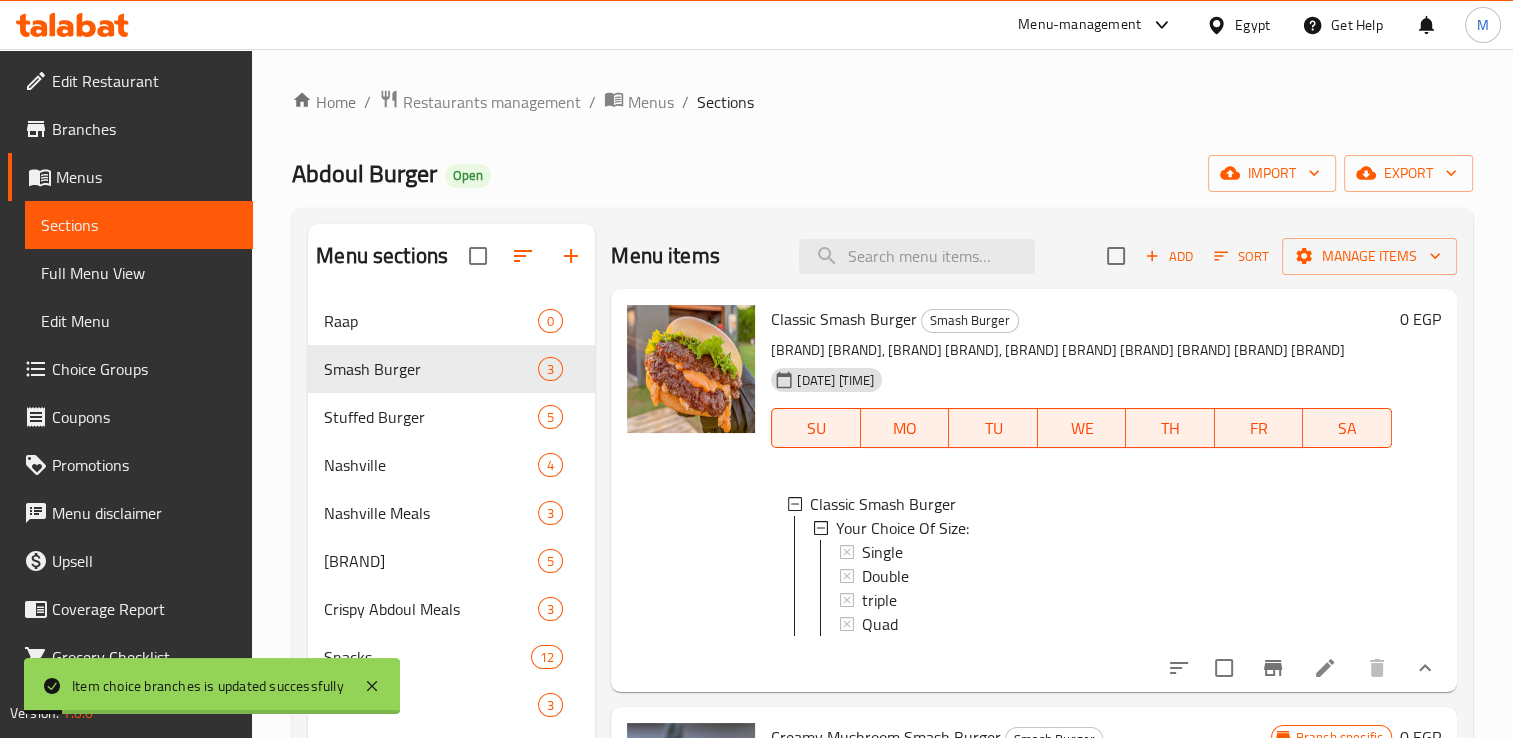 scroll, scrollTop: 2, scrollLeft: 0, axis: vertical 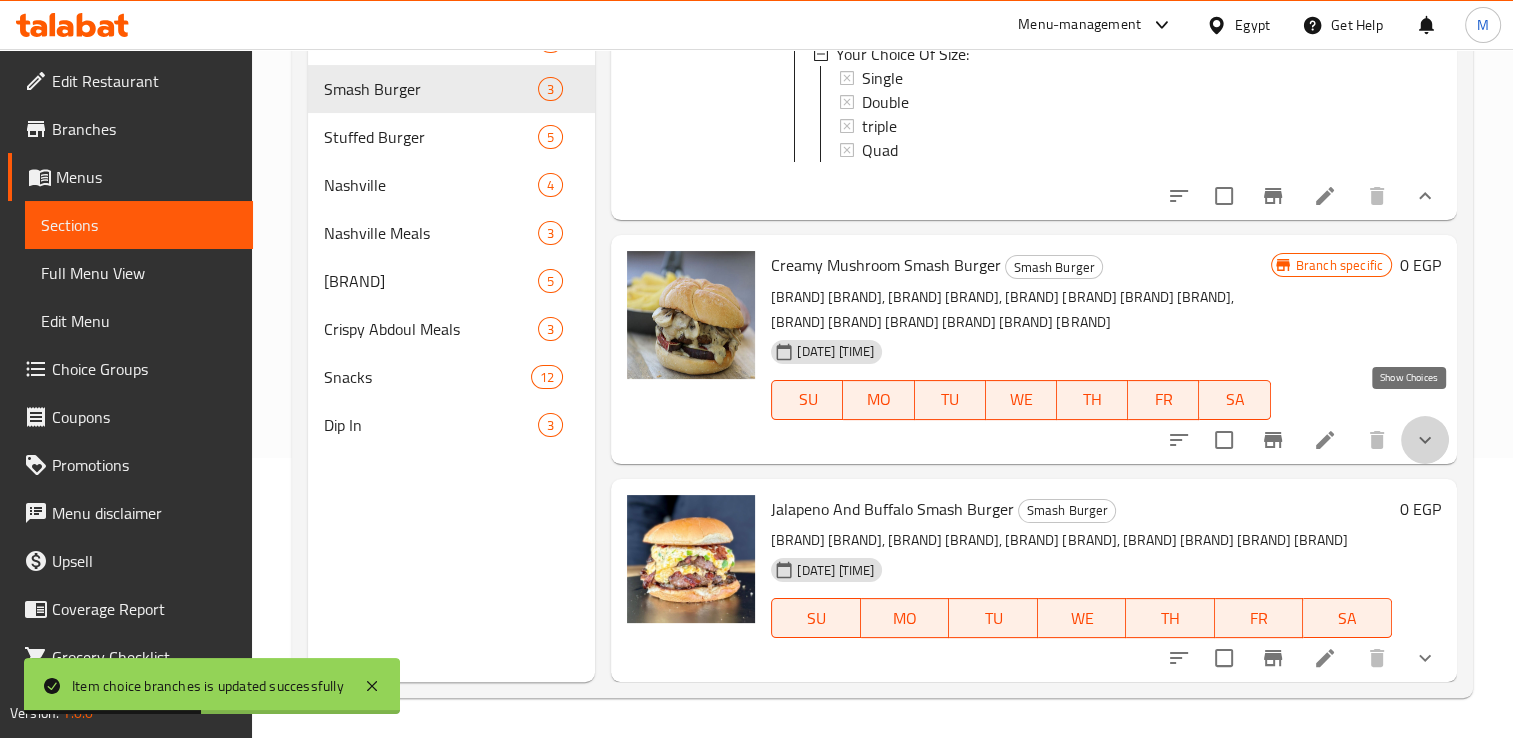 click 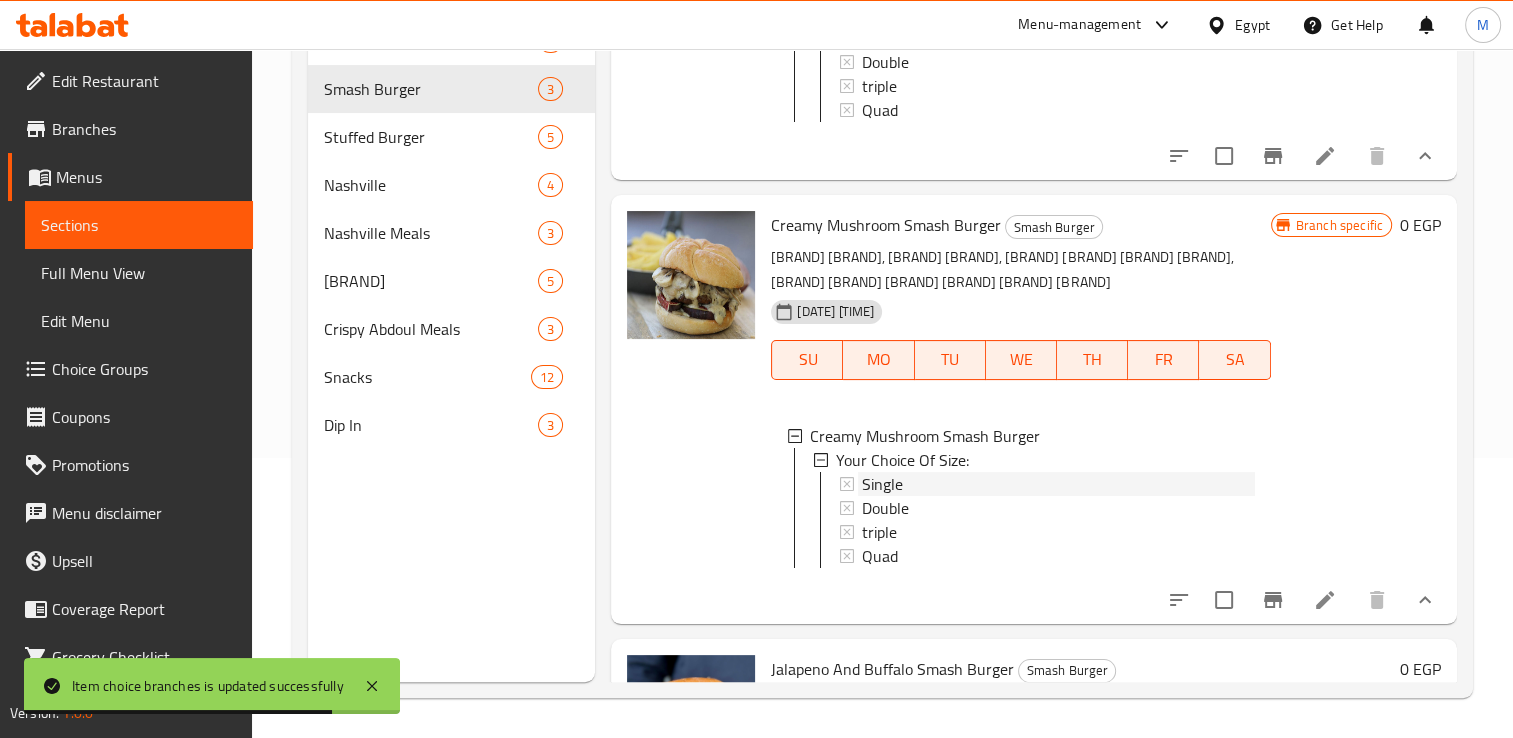 click on "Single" at bounding box center [1058, 484] 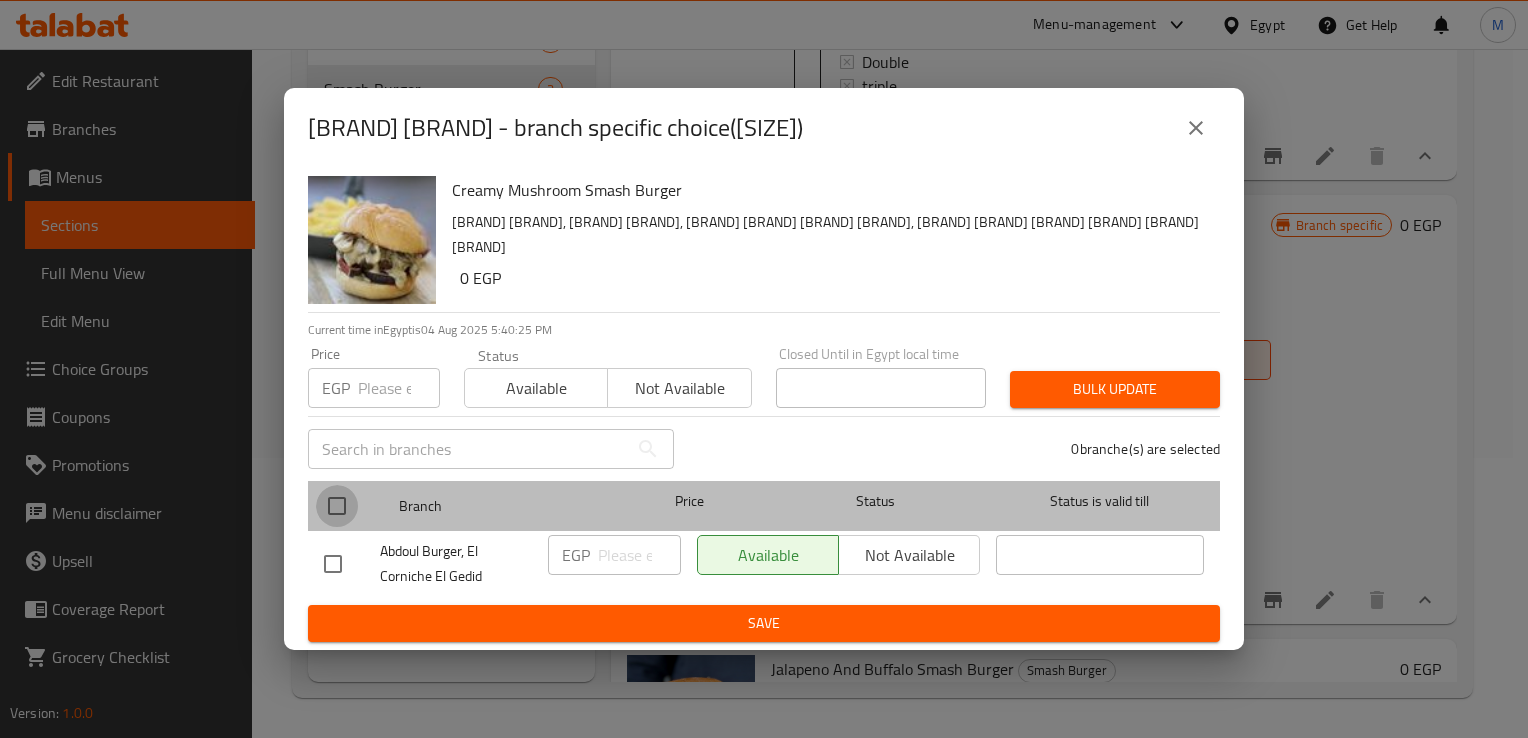 click at bounding box center (337, 506) 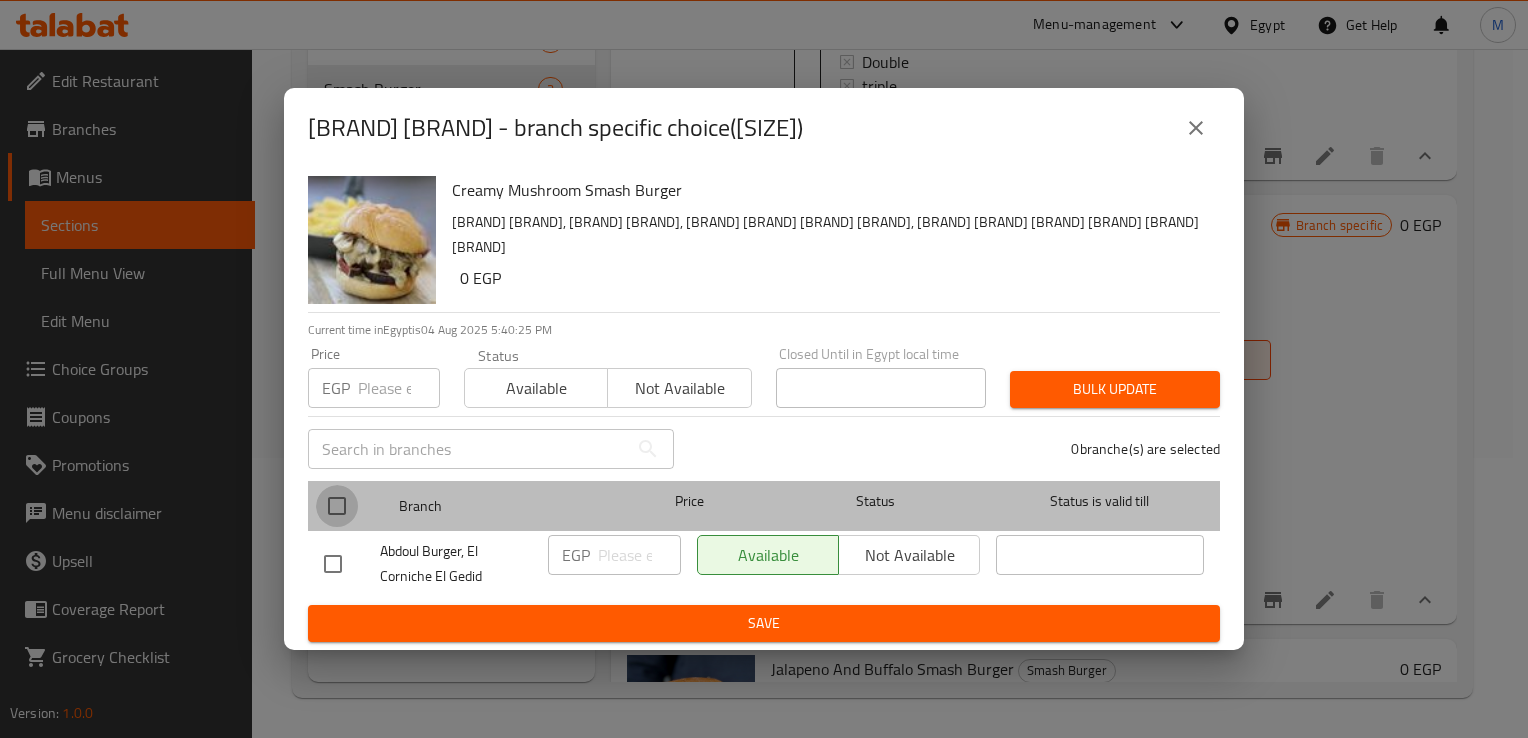 checkbox on "true" 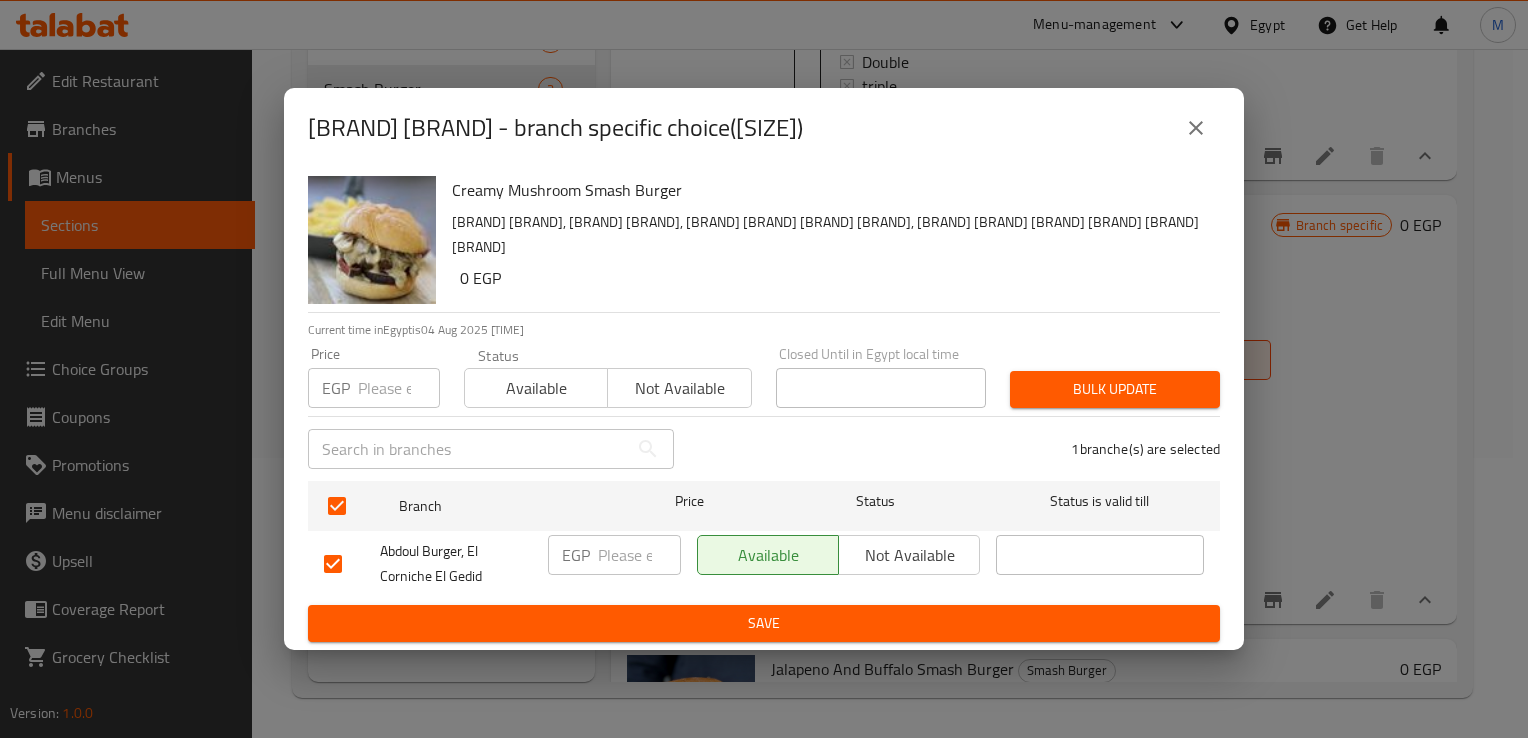 click on "Price EGP Price" at bounding box center (374, 377) 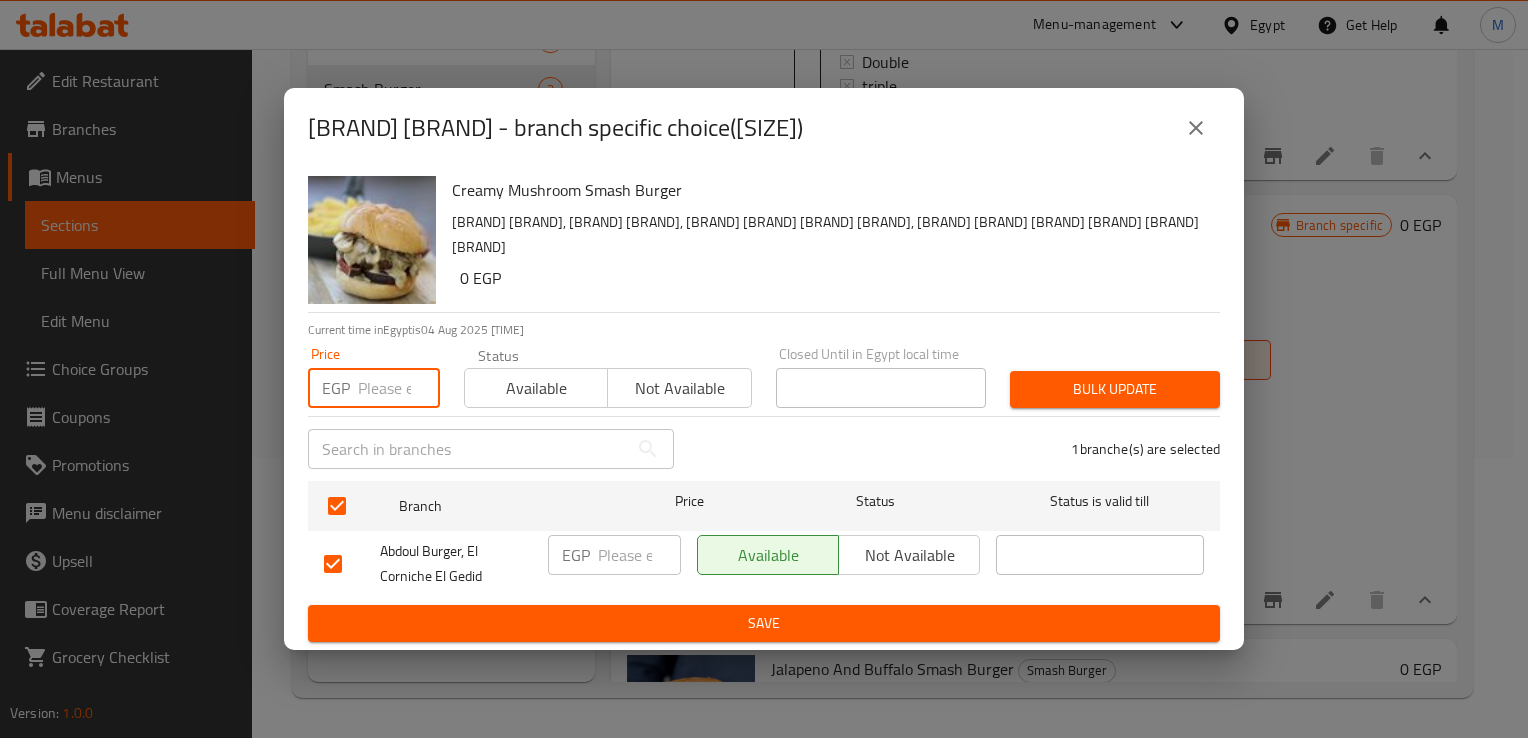 click at bounding box center (399, 388) 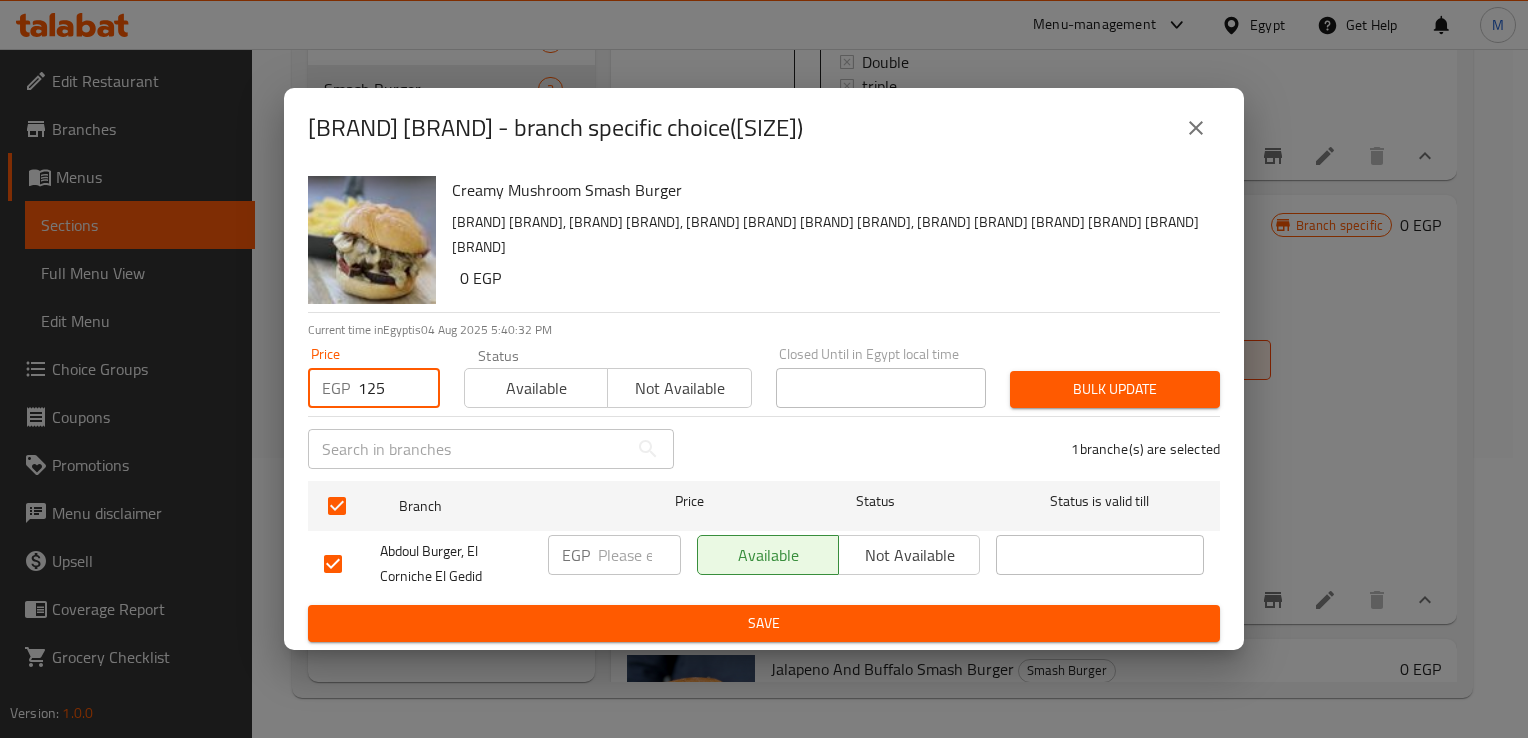 type on "125" 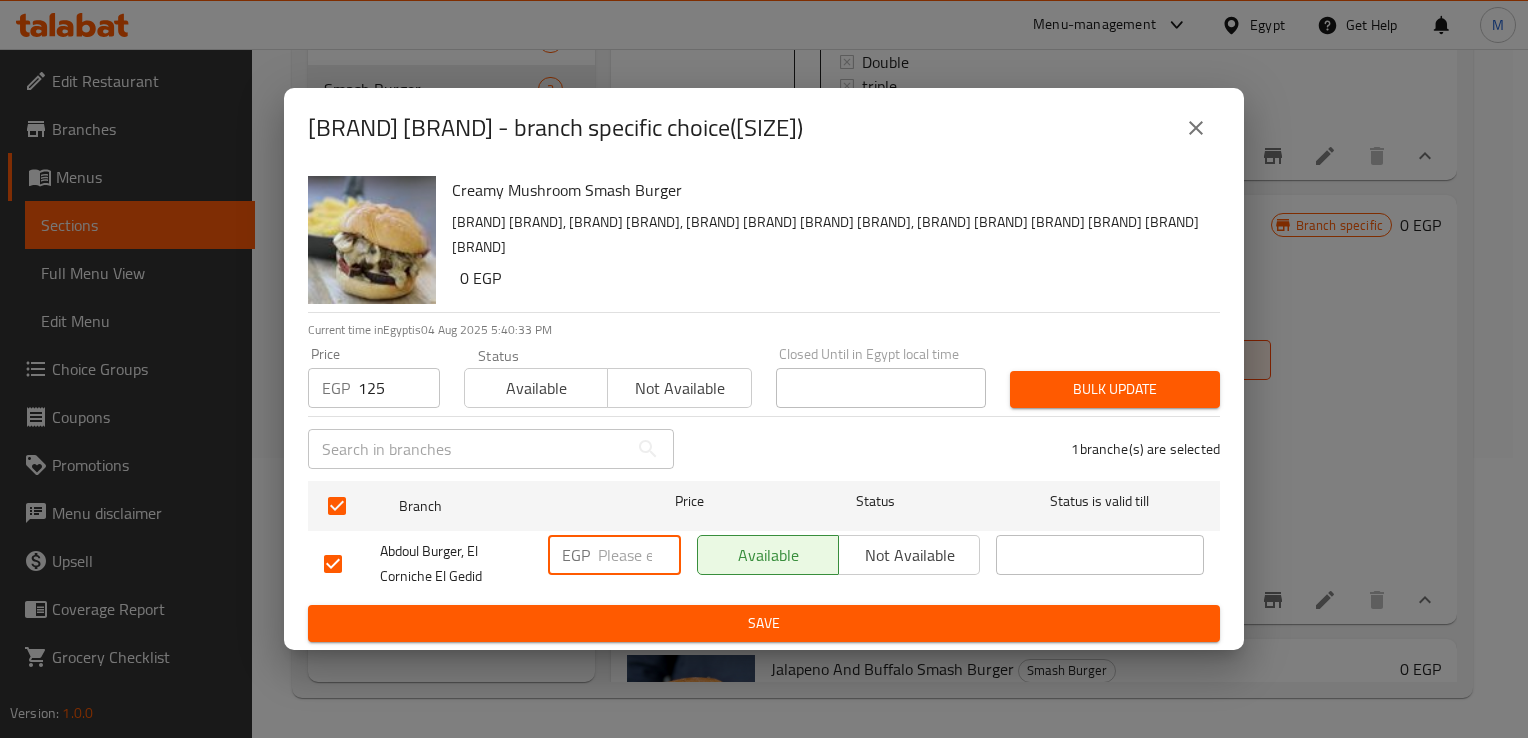 click at bounding box center (639, 555) 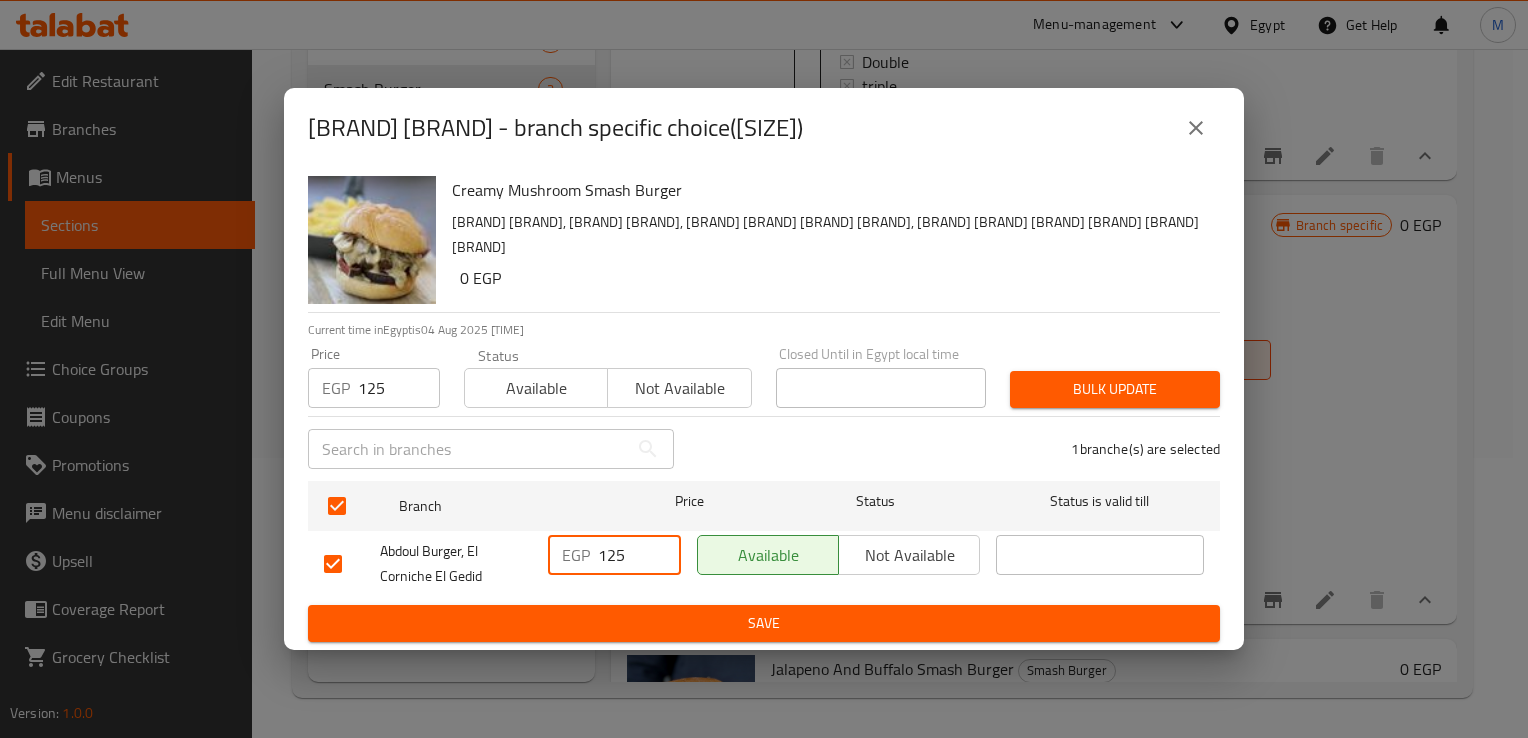 type on "125" 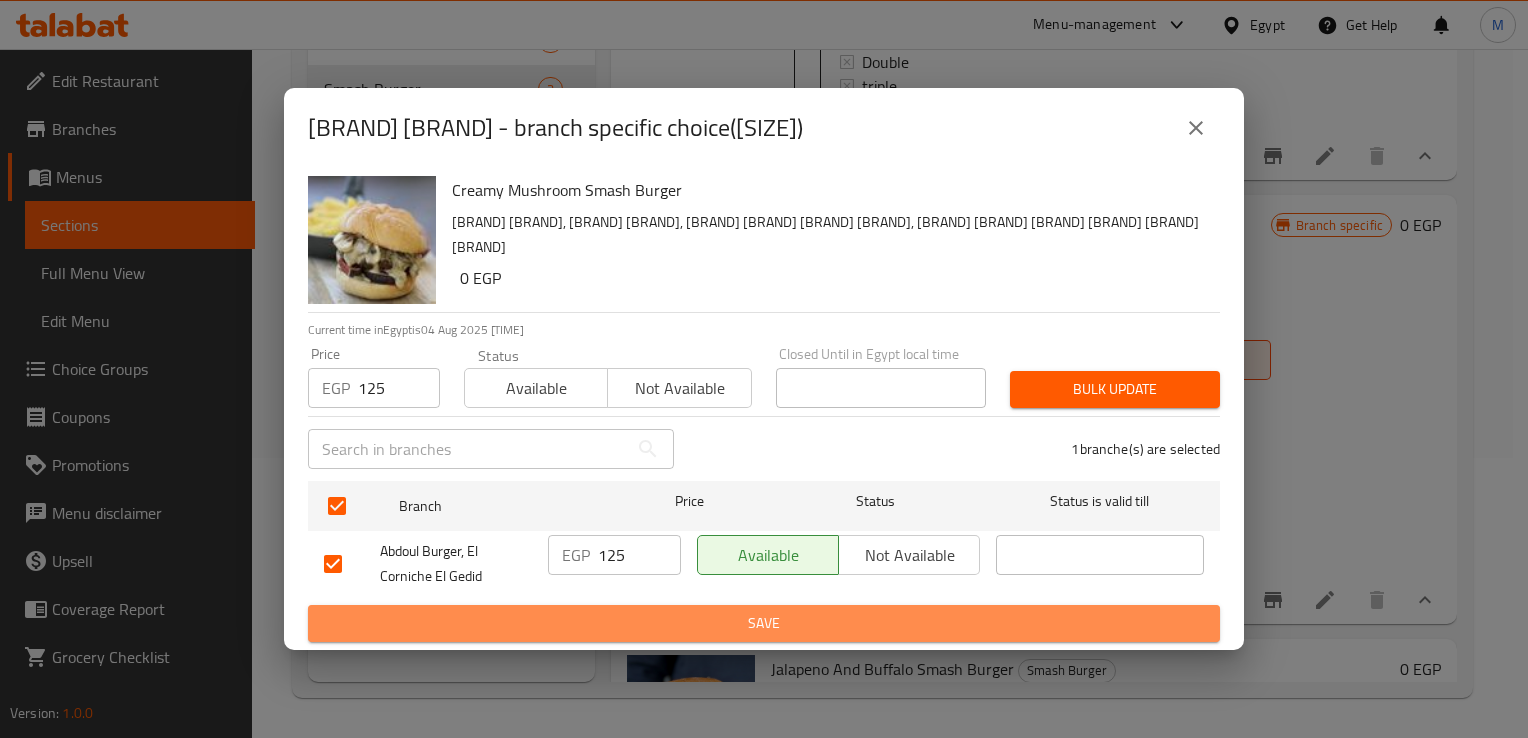 click on "Save" at bounding box center [764, 623] 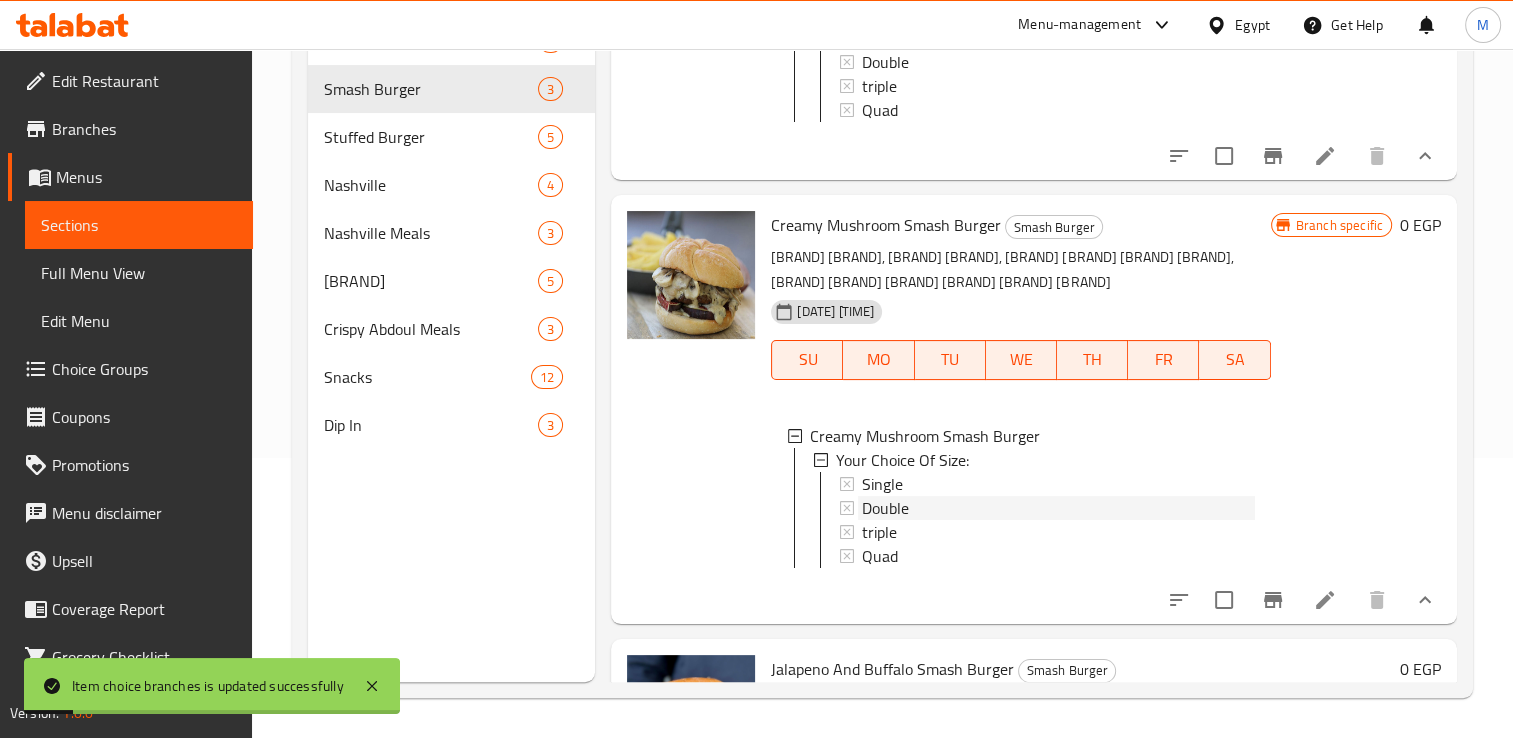 click on "Double" at bounding box center [885, 508] 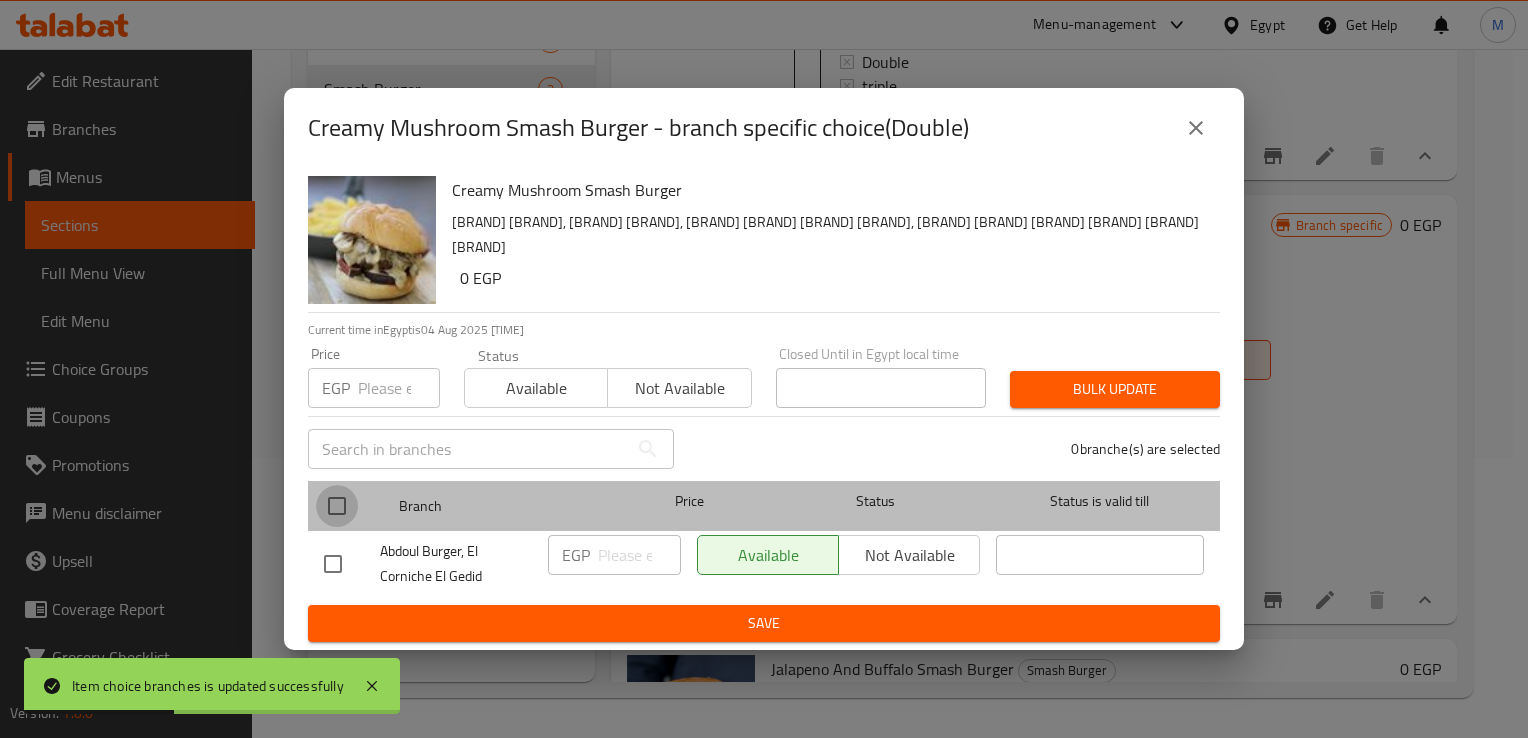click at bounding box center (337, 506) 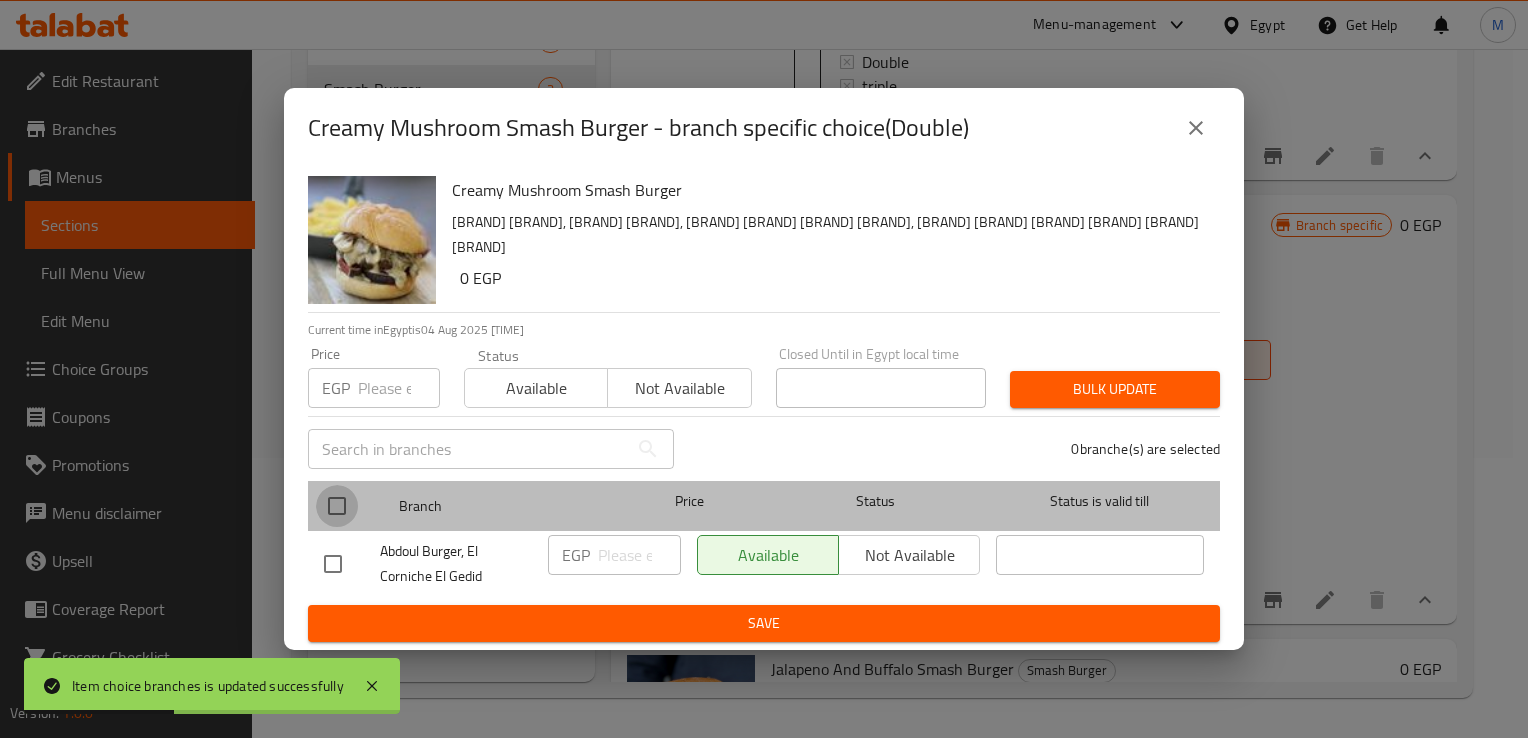 checkbox on "true" 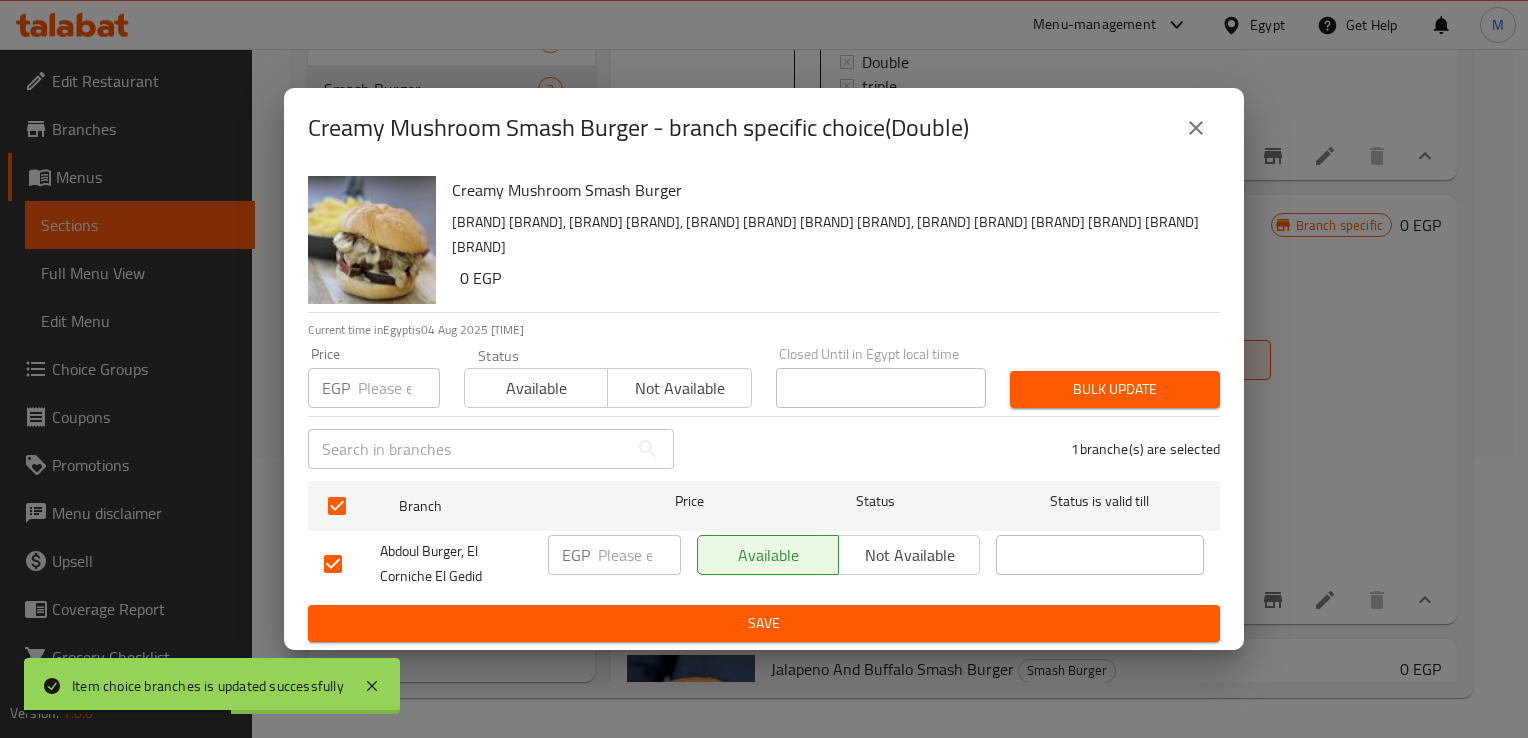 click at bounding box center (639, 555) 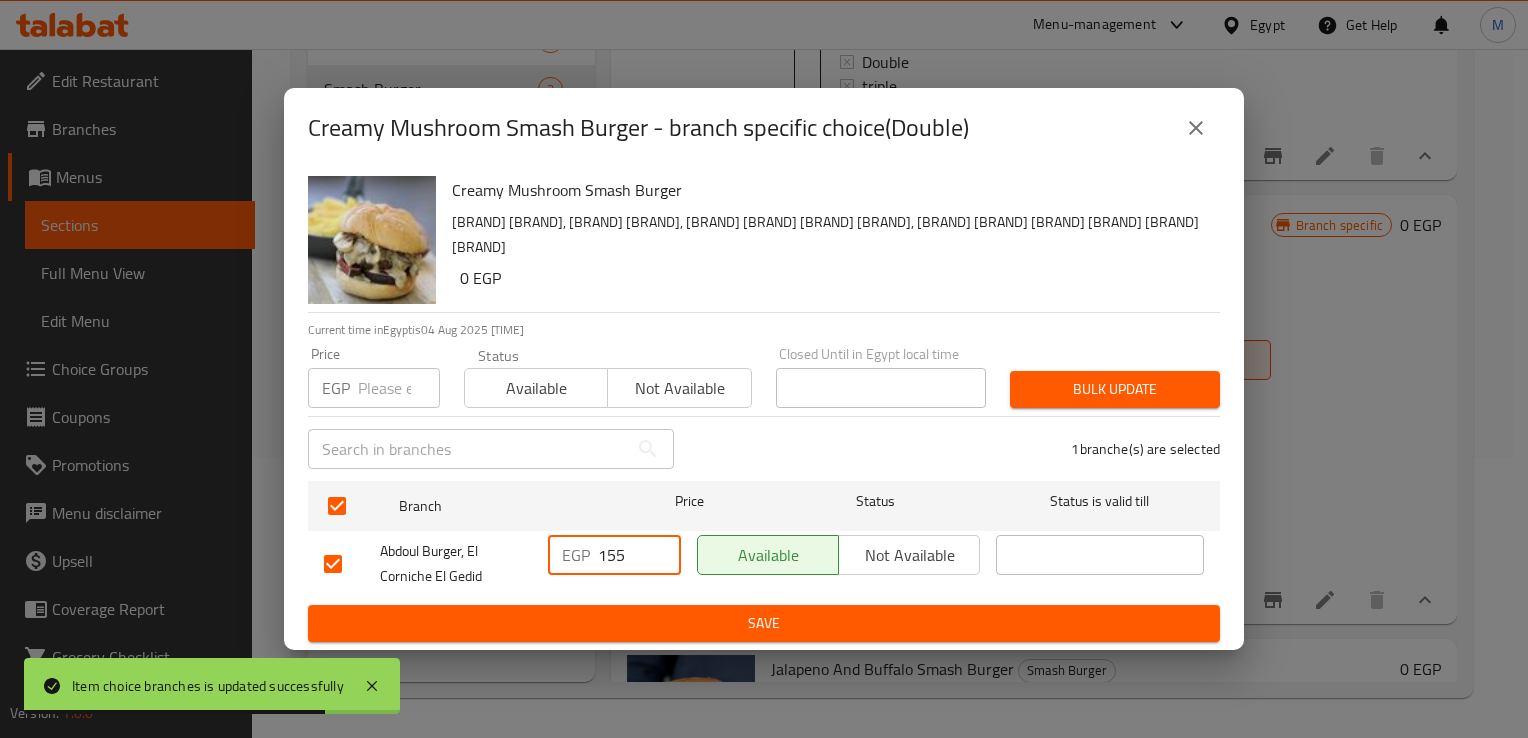 type on "155" 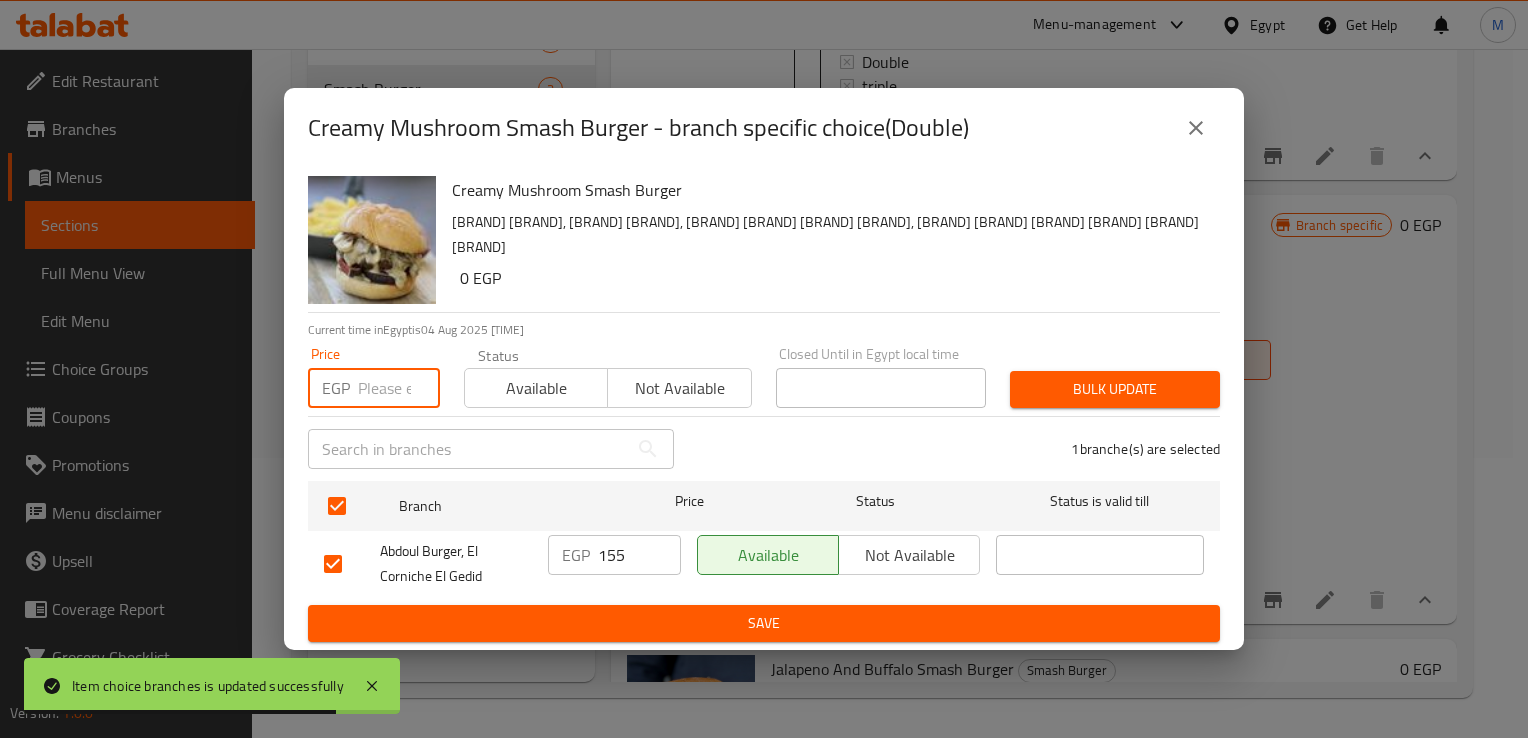 click at bounding box center [399, 388] 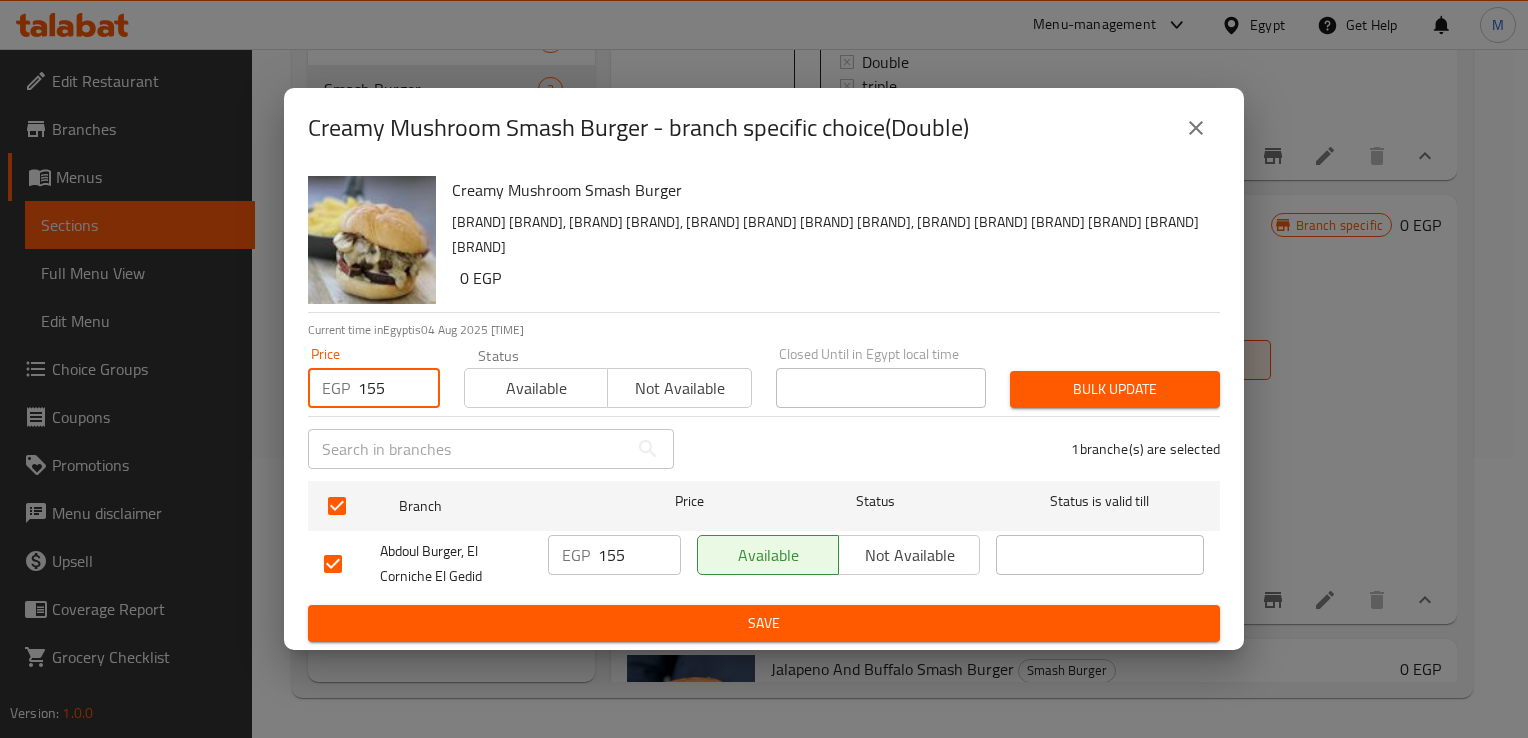 type on "155" 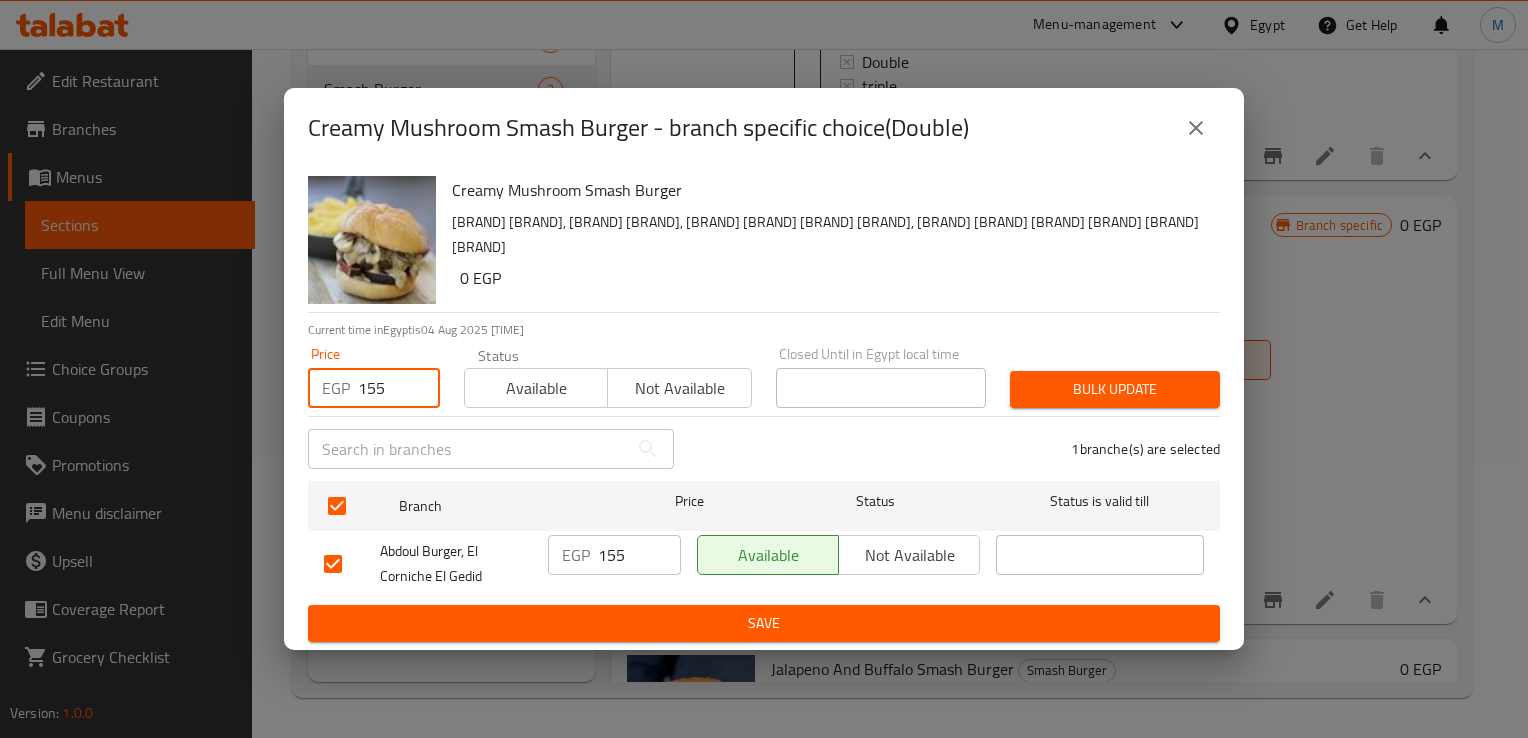 click on "Save" at bounding box center [764, 623] 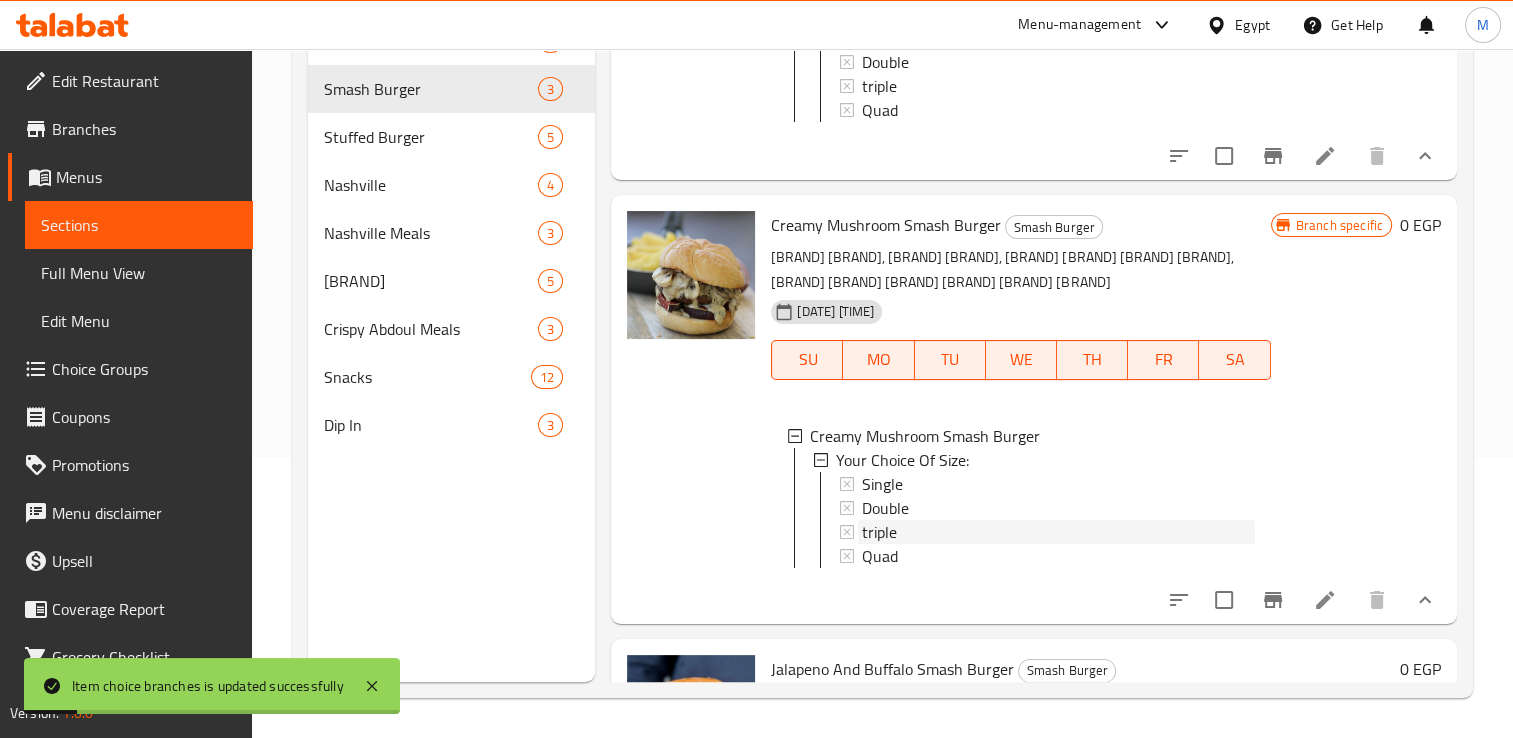 click on "triple" at bounding box center [1058, 532] 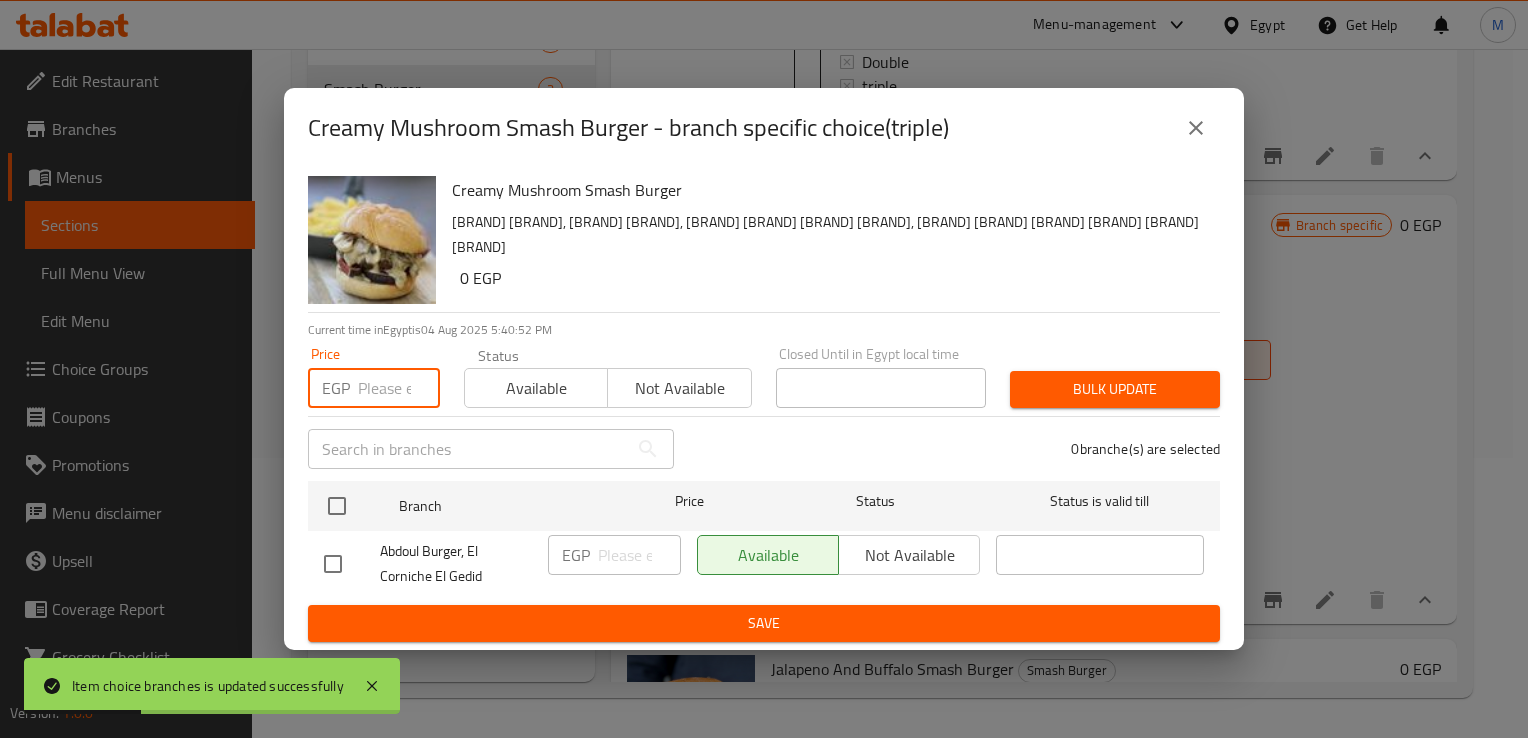 click at bounding box center [399, 388] 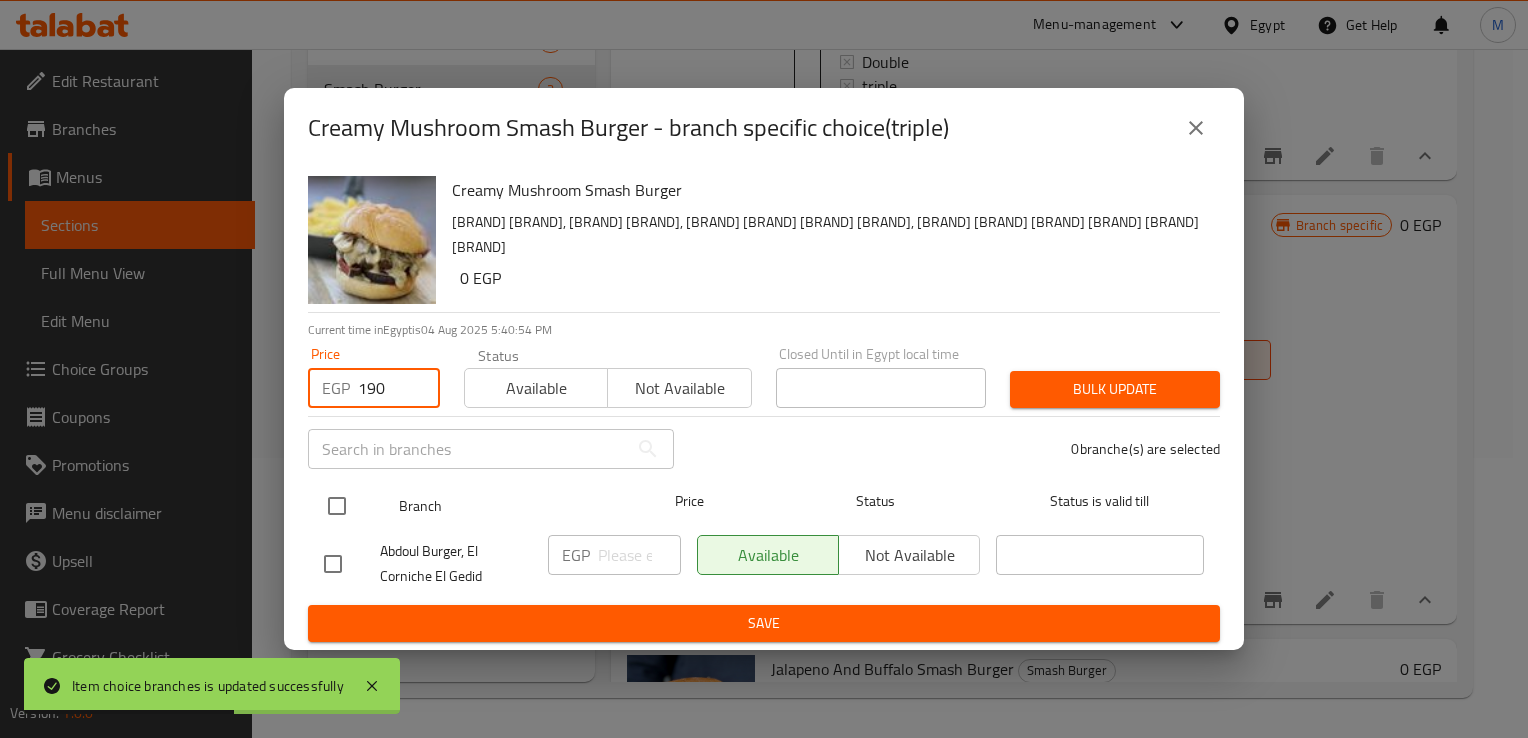 type on "190" 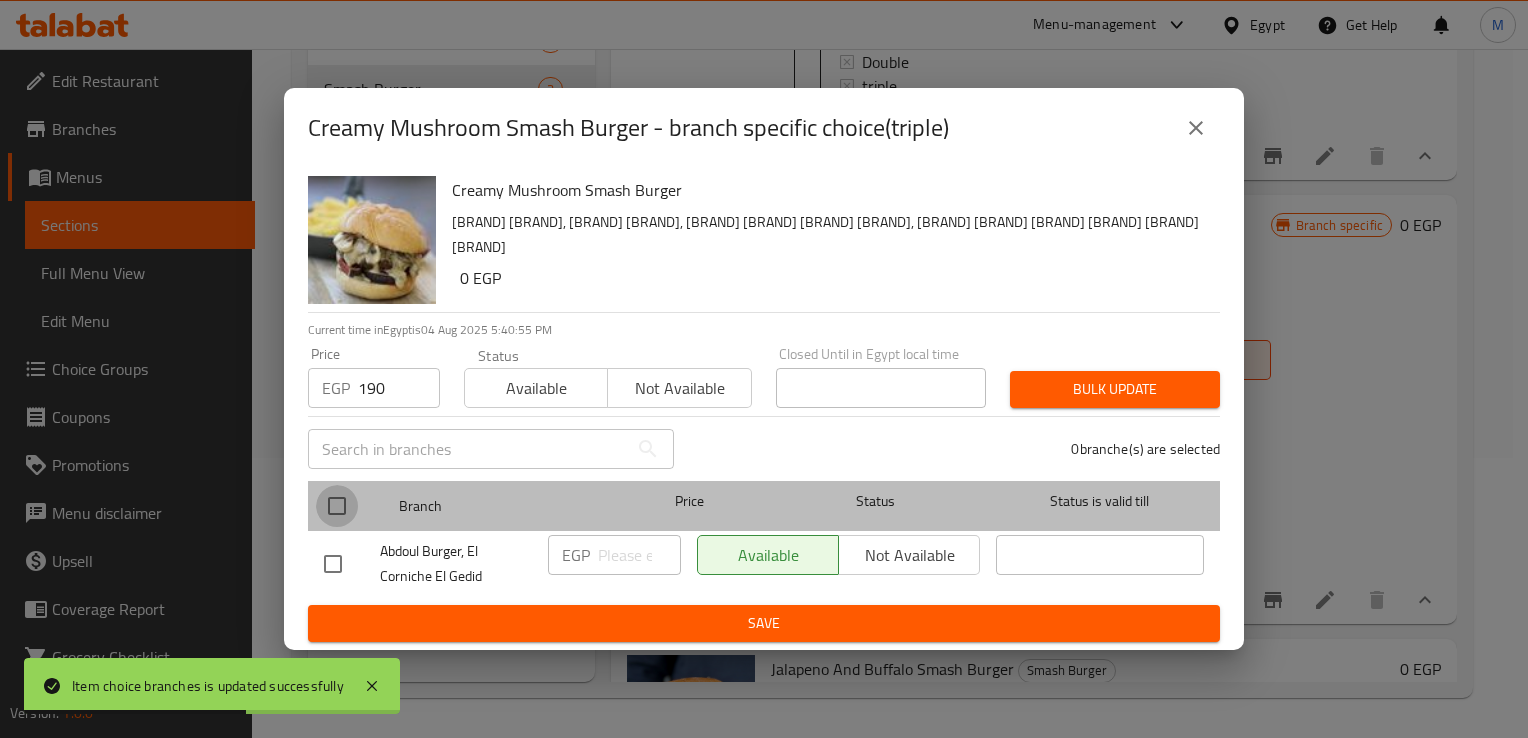click at bounding box center [337, 506] 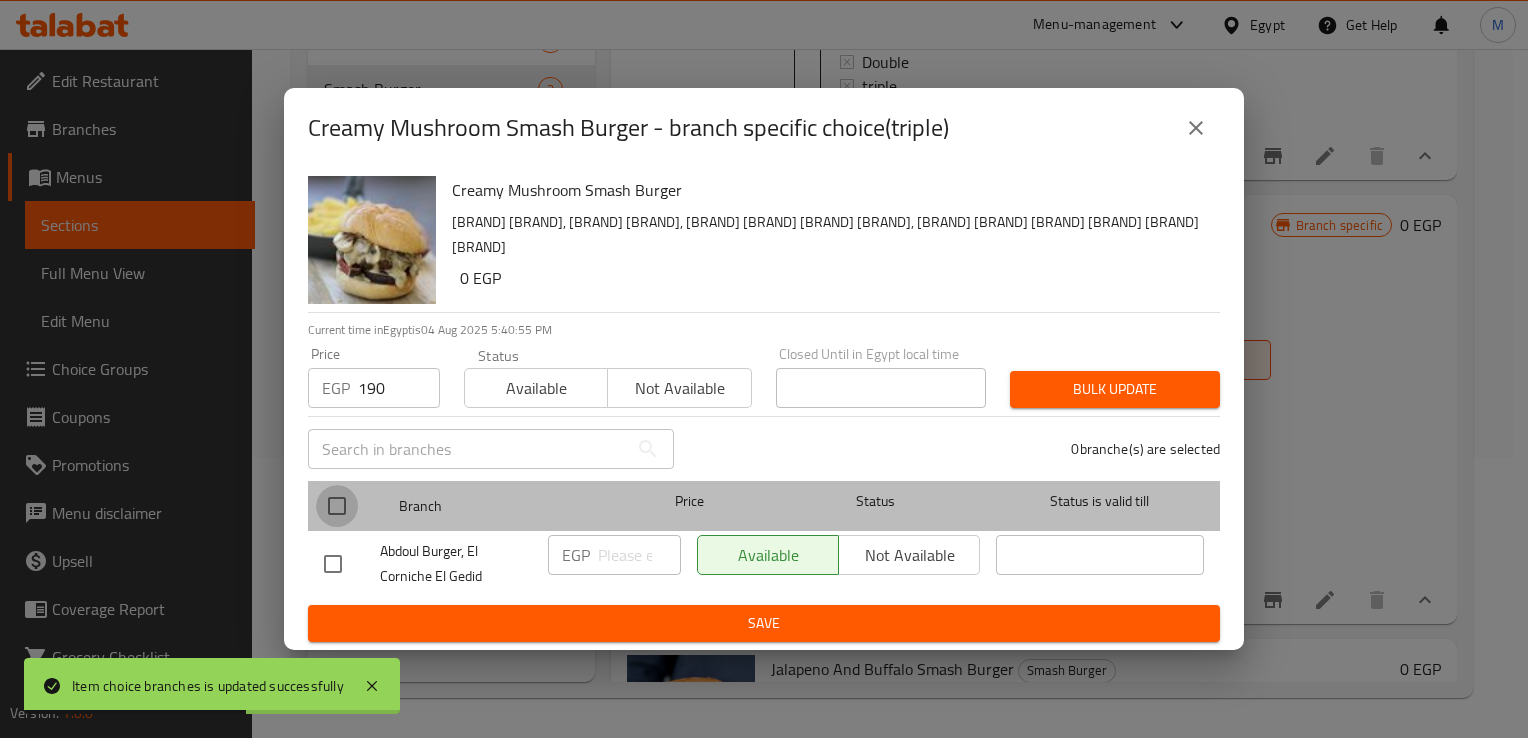 checkbox on "true" 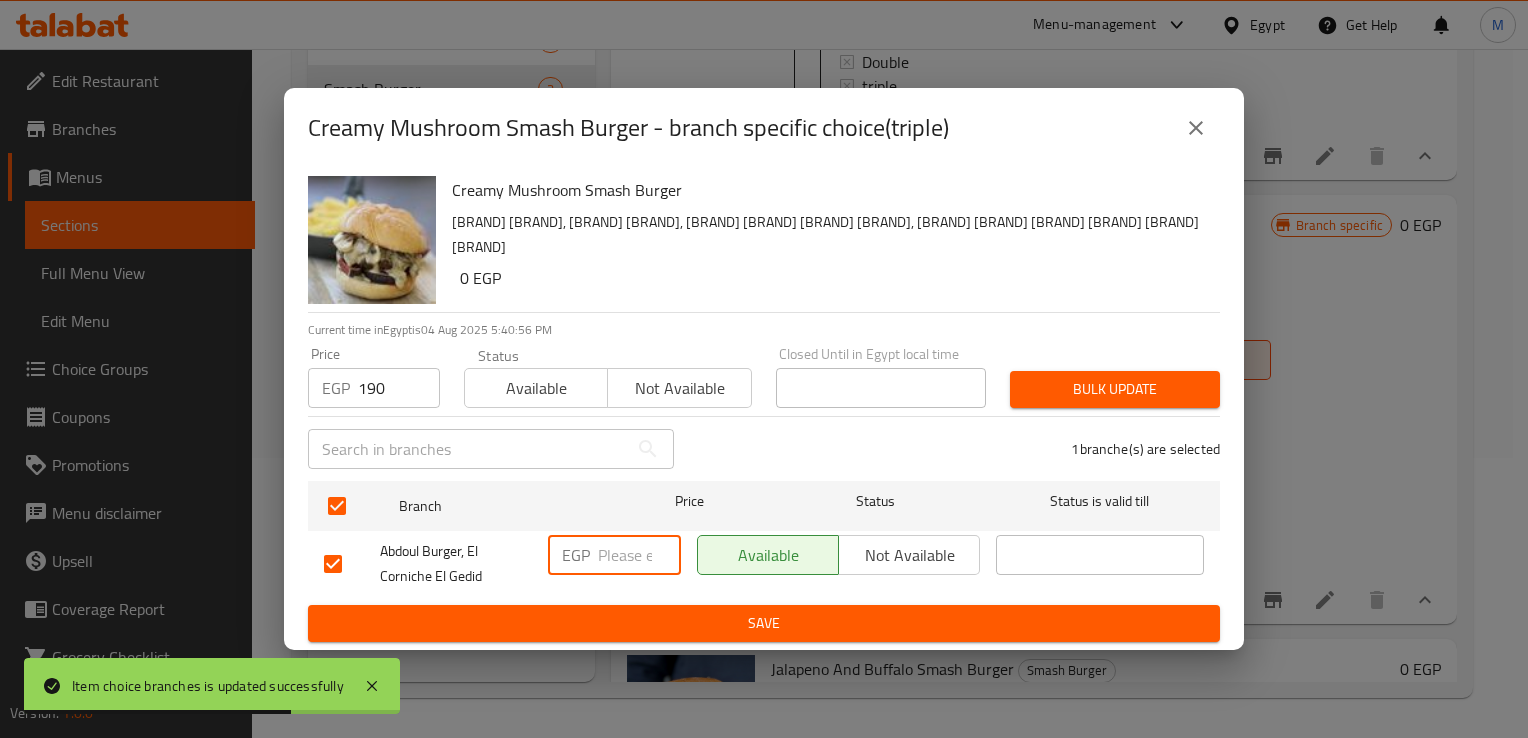 click at bounding box center (639, 555) 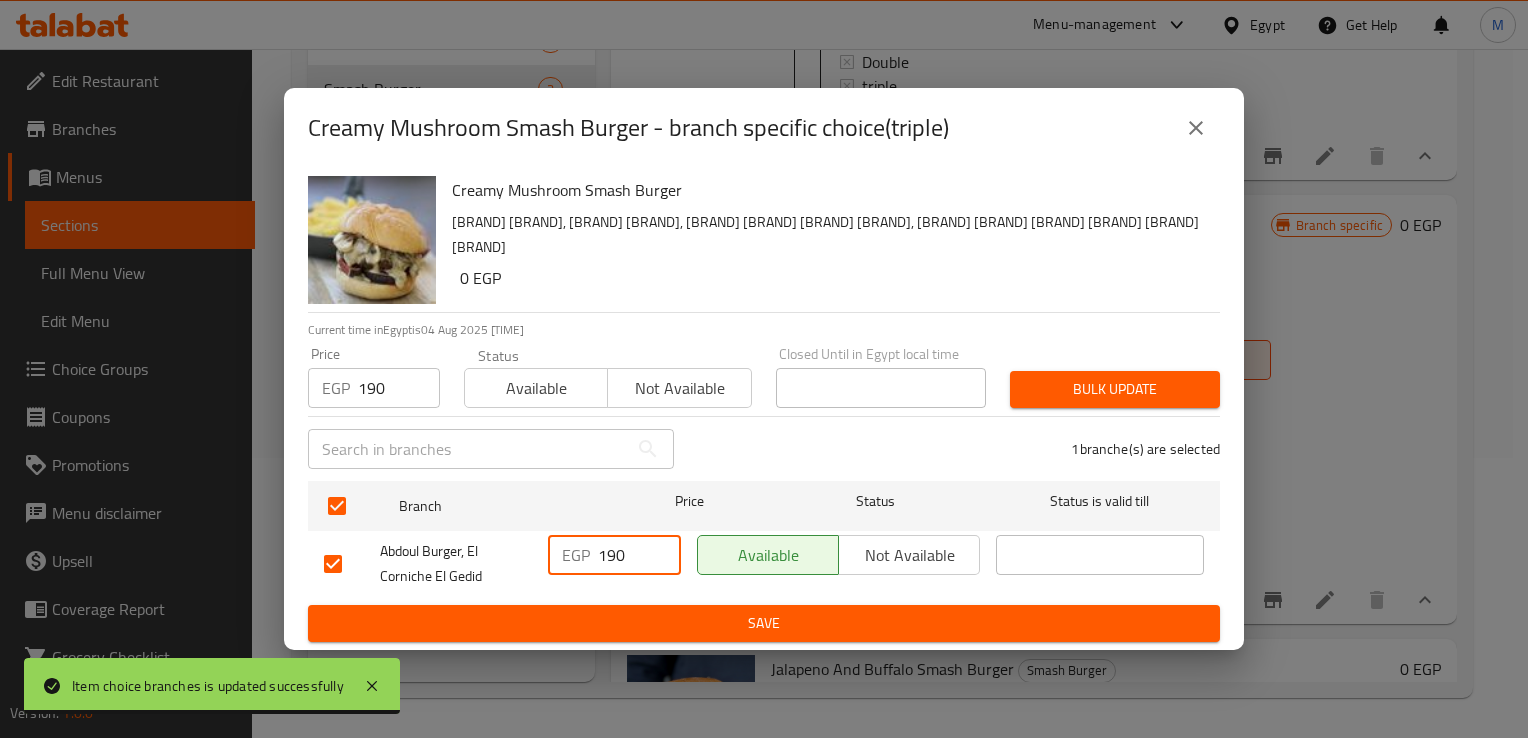 type on "190" 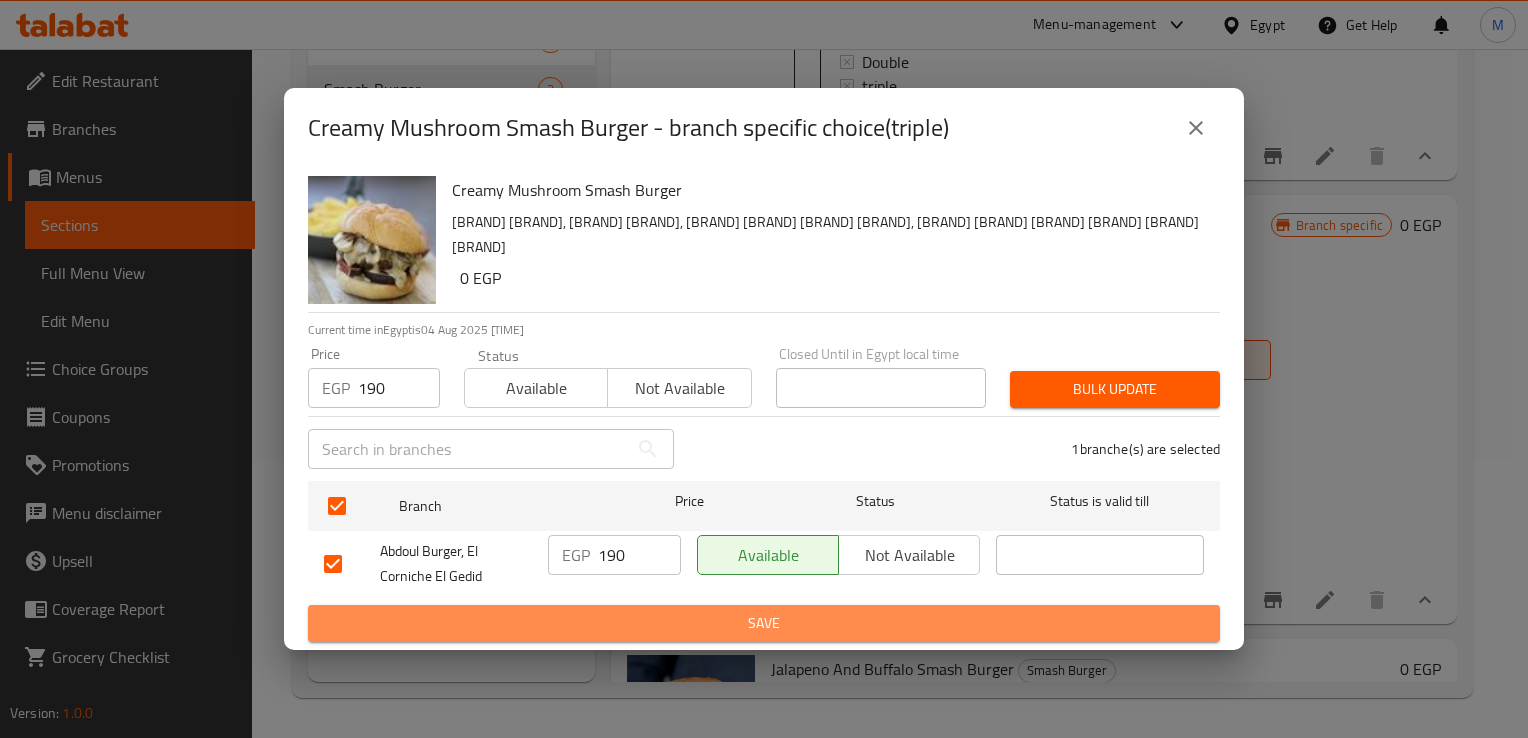 click on "Save" at bounding box center (764, 623) 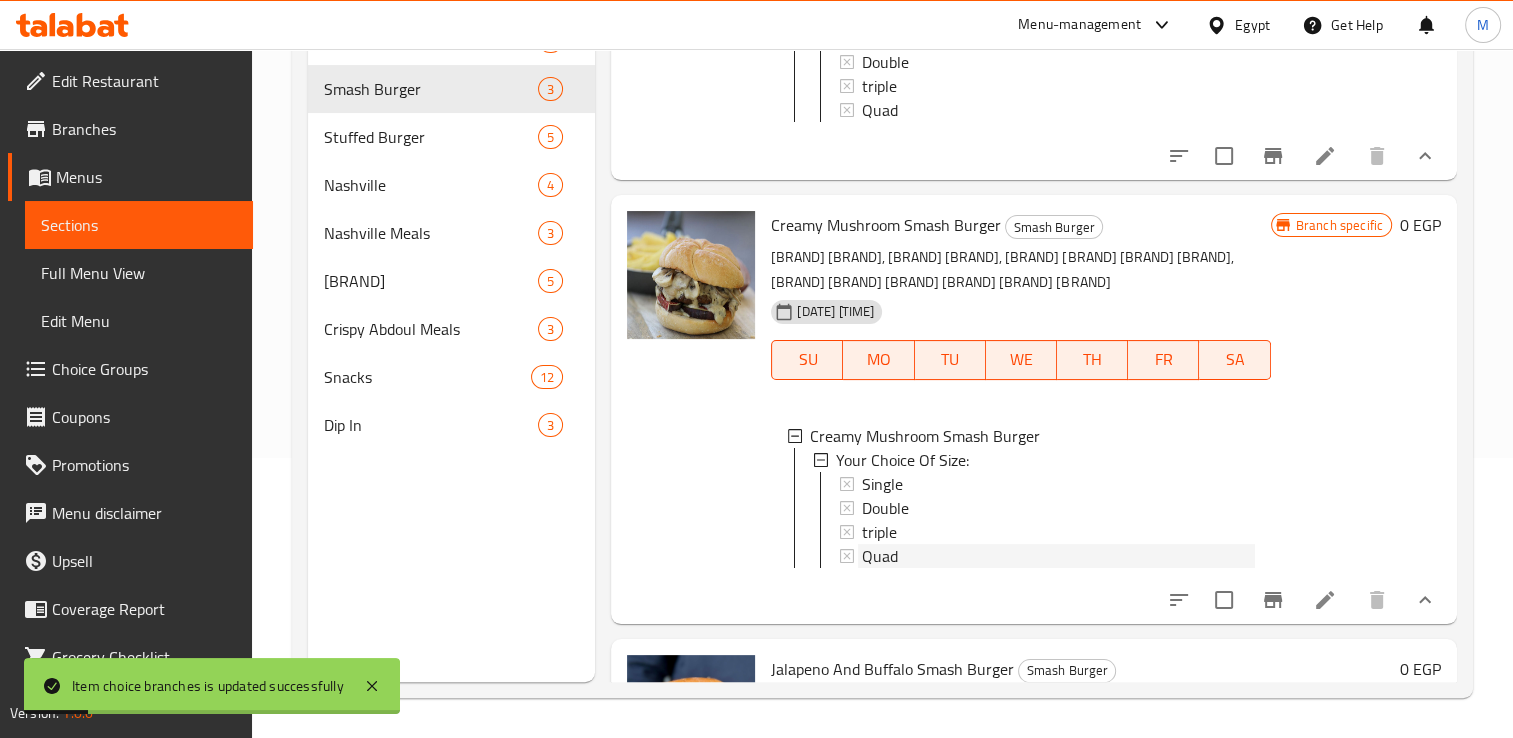 click on "Quad" at bounding box center (880, 556) 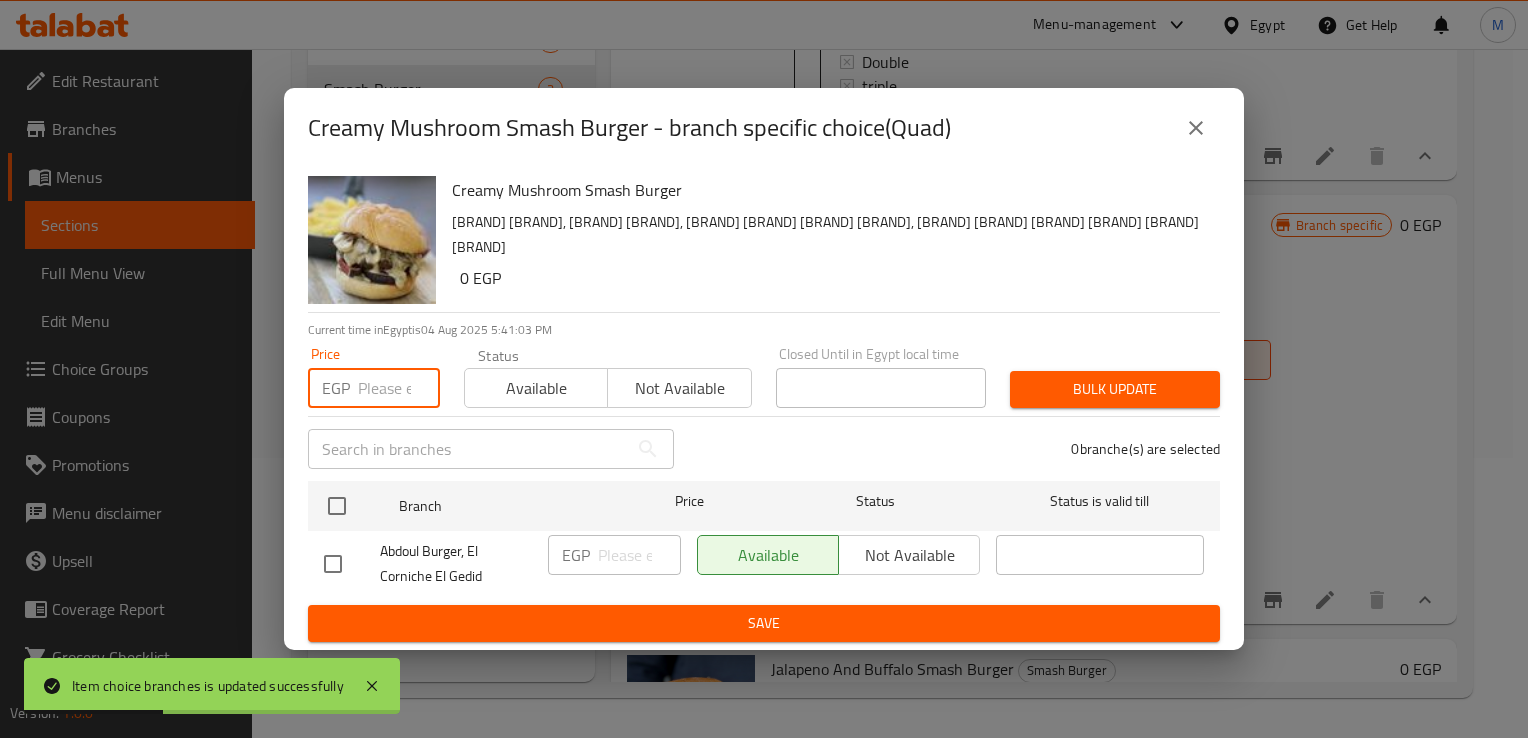 click at bounding box center (399, 388) 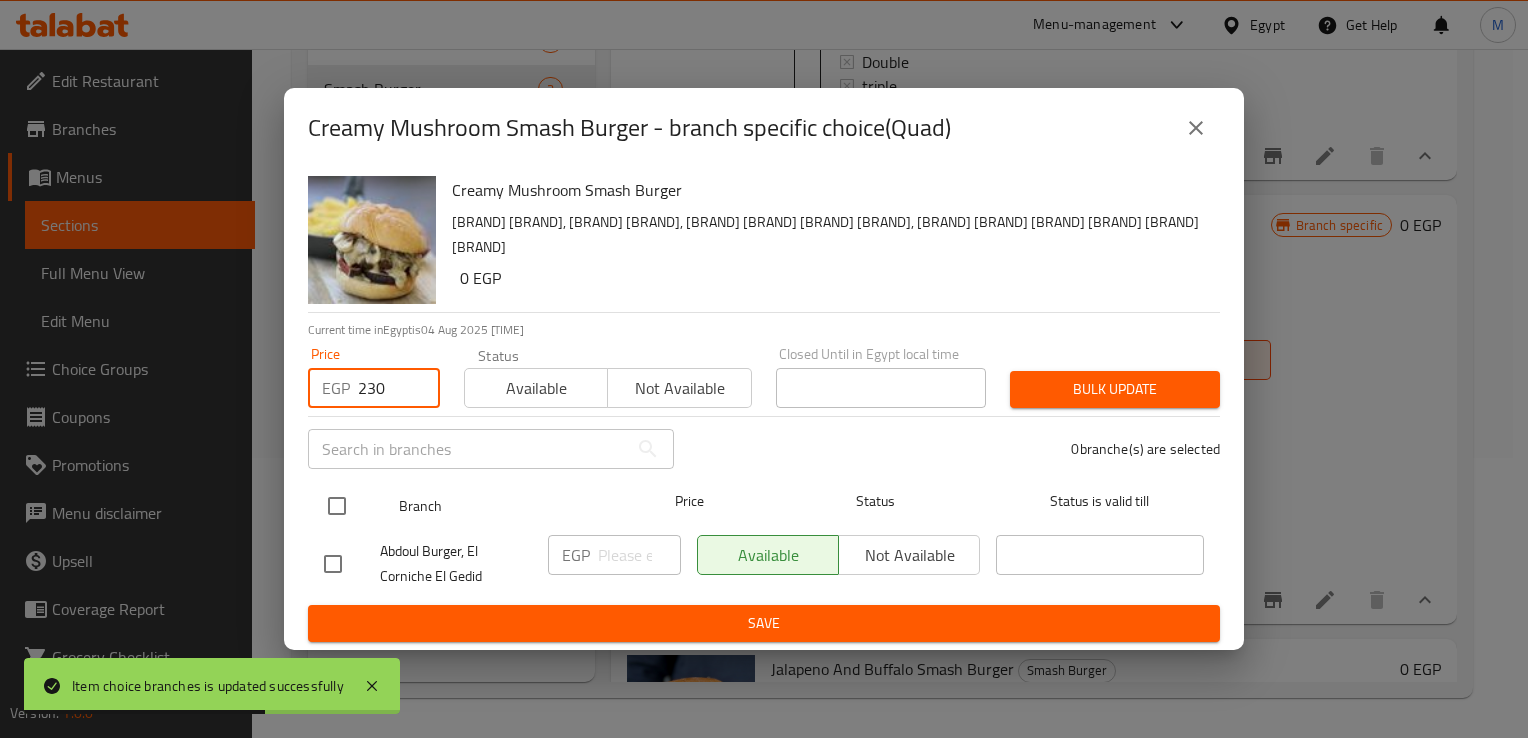 type on "230" 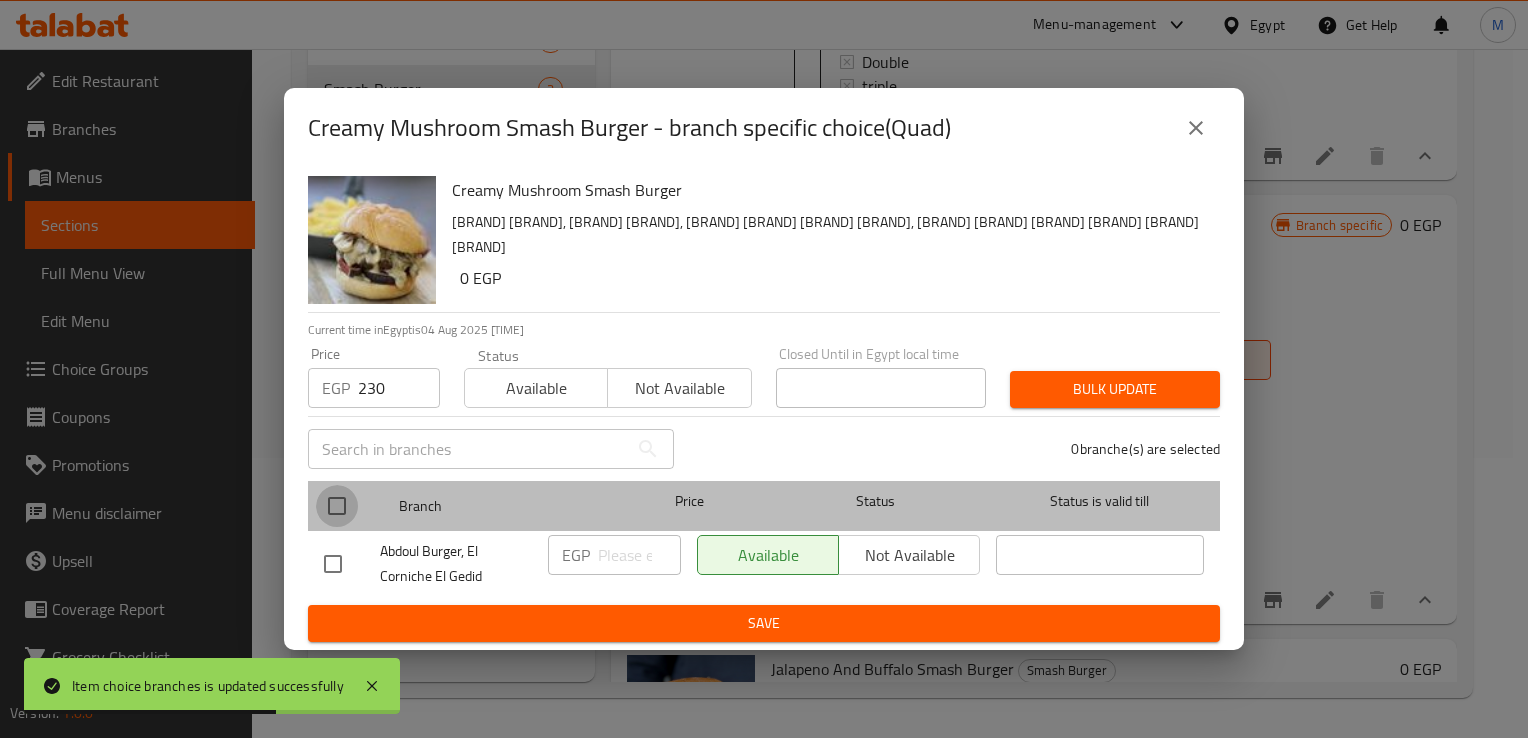 click at bounding box center [337, 506] 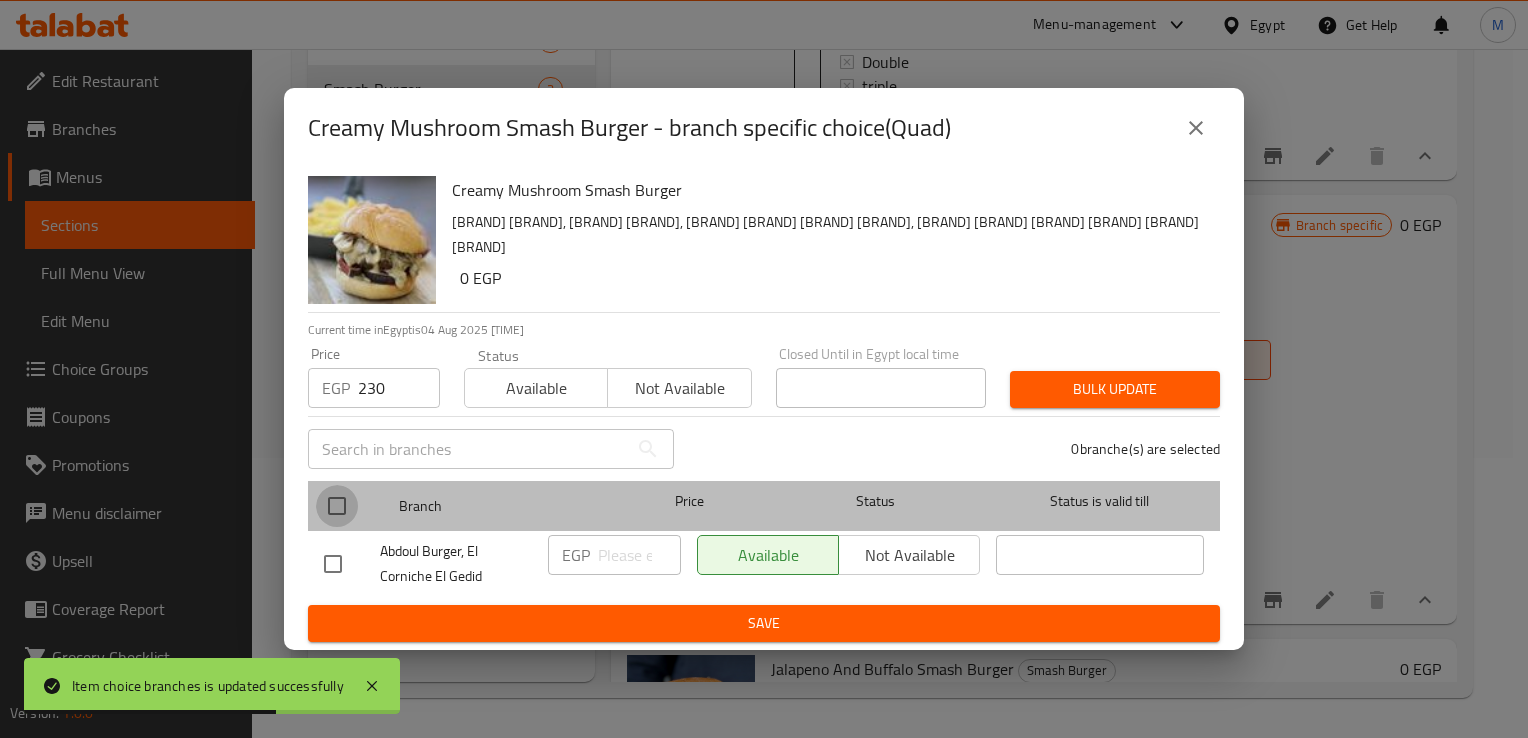 checkbox on "true" 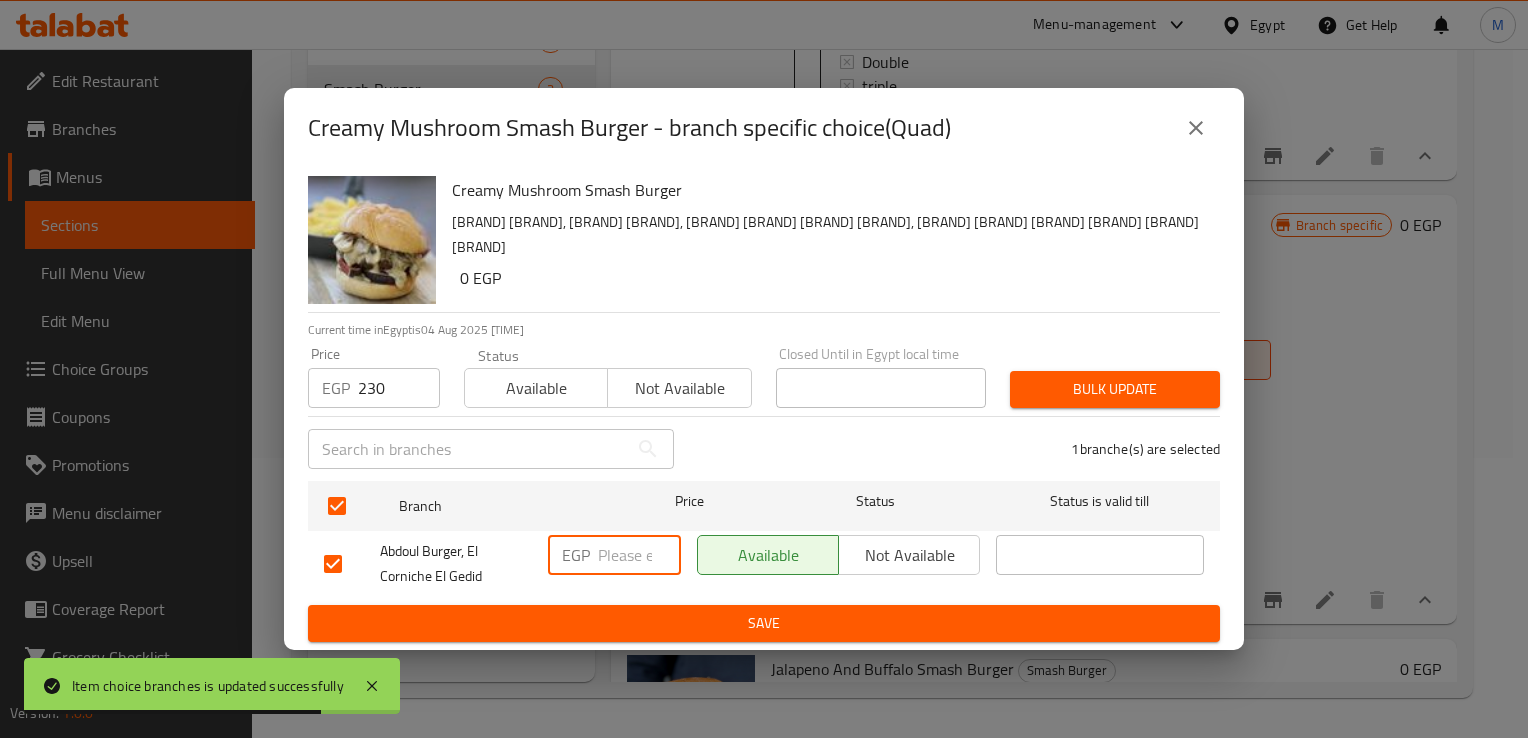 click at bounding box center (639, 555) 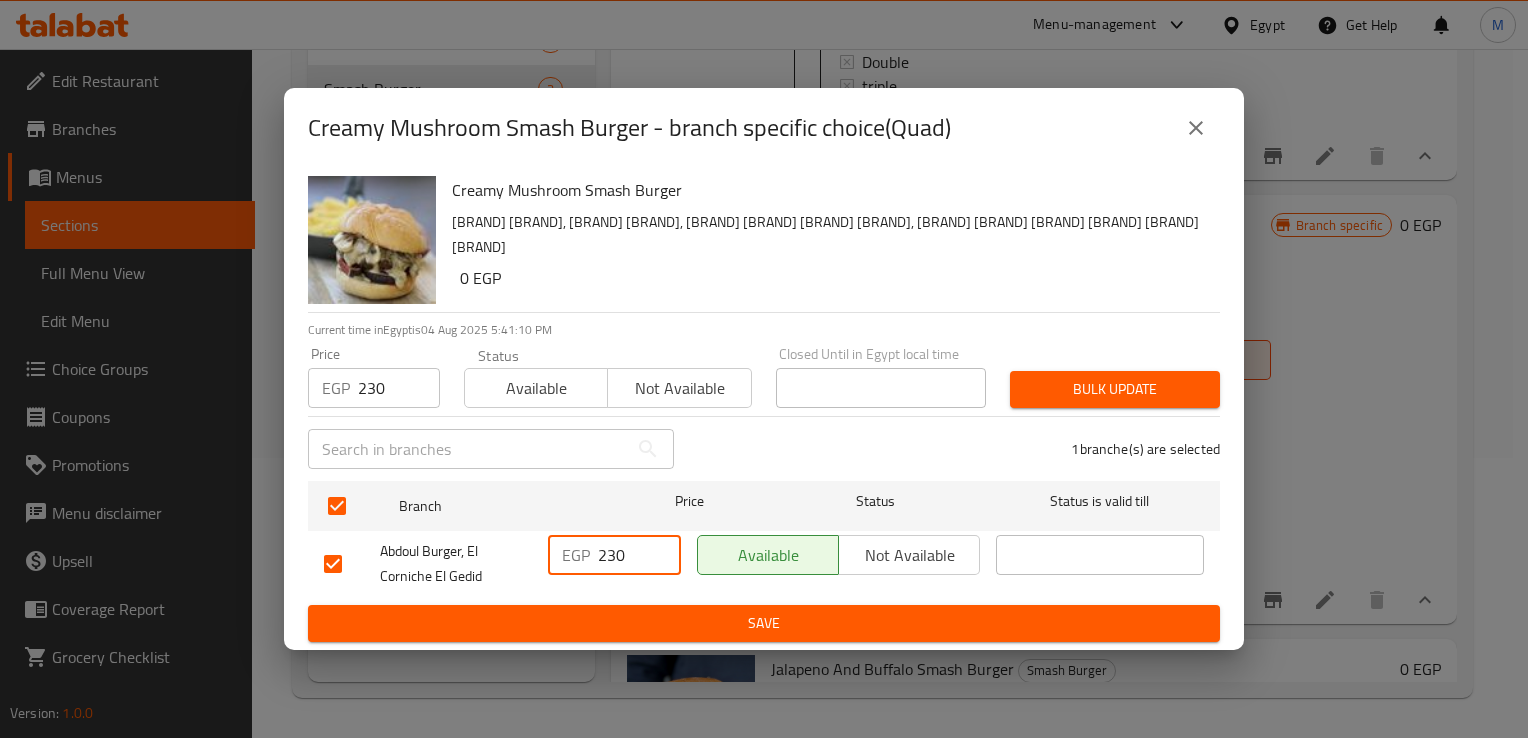 type on "230" 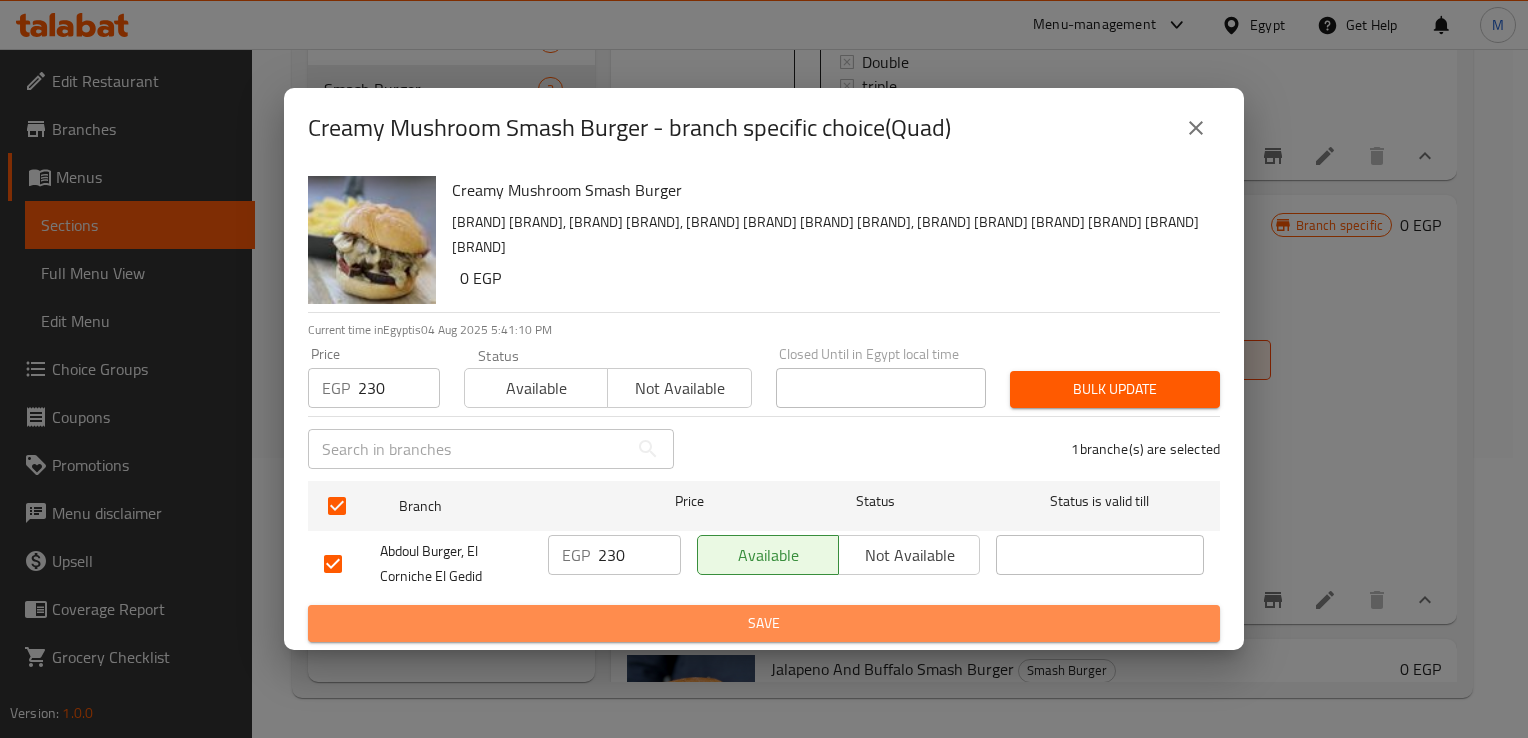 click on "Save" at bounding box center (764, 623) 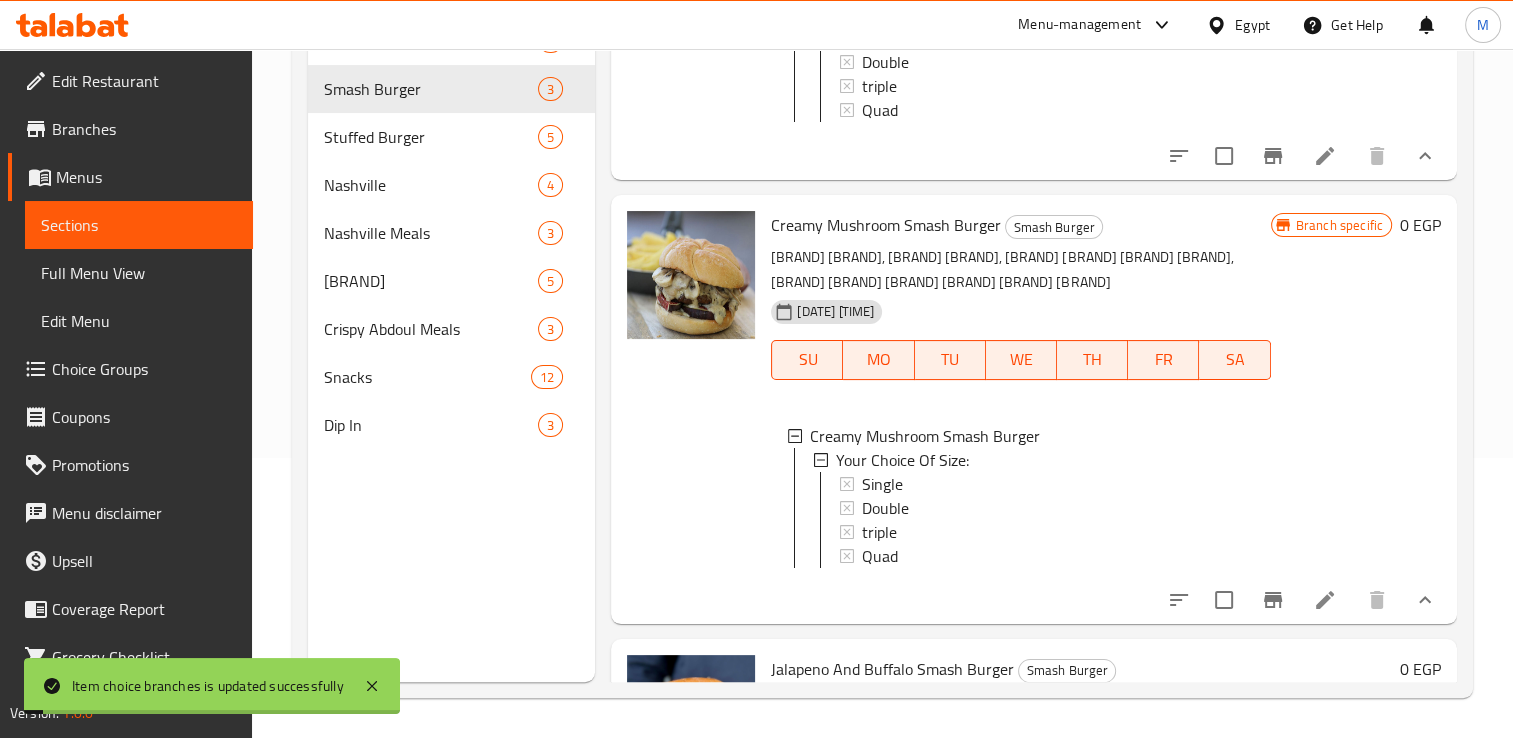scroll, scrollTop: 2, scrollLeft: 0, axis: vertical 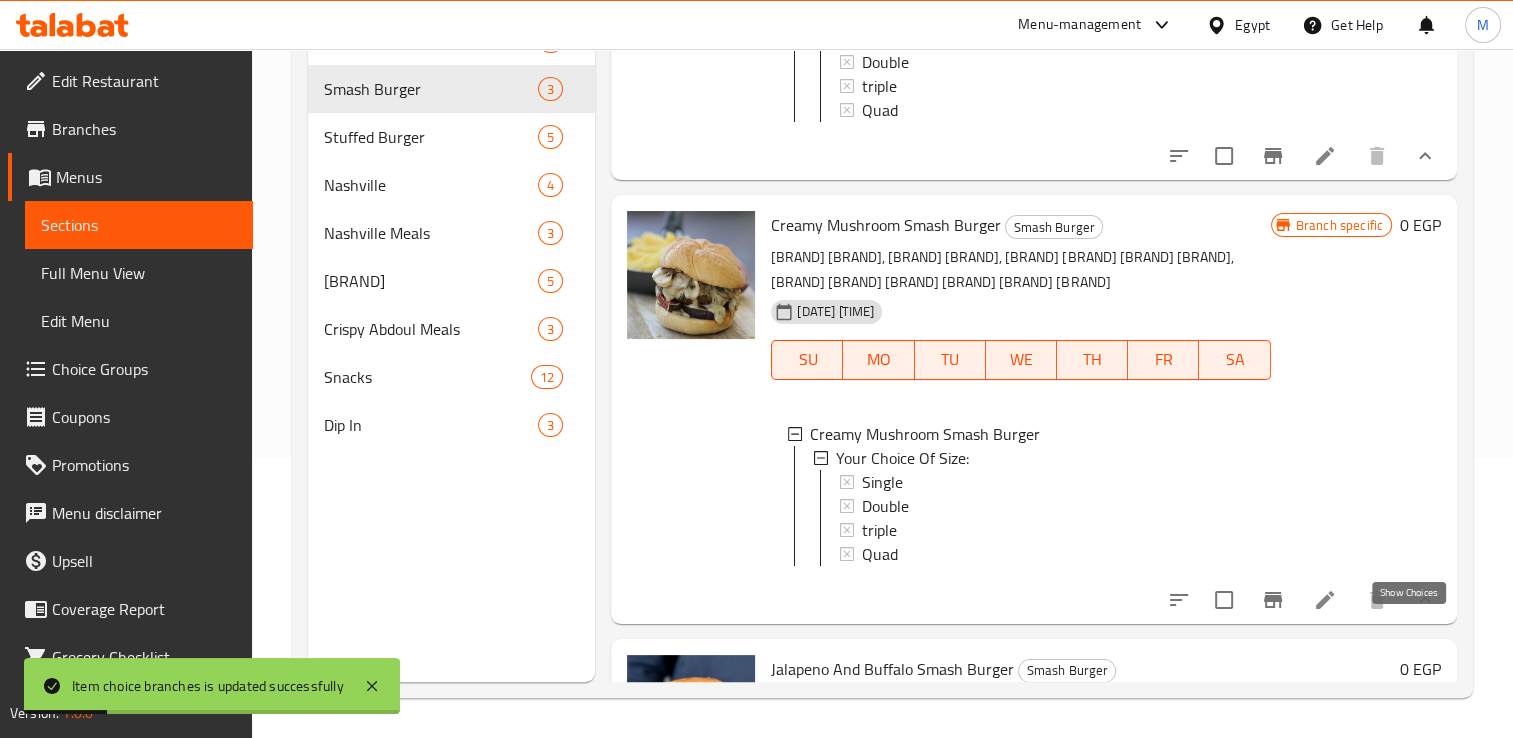 click 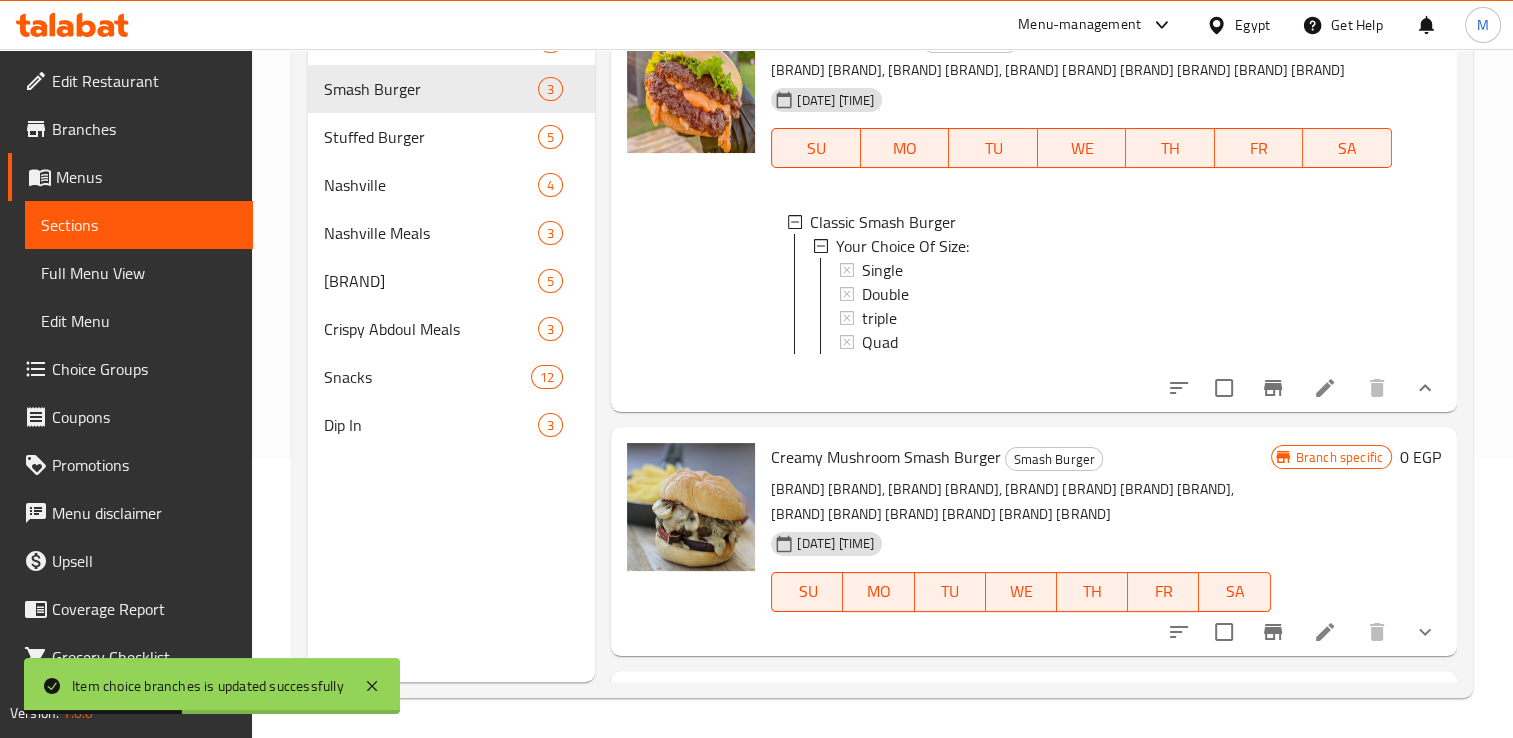 scroll, scrollTop: 232, scrollLeft: 0, axis: vertical 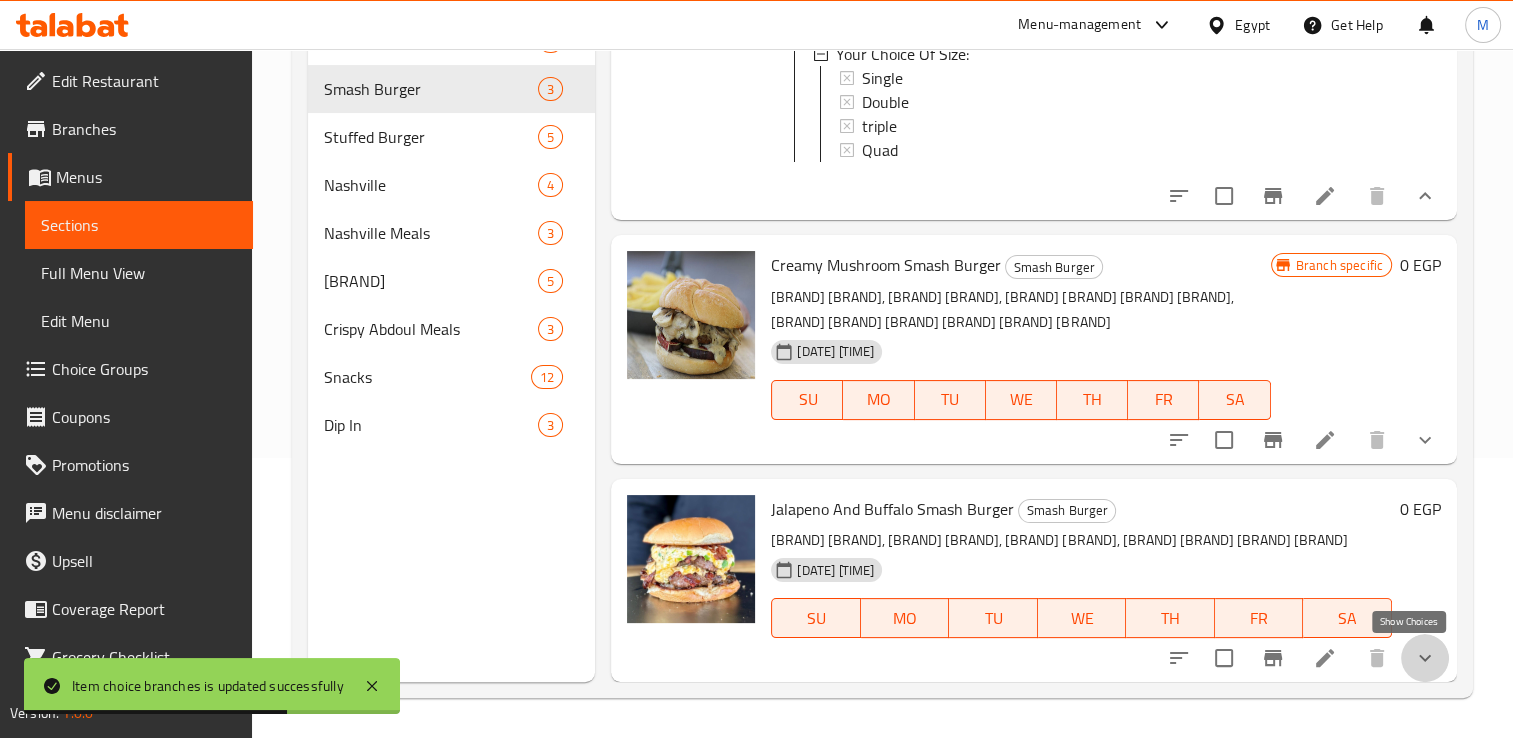 click 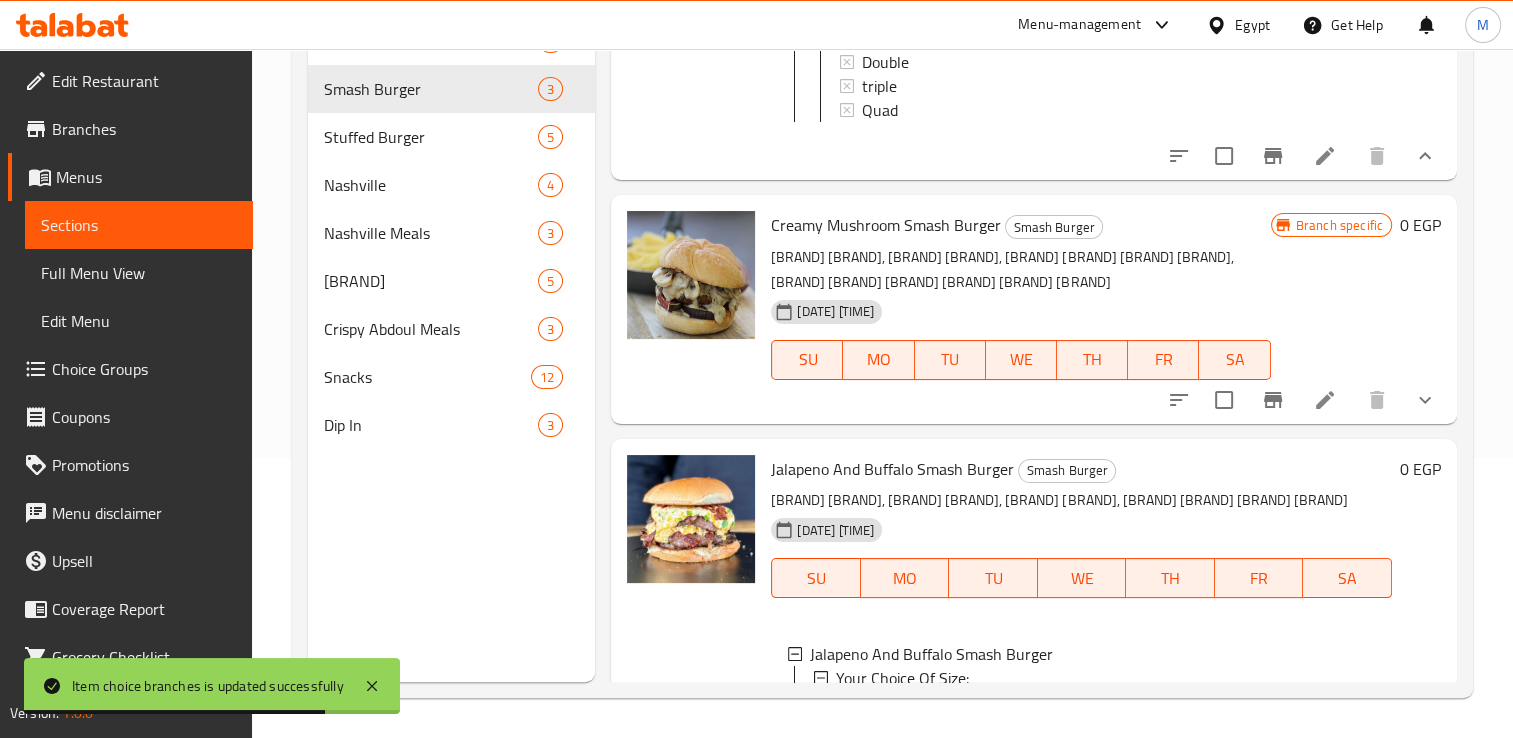 scroll, scrollTop: 447, scrollLeft: 0, axis: vertical 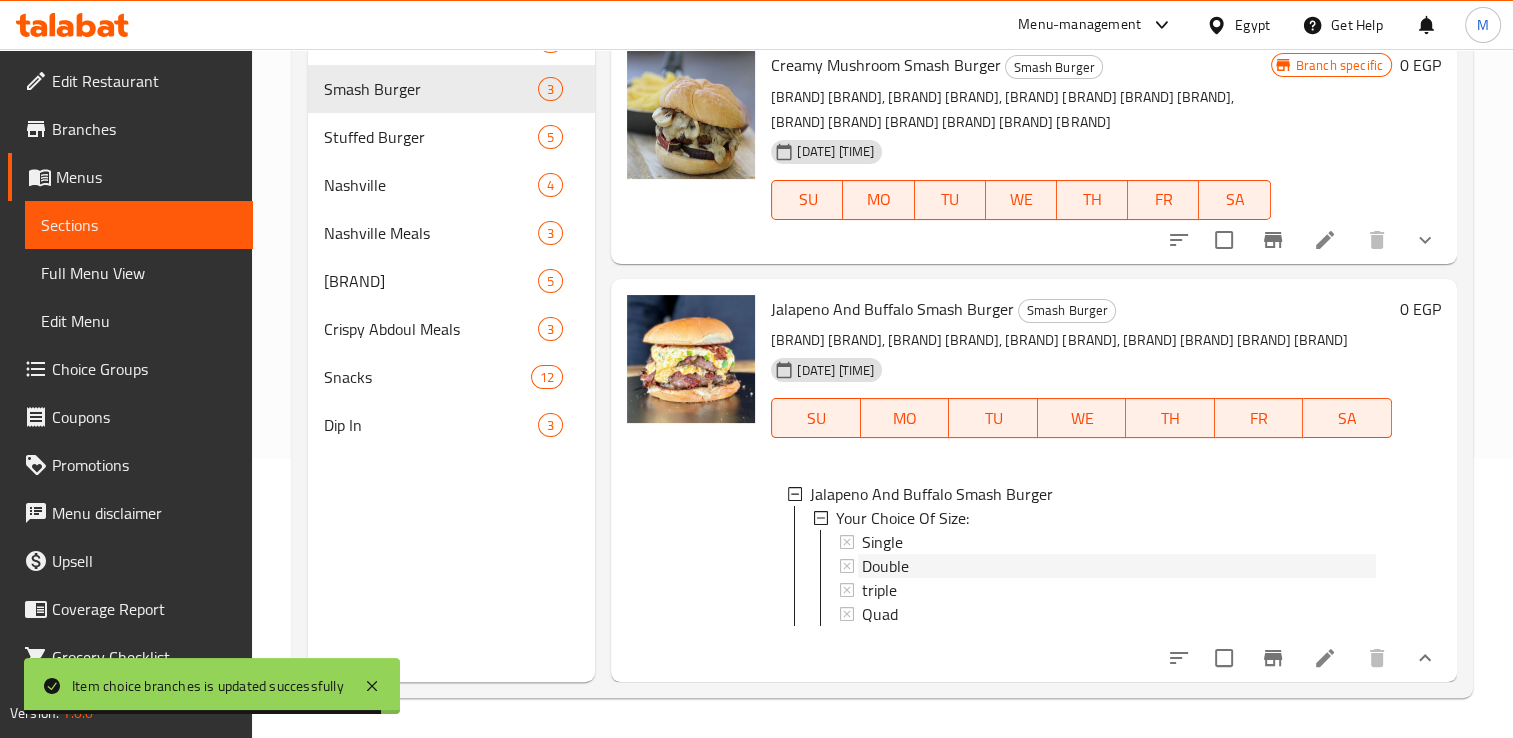 click on "Double" at bounding box center (885, 566) 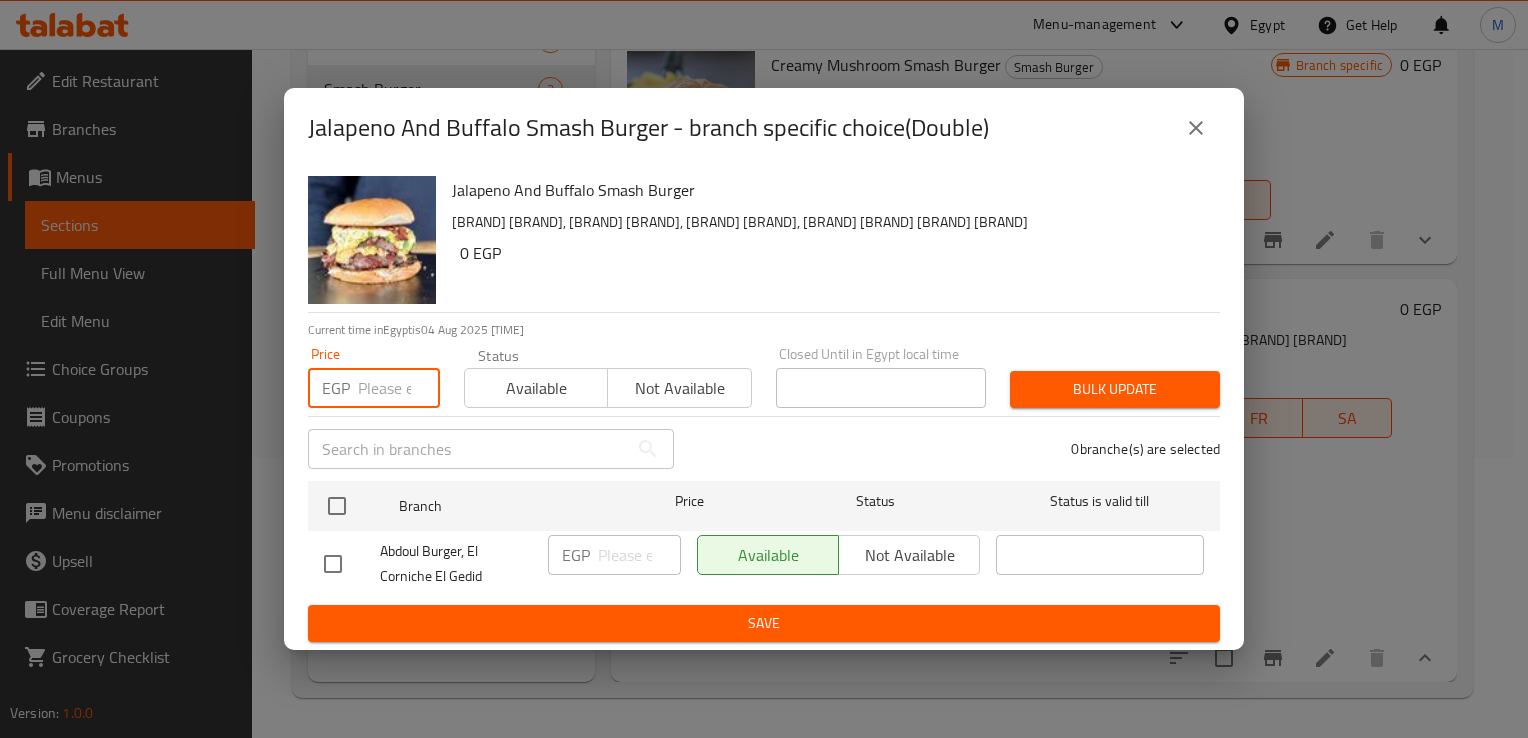 click at bounding box center (399, 388) 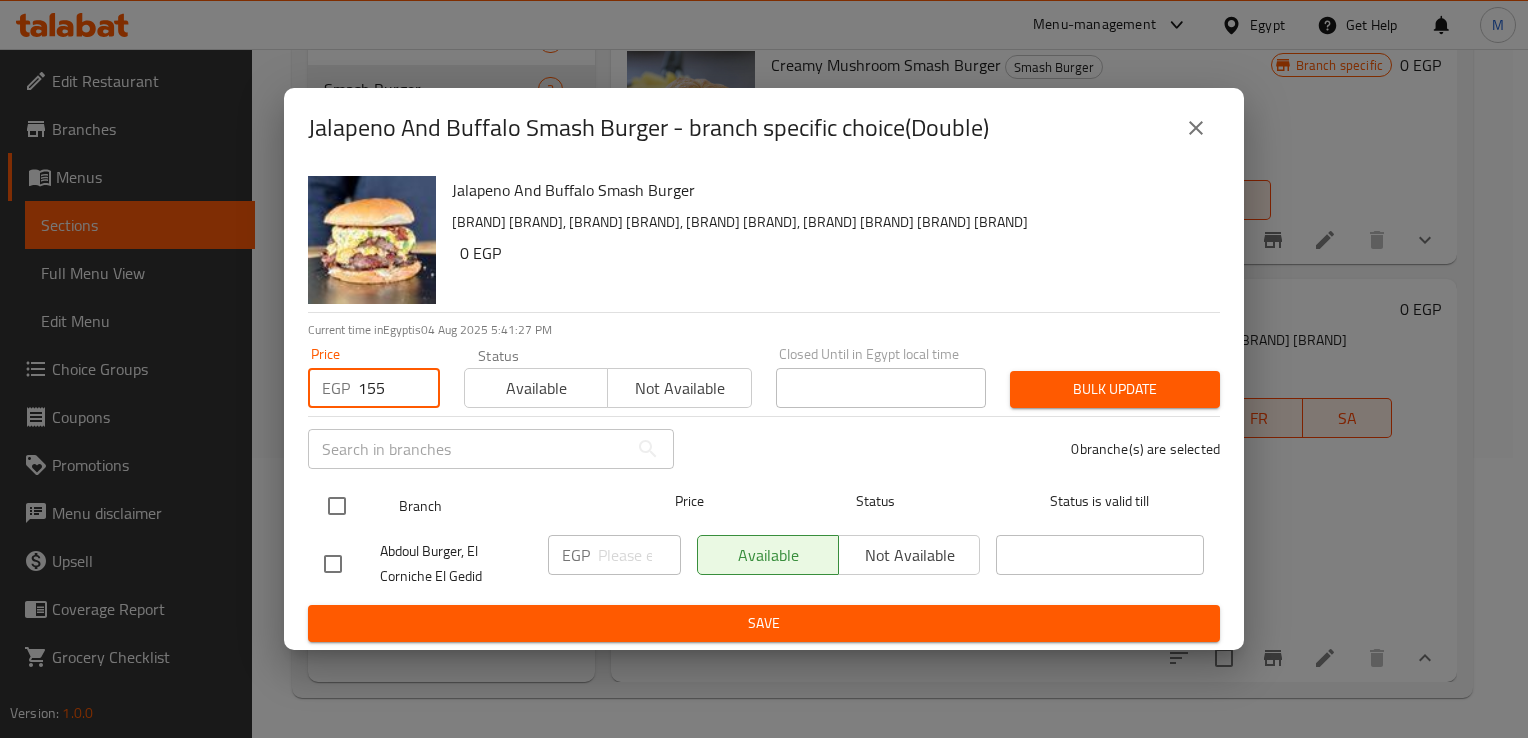 type on "155" 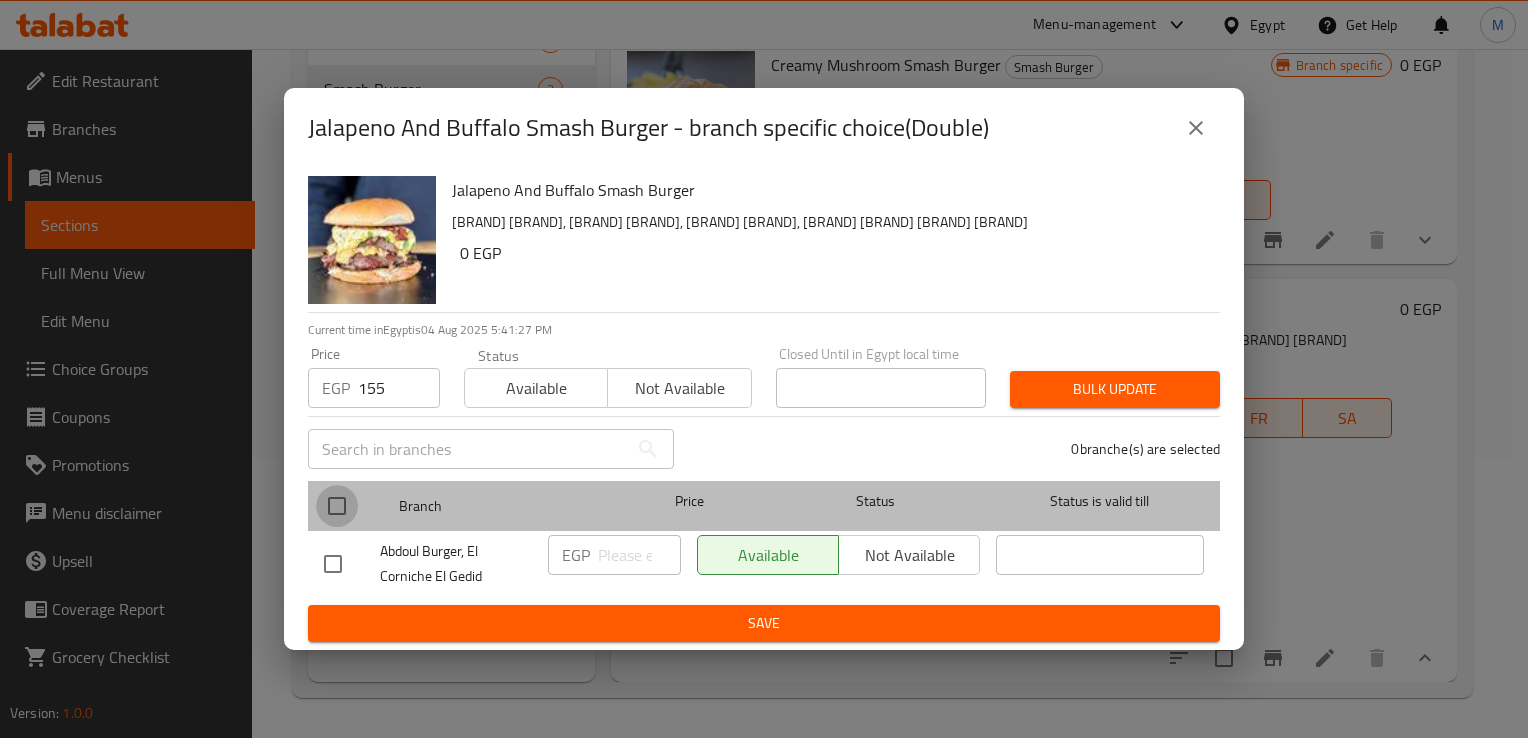 click at bounding box center (337, 506) 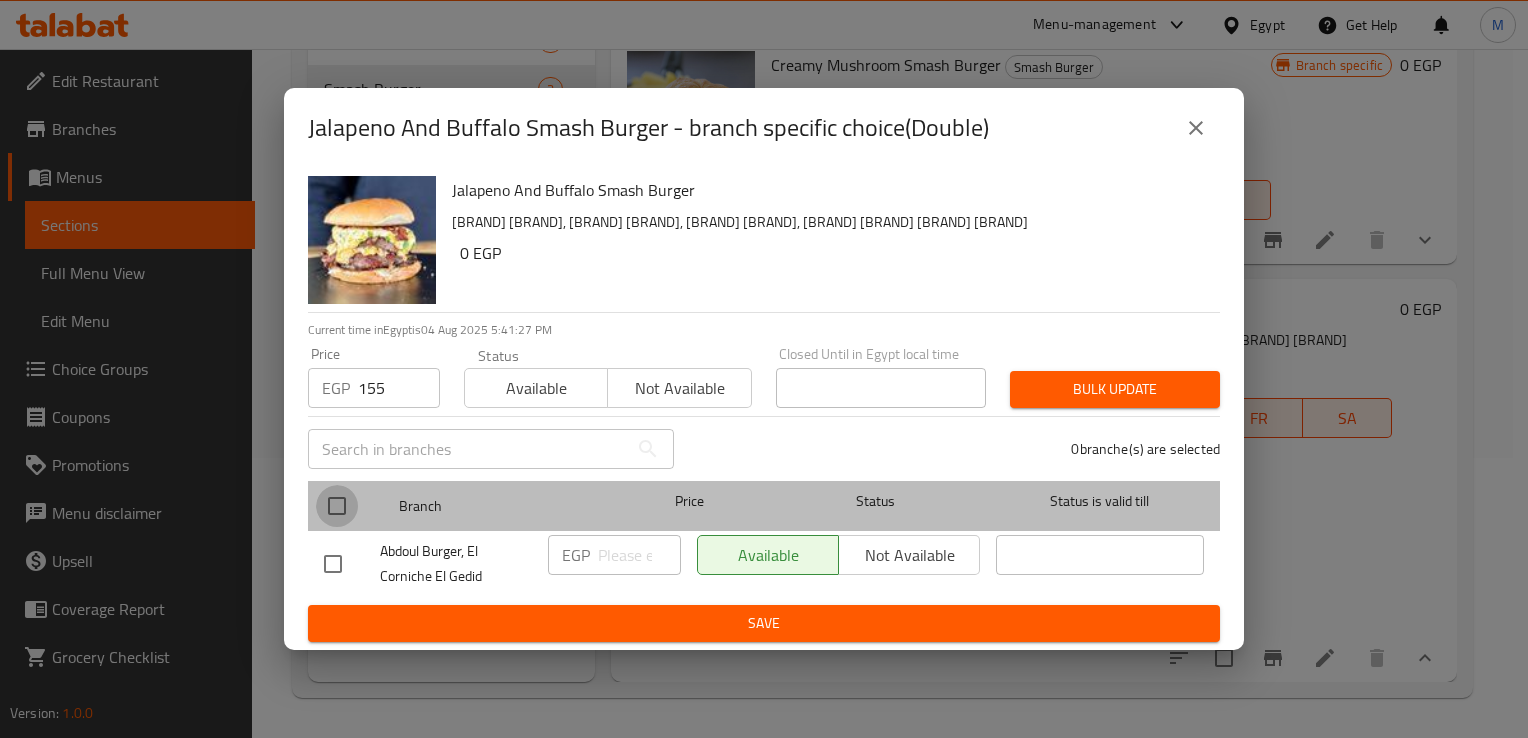 checkbox on "true" 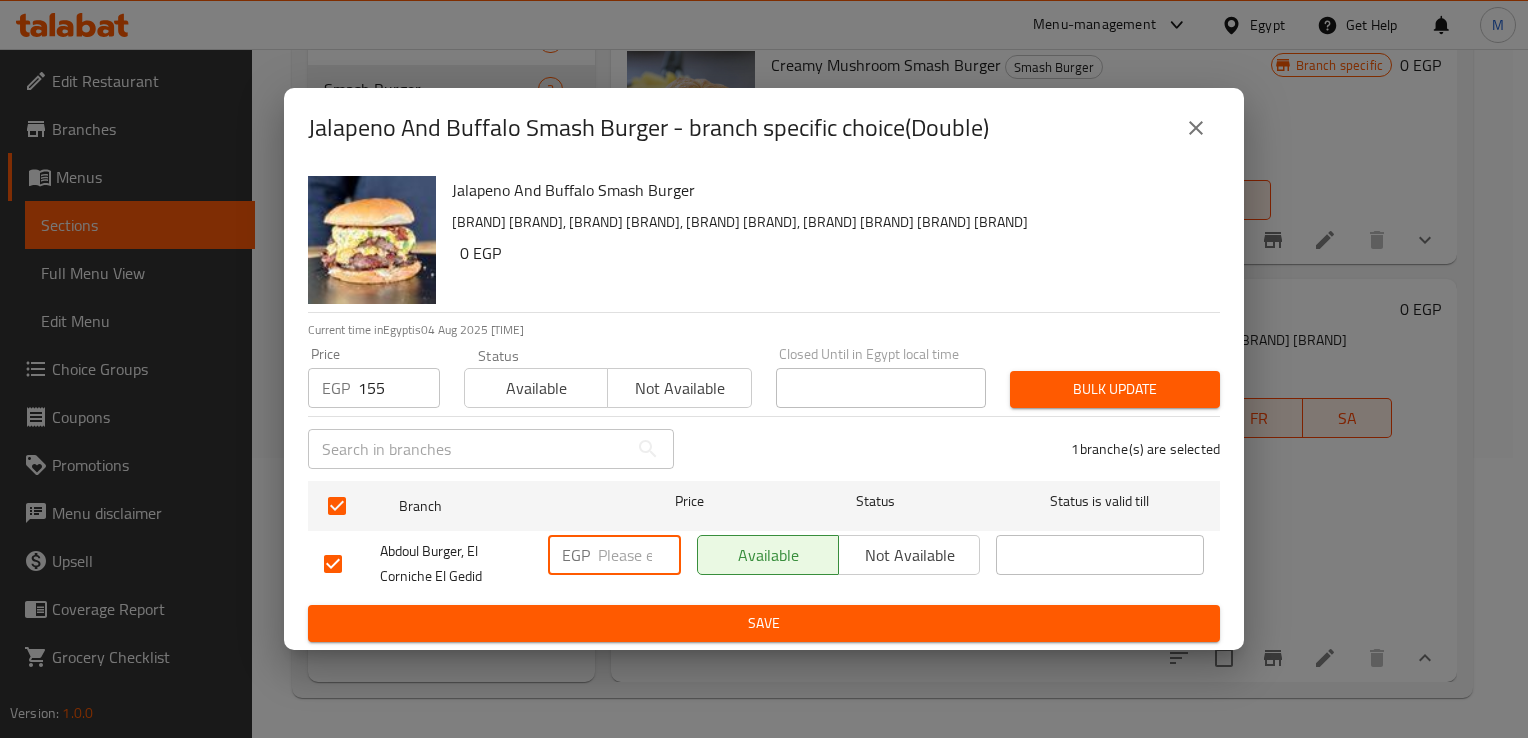click at bounding box center (639, 555) 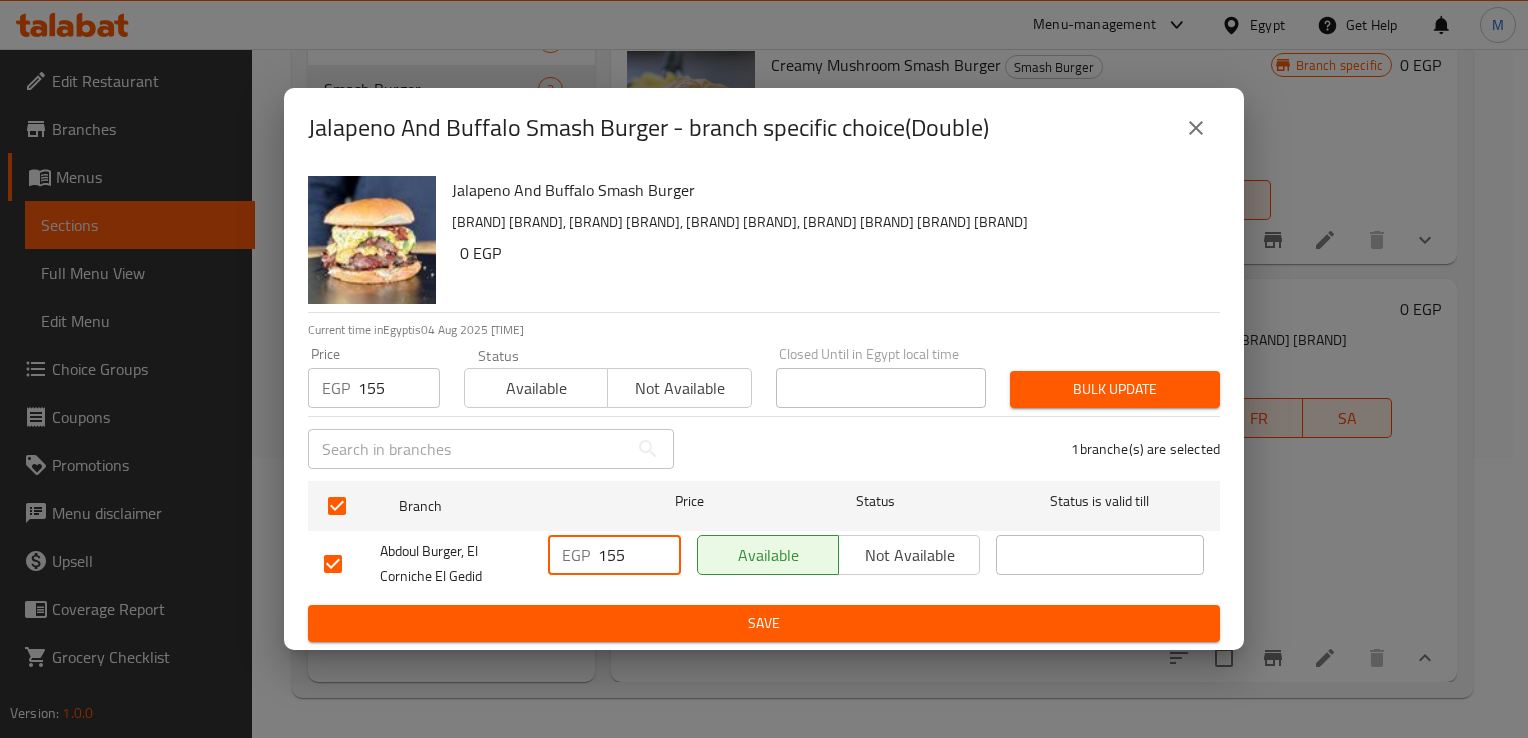 type on "155" 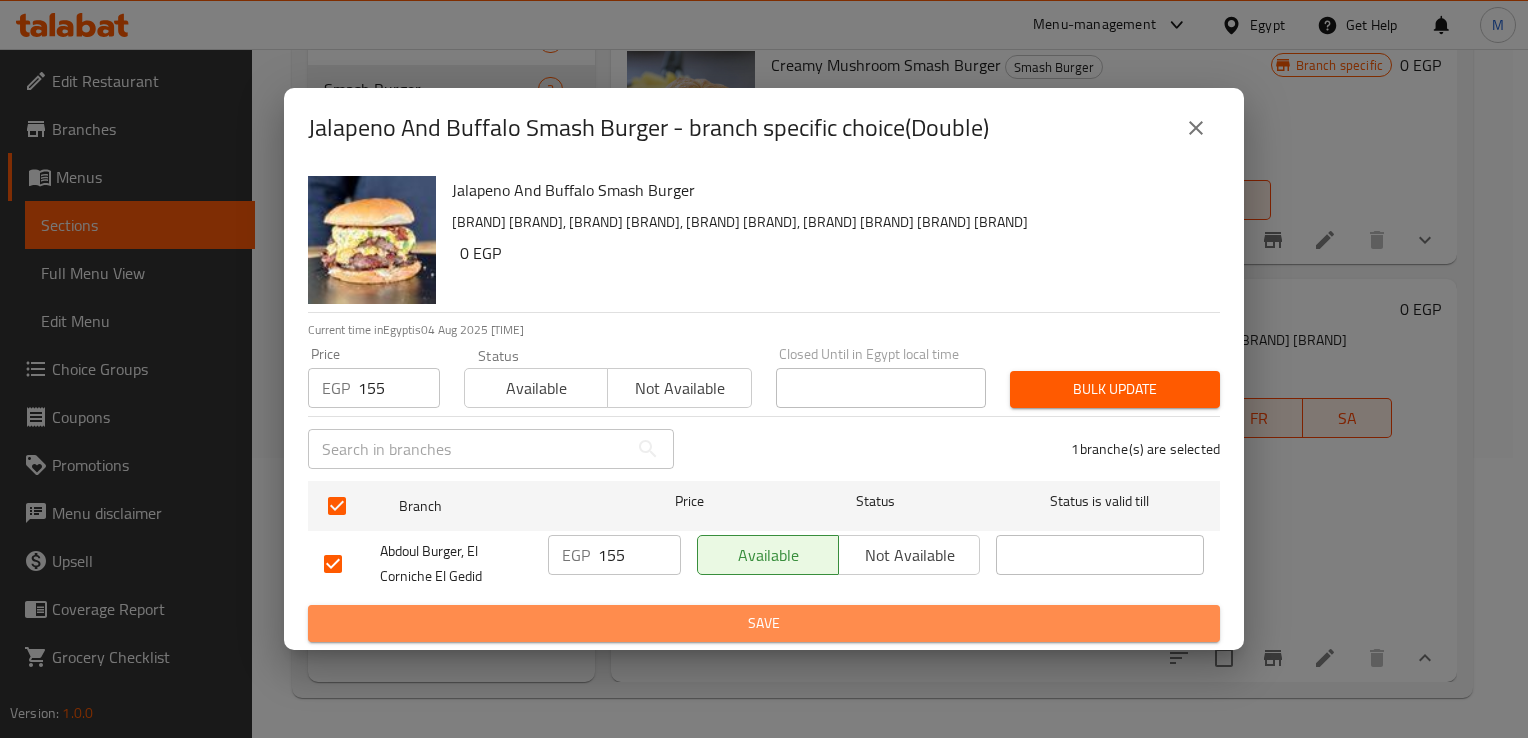 click on "Save" at bounding box center [764, 623] 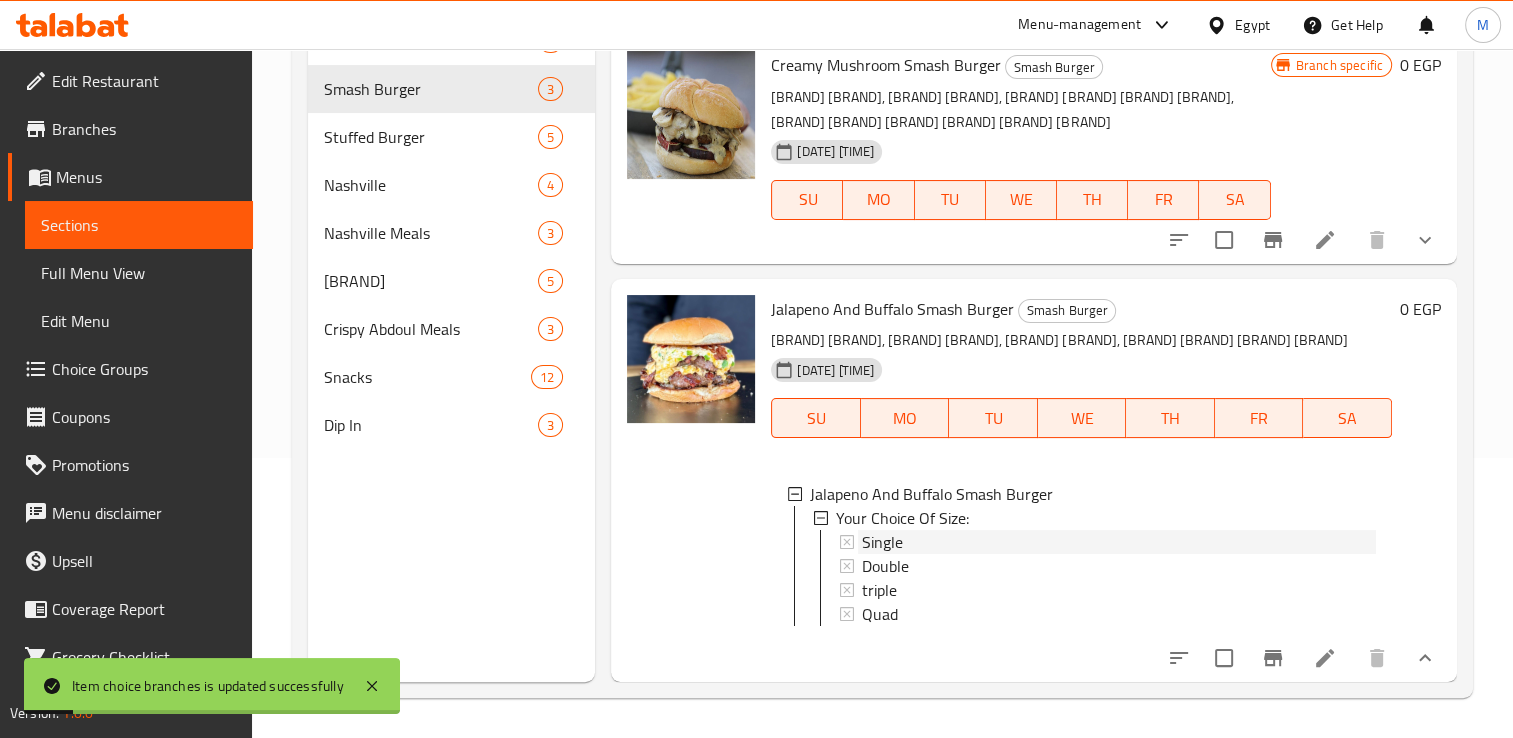 click on "Single" at bounding box center [882, 542] 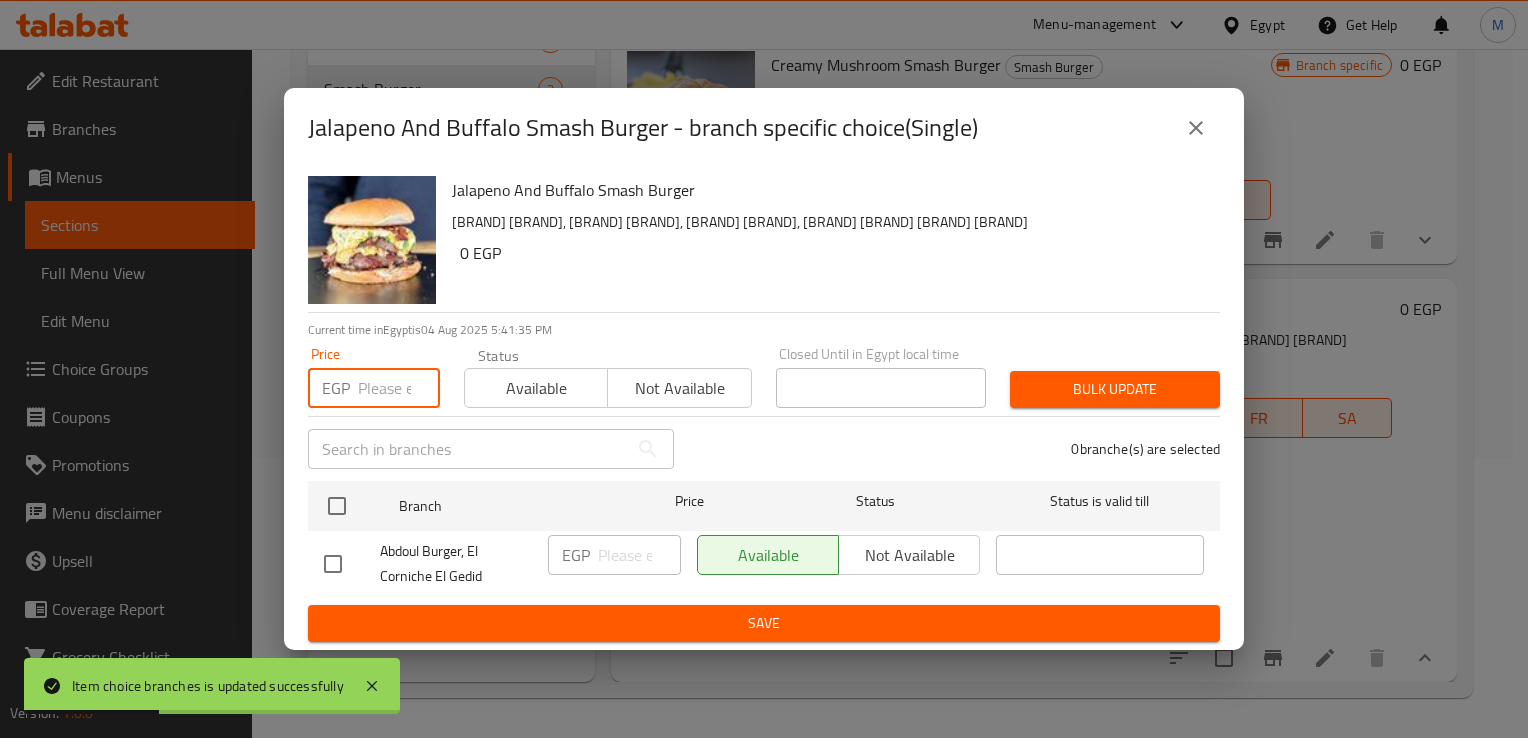 click at bounding box center (399, 388) 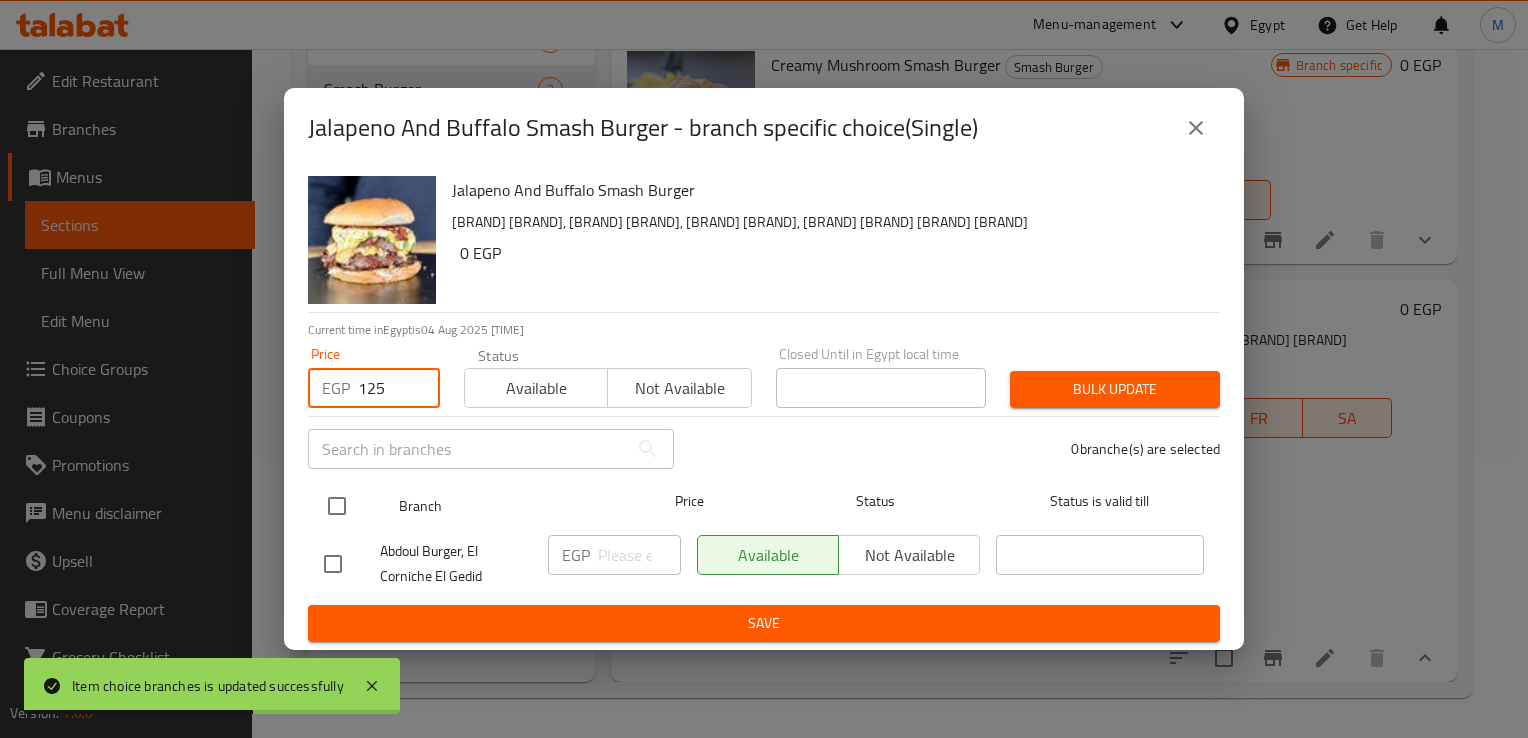 type on "125" 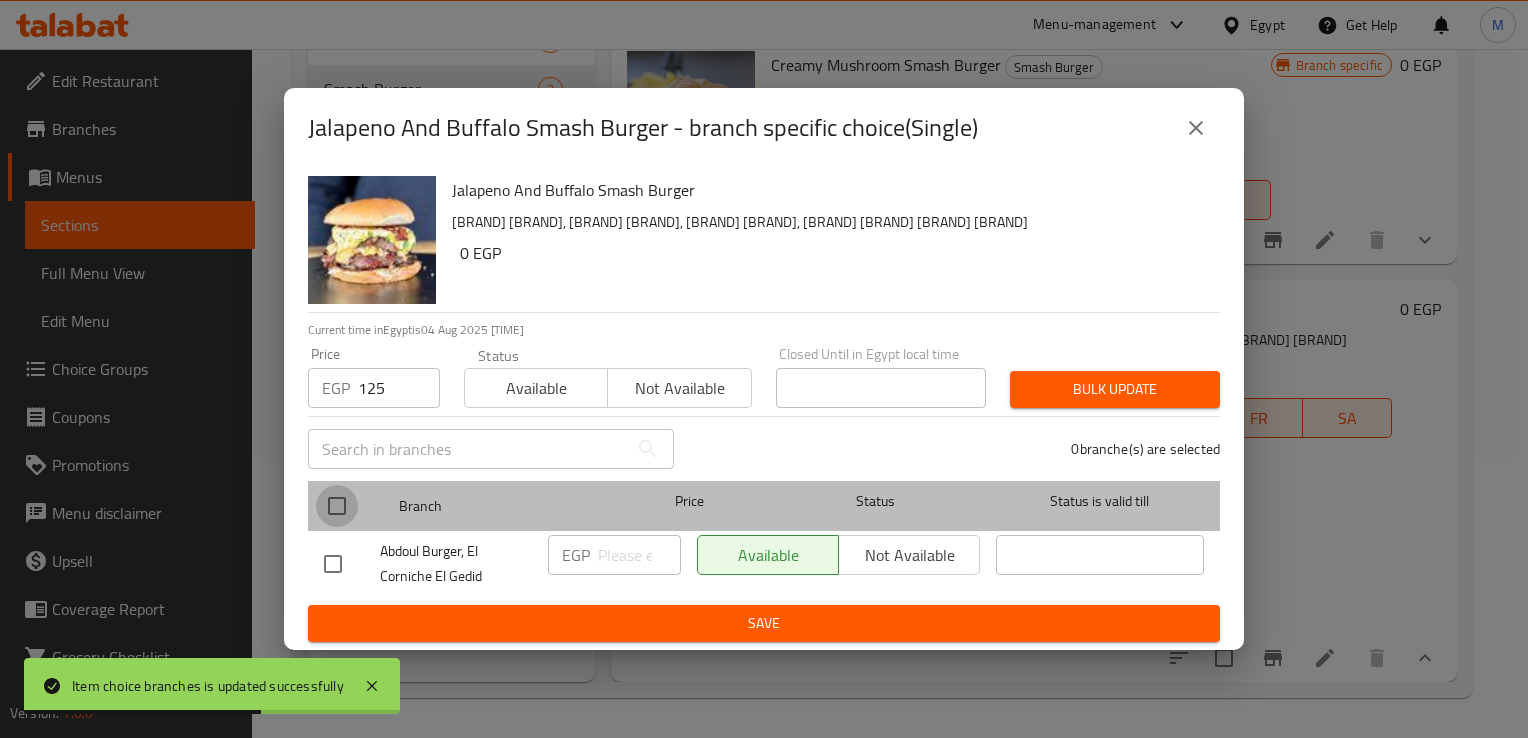 click at bounding box center (337, 506) 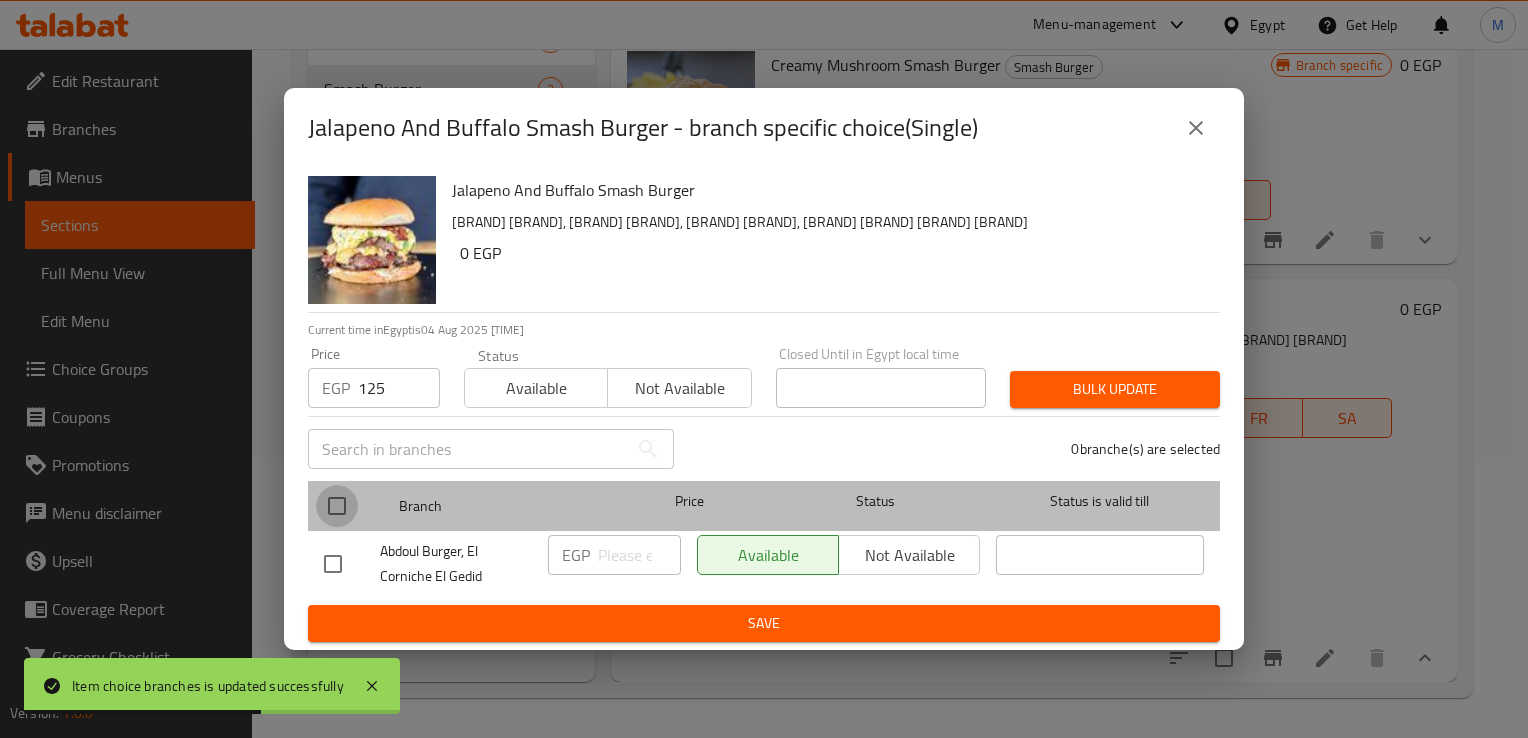 checkbox on "true" 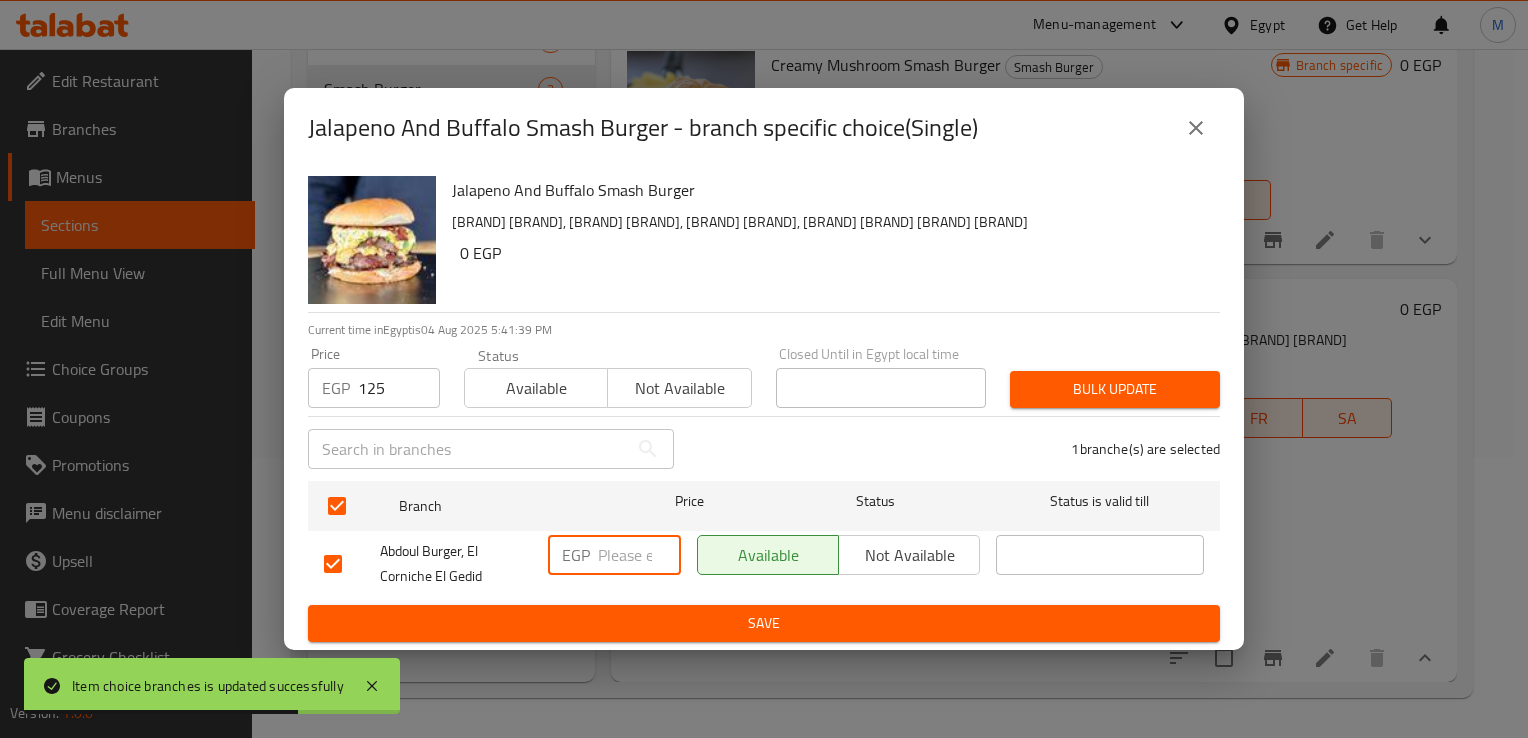 click at bounding box center (639, 555) 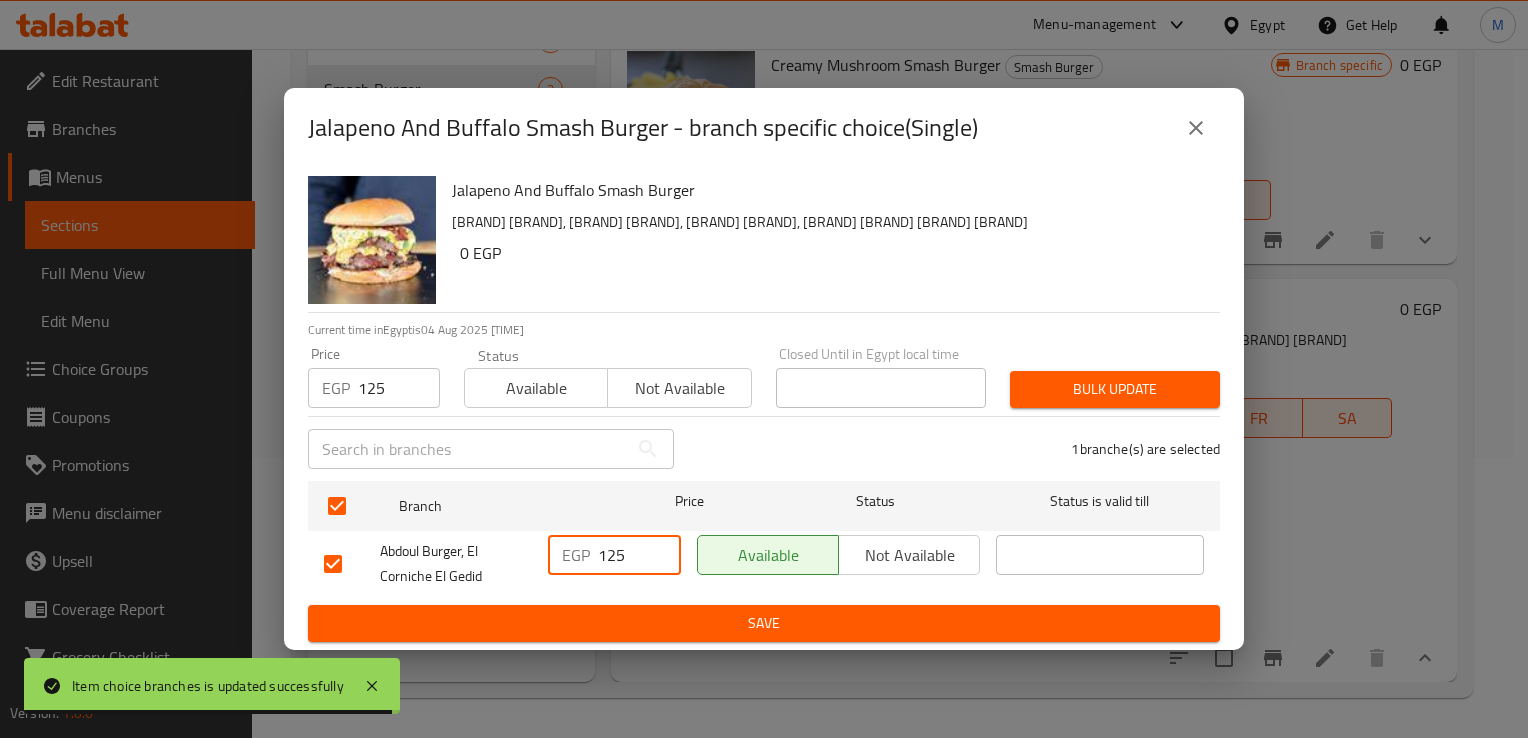type on "125" 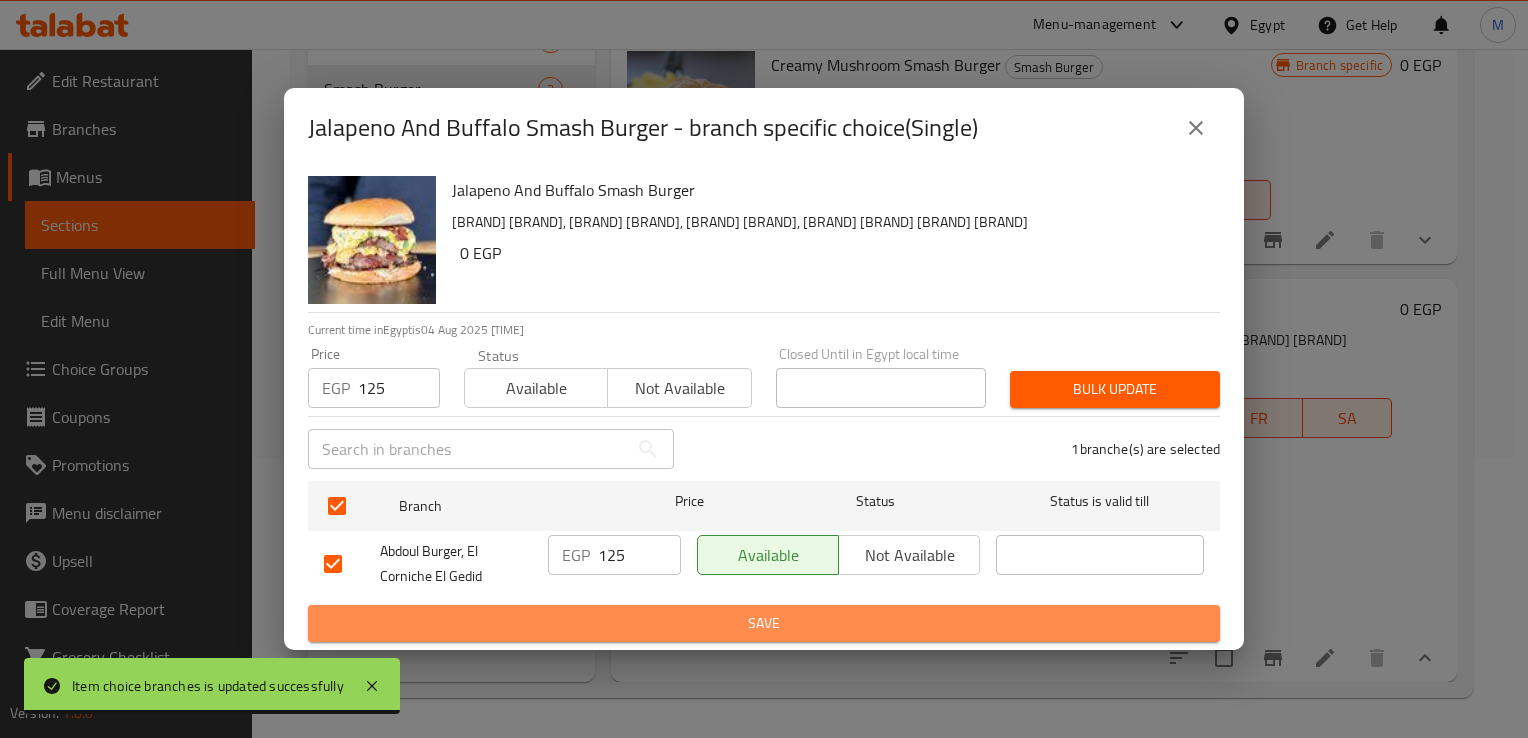click on "Save" at bounding box center (764, 623) 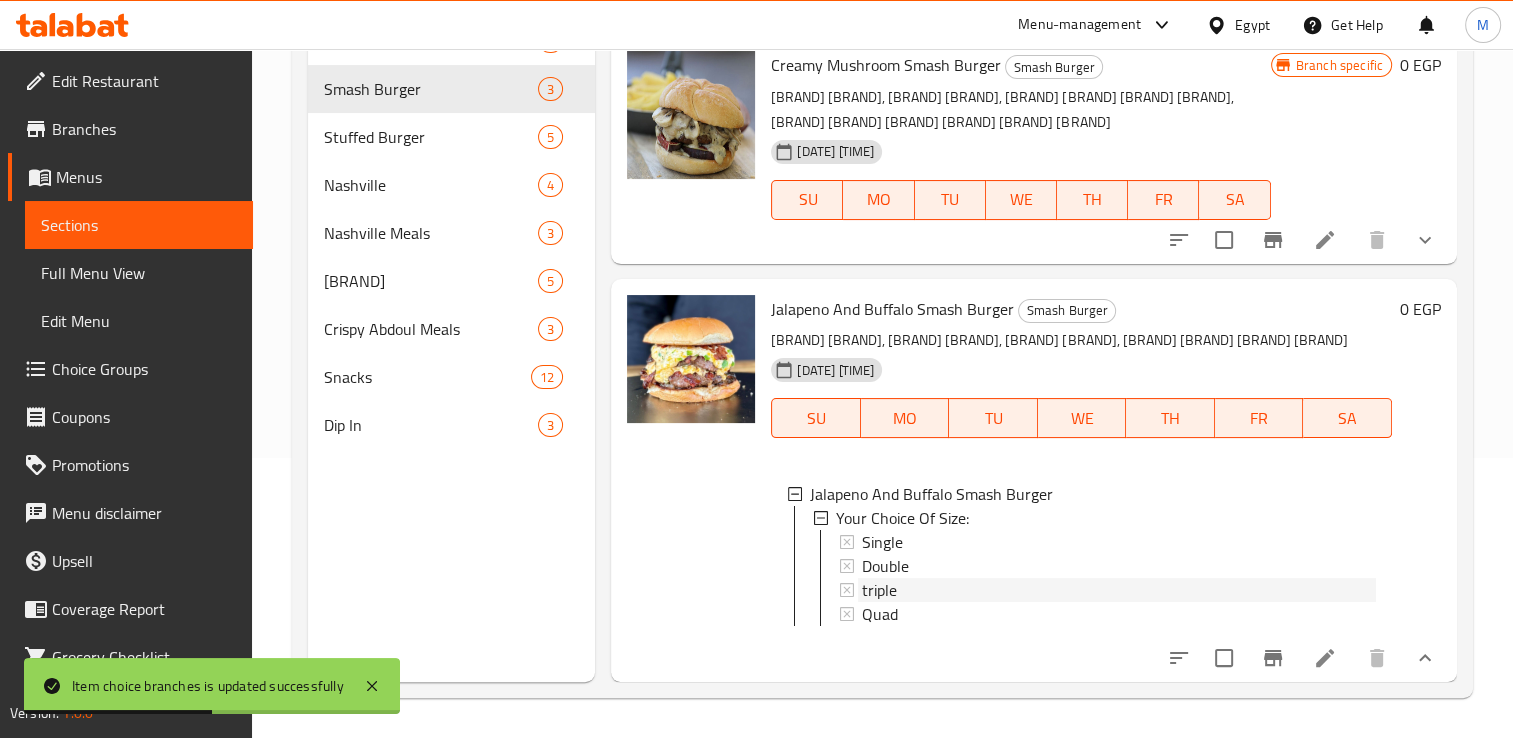 click on "triple" at bounding box center [879, 590] 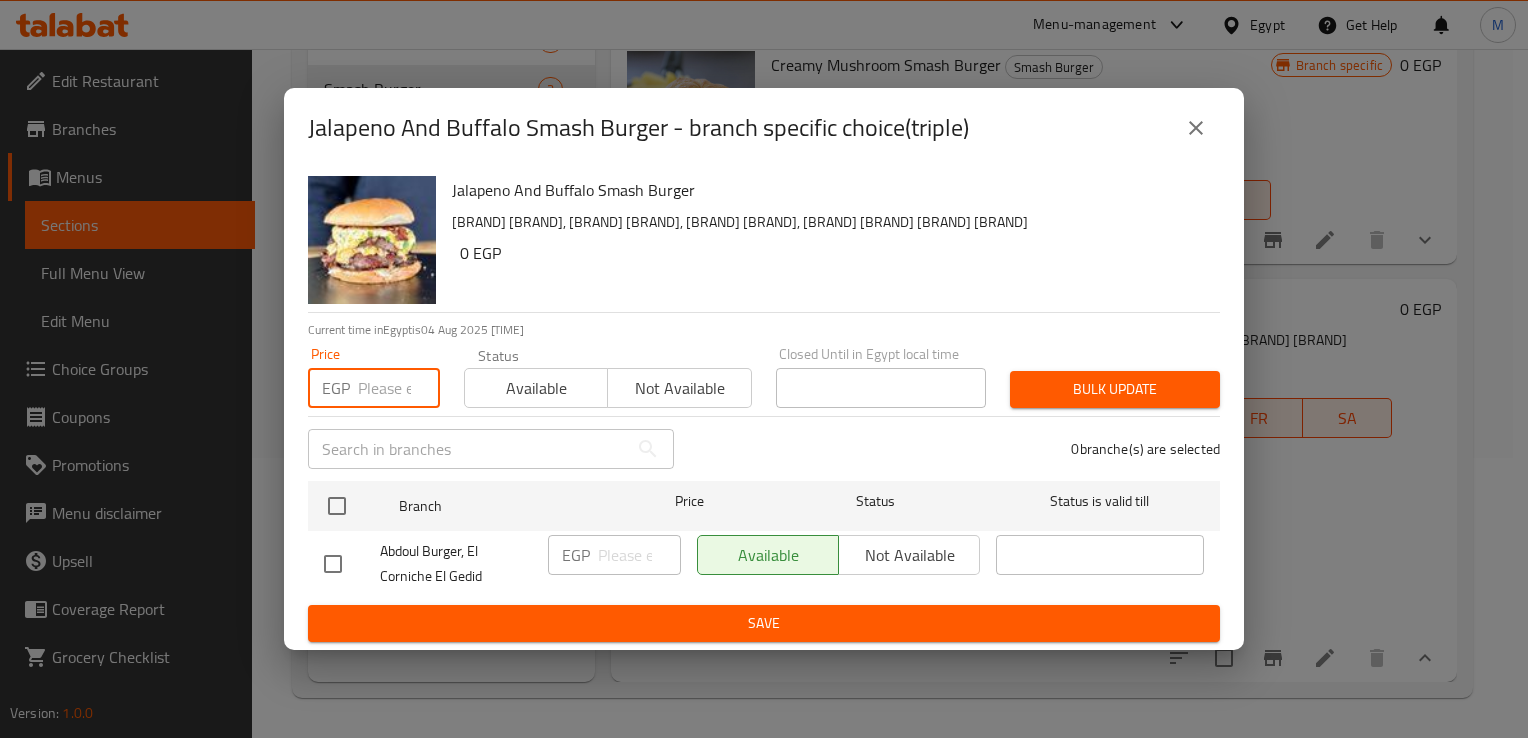 click at bounding box center [399, 388] 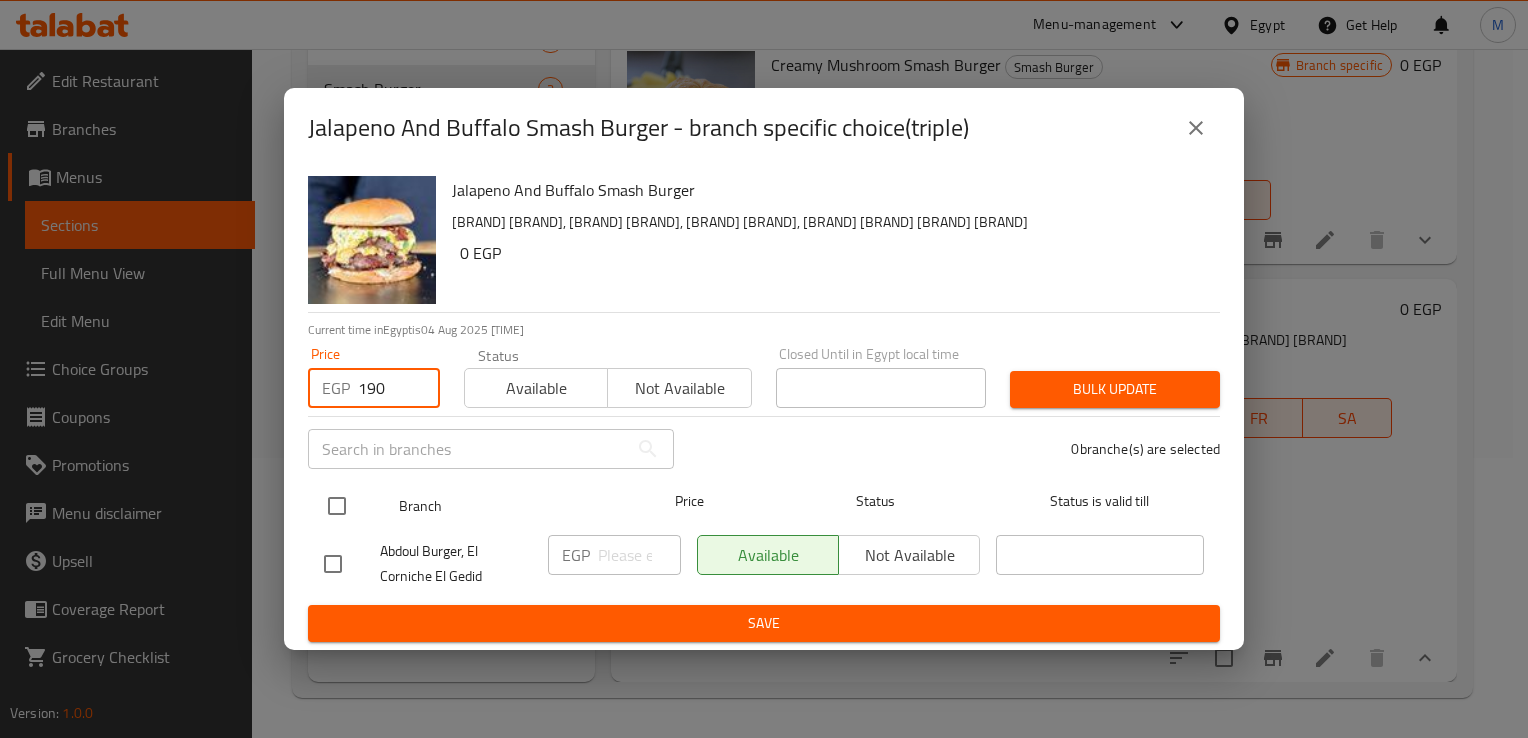 type on "190" 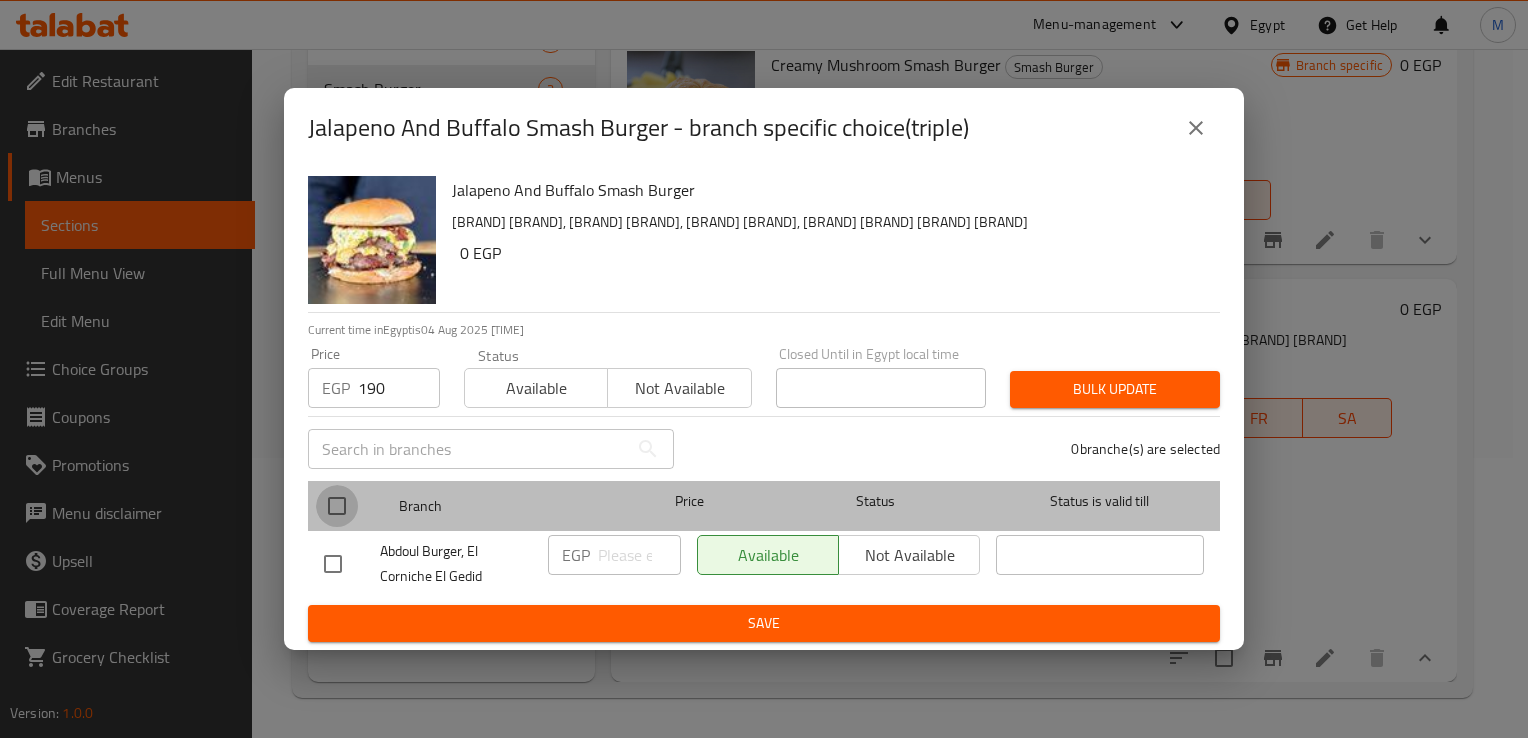 click at bounding box center [337, 506] 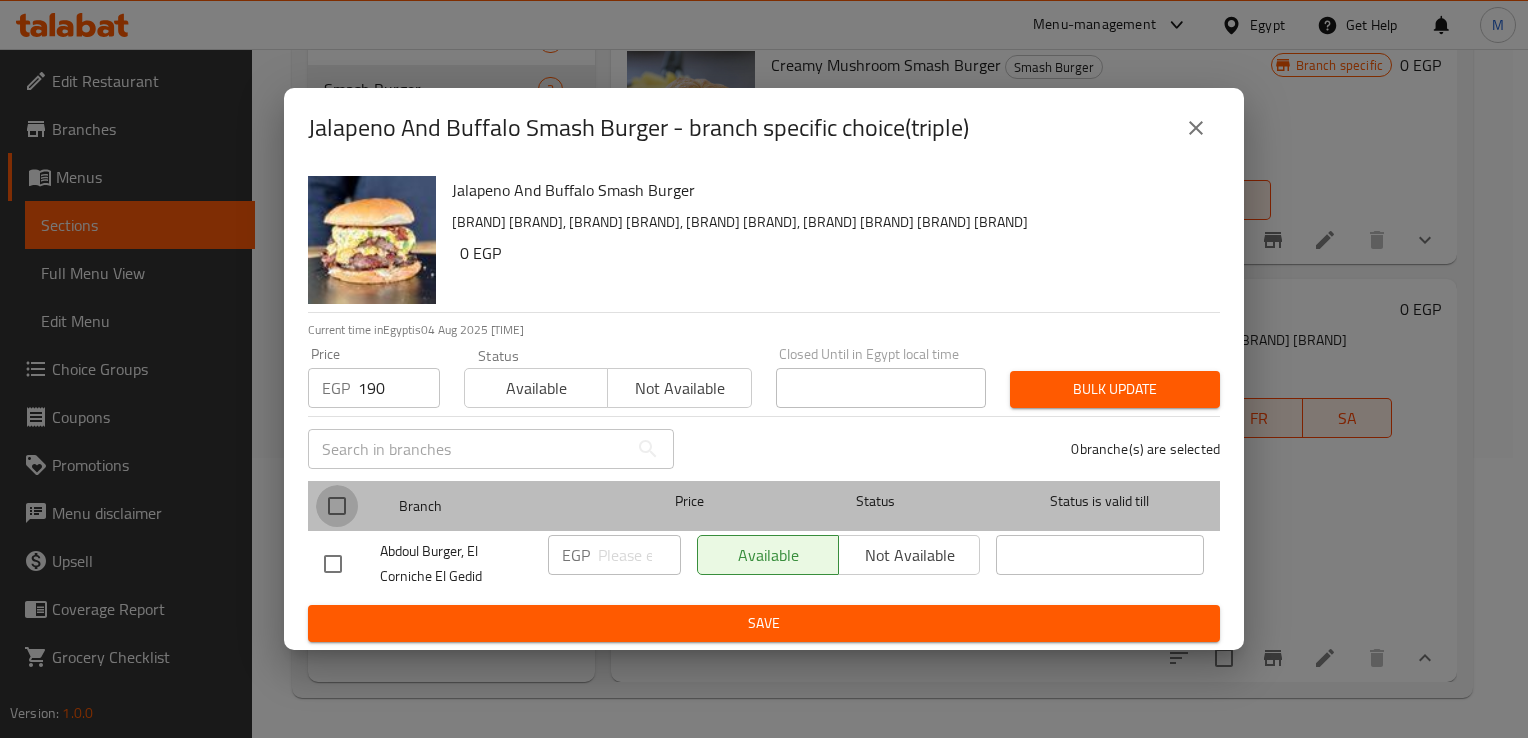 checkbox on "true" 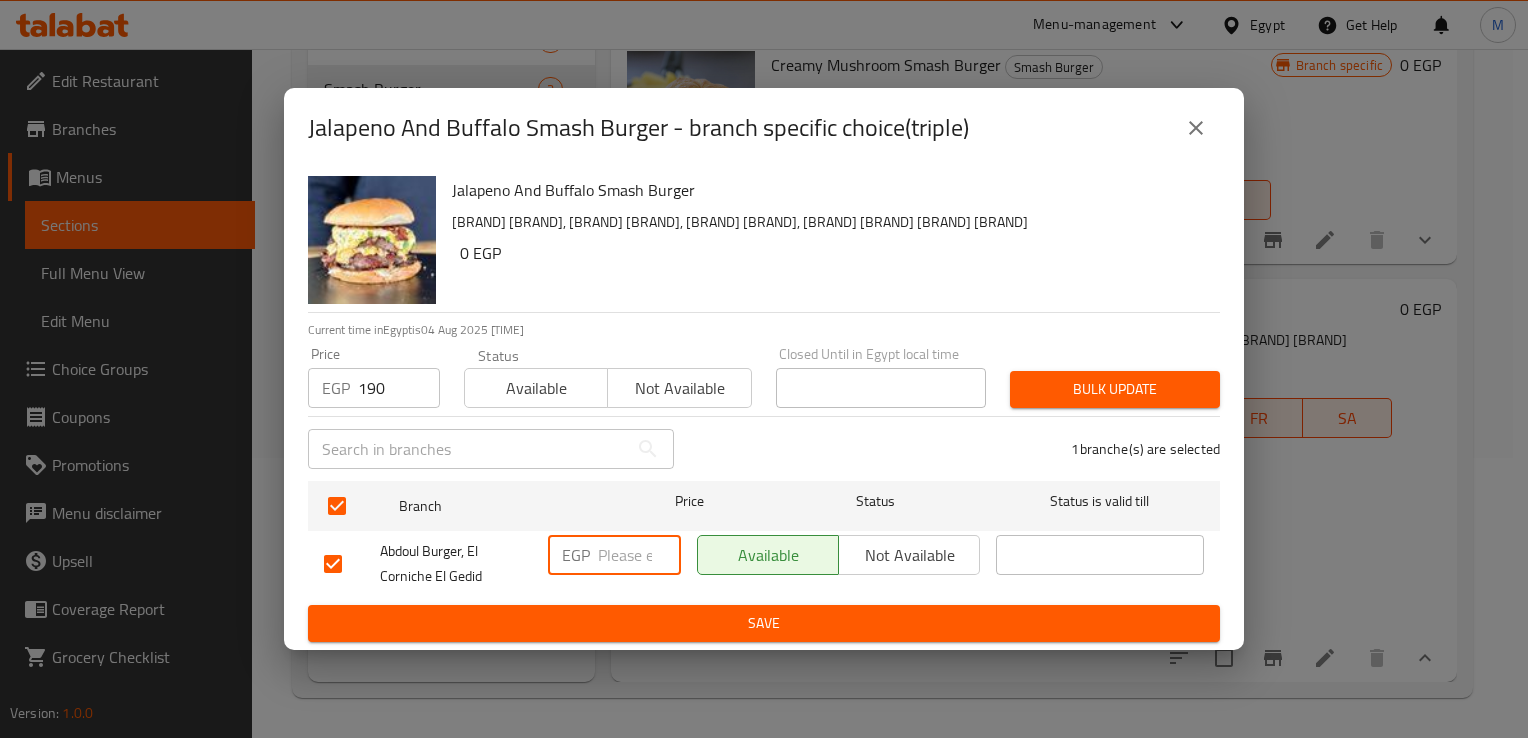 click at bounding box center [639, 555] 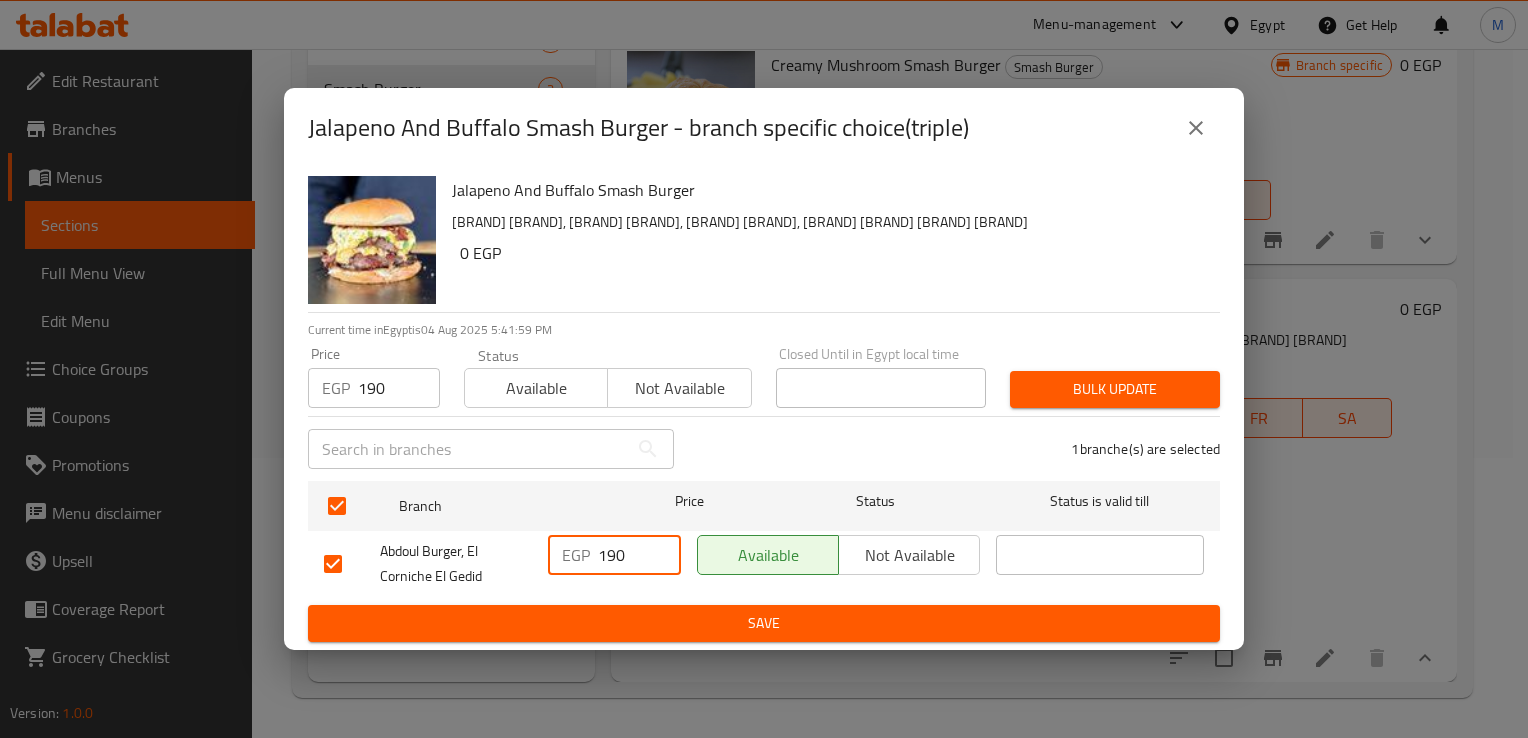 type on "190" 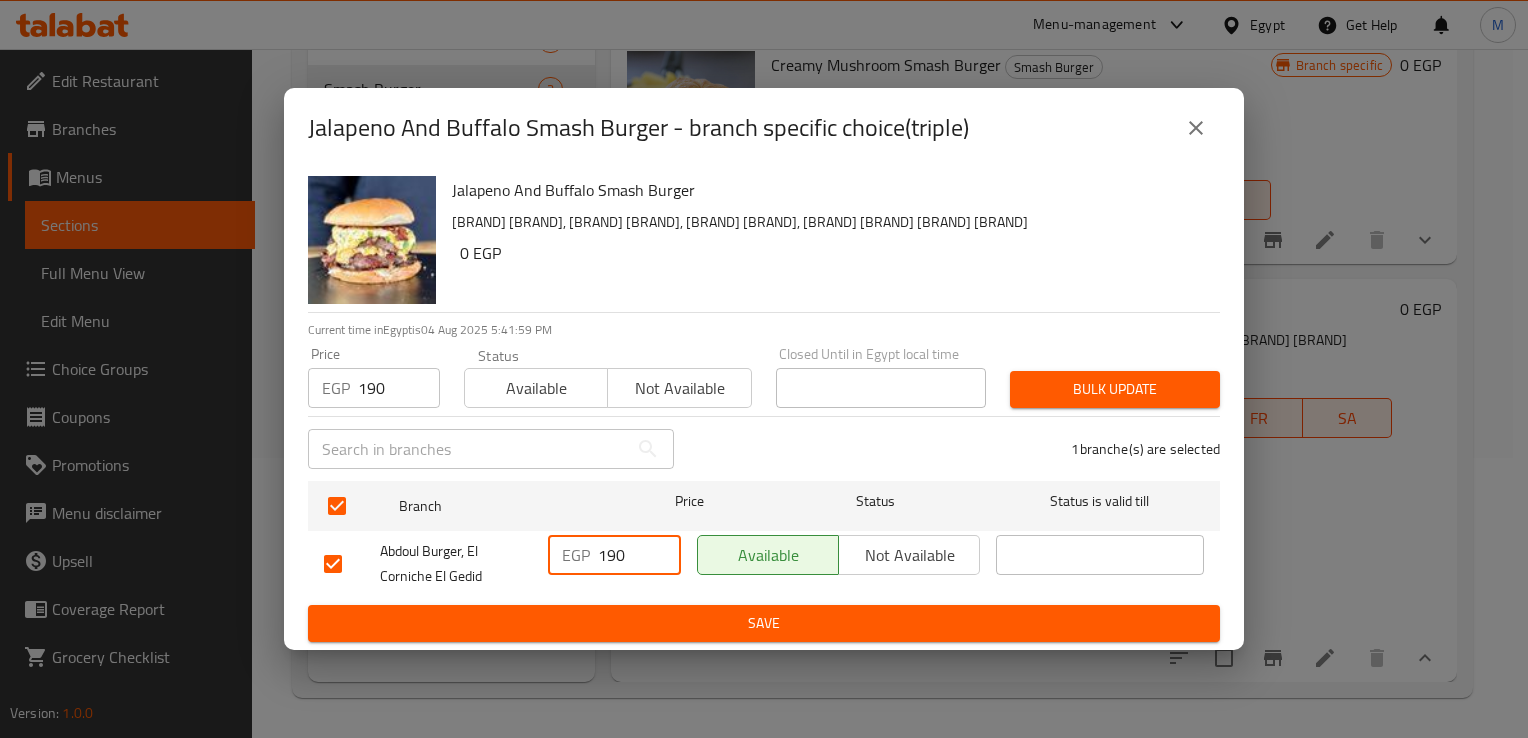 click on "Save" at bounding box center [764, 623] 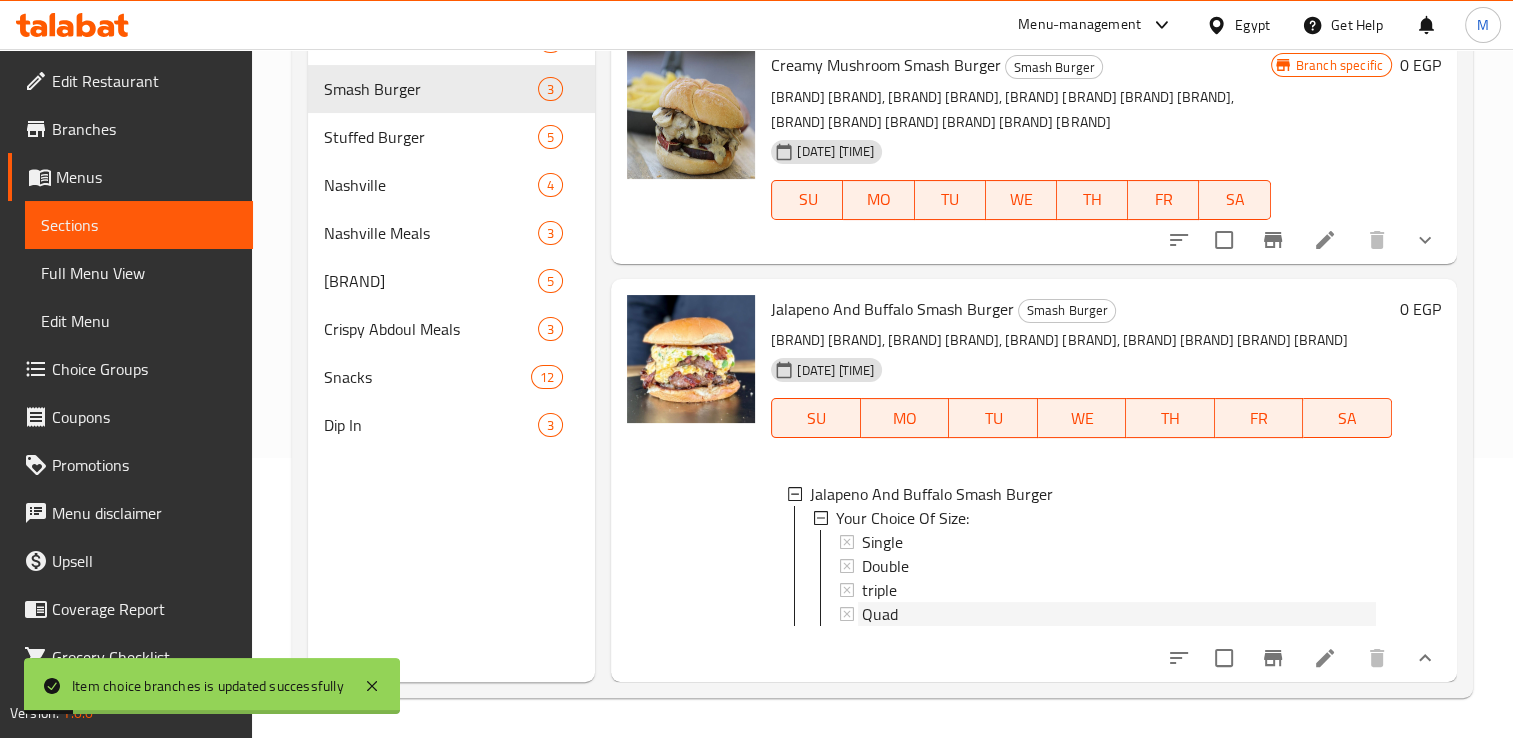click on "Quad" at bounding box center [880, 614] 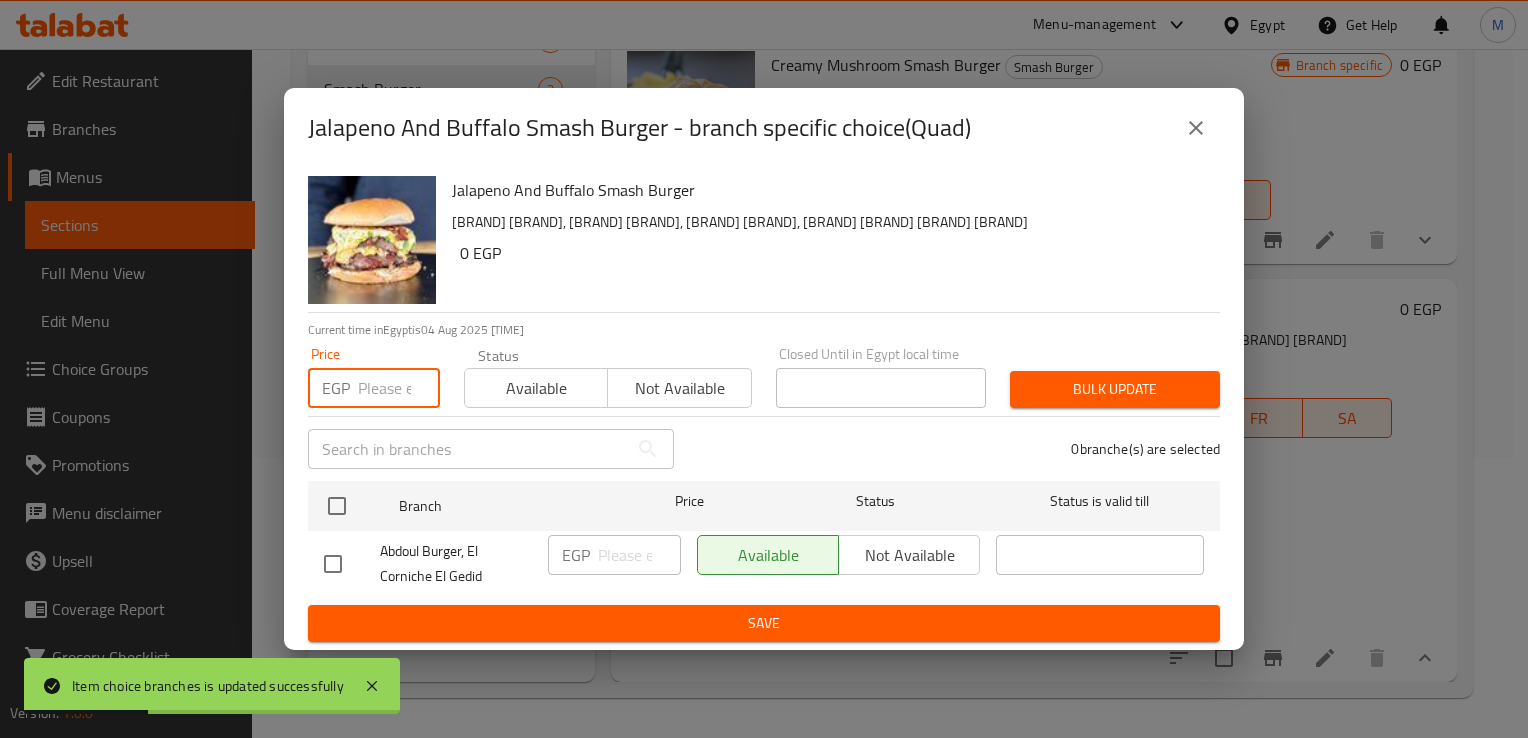 click at bounding box center [399, 388] 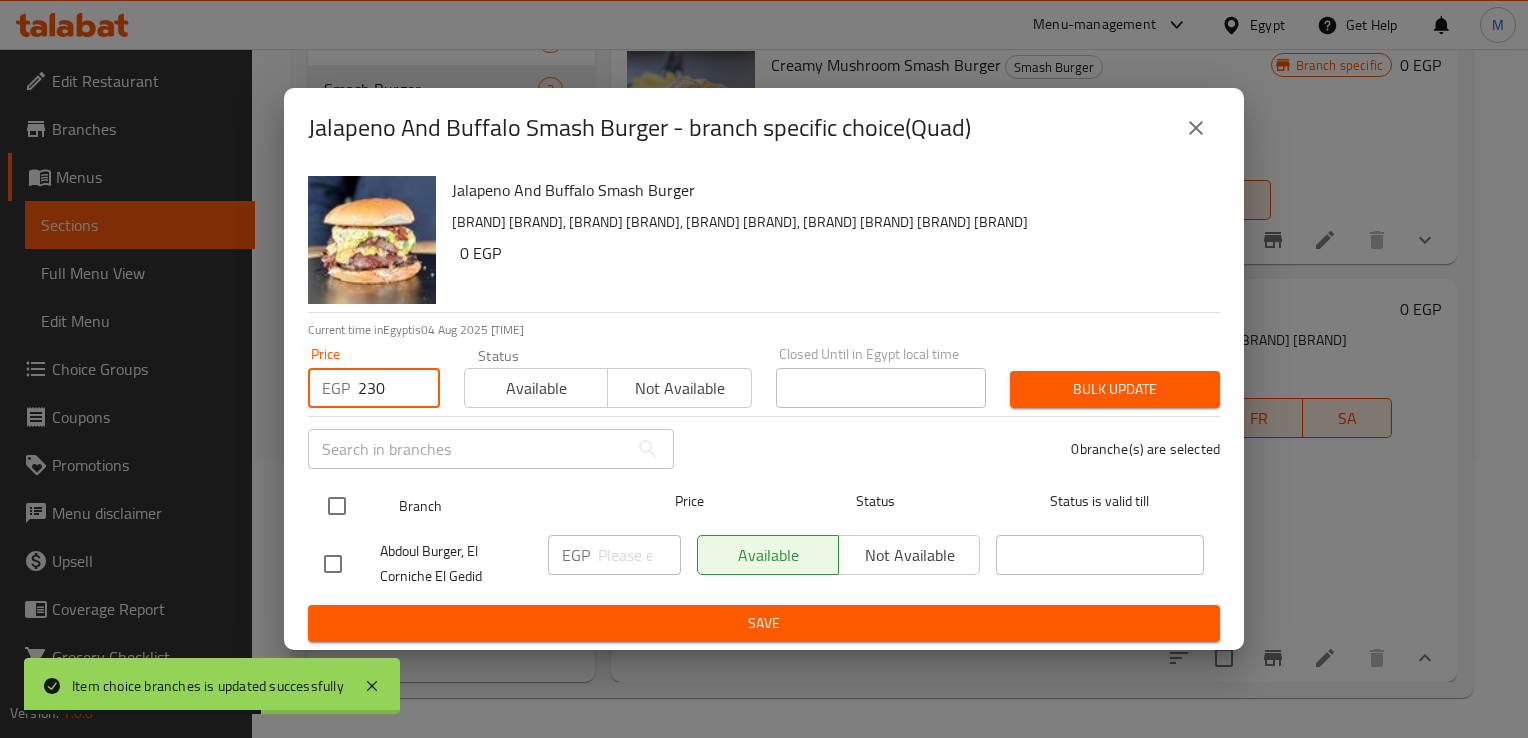 type on "230" 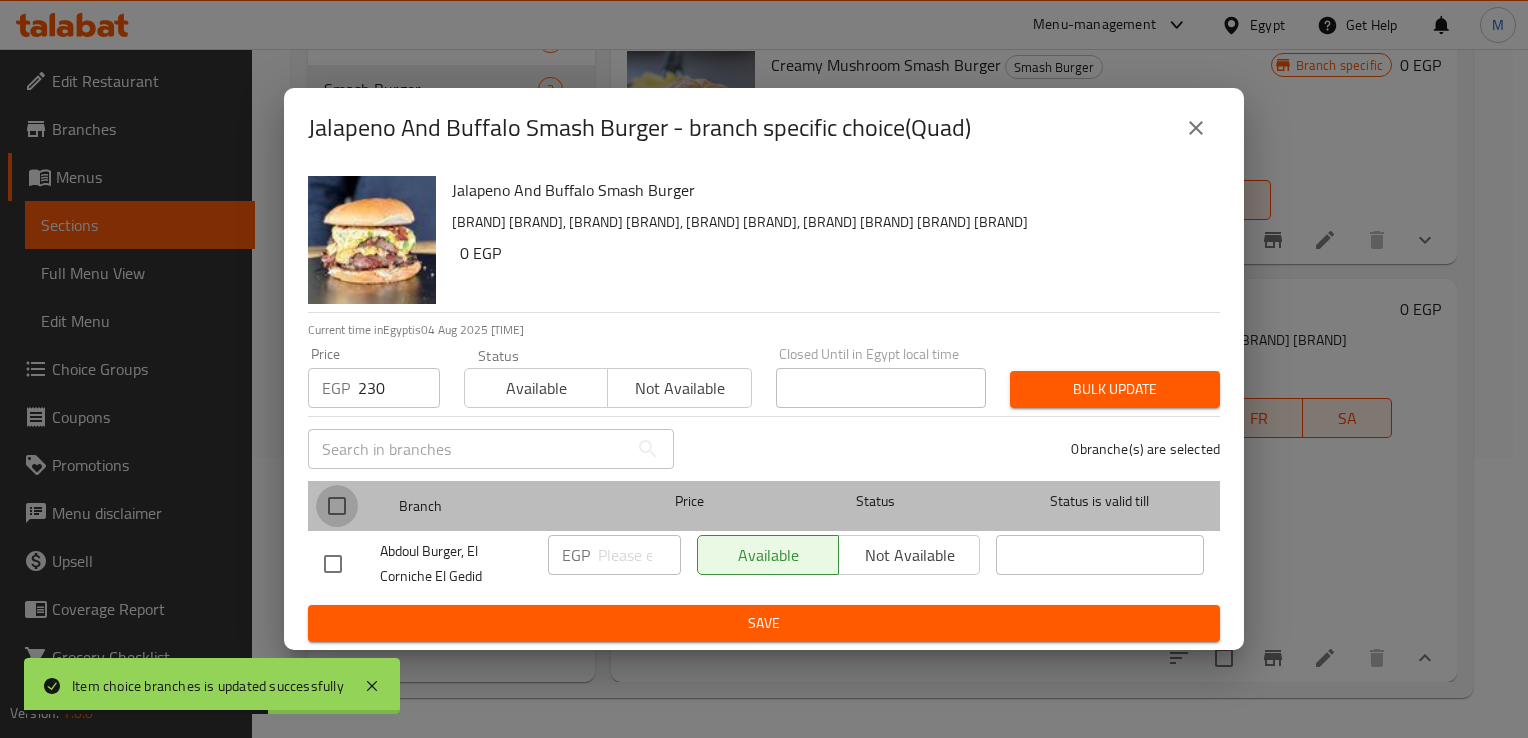 click at bounding box center [337, 506] 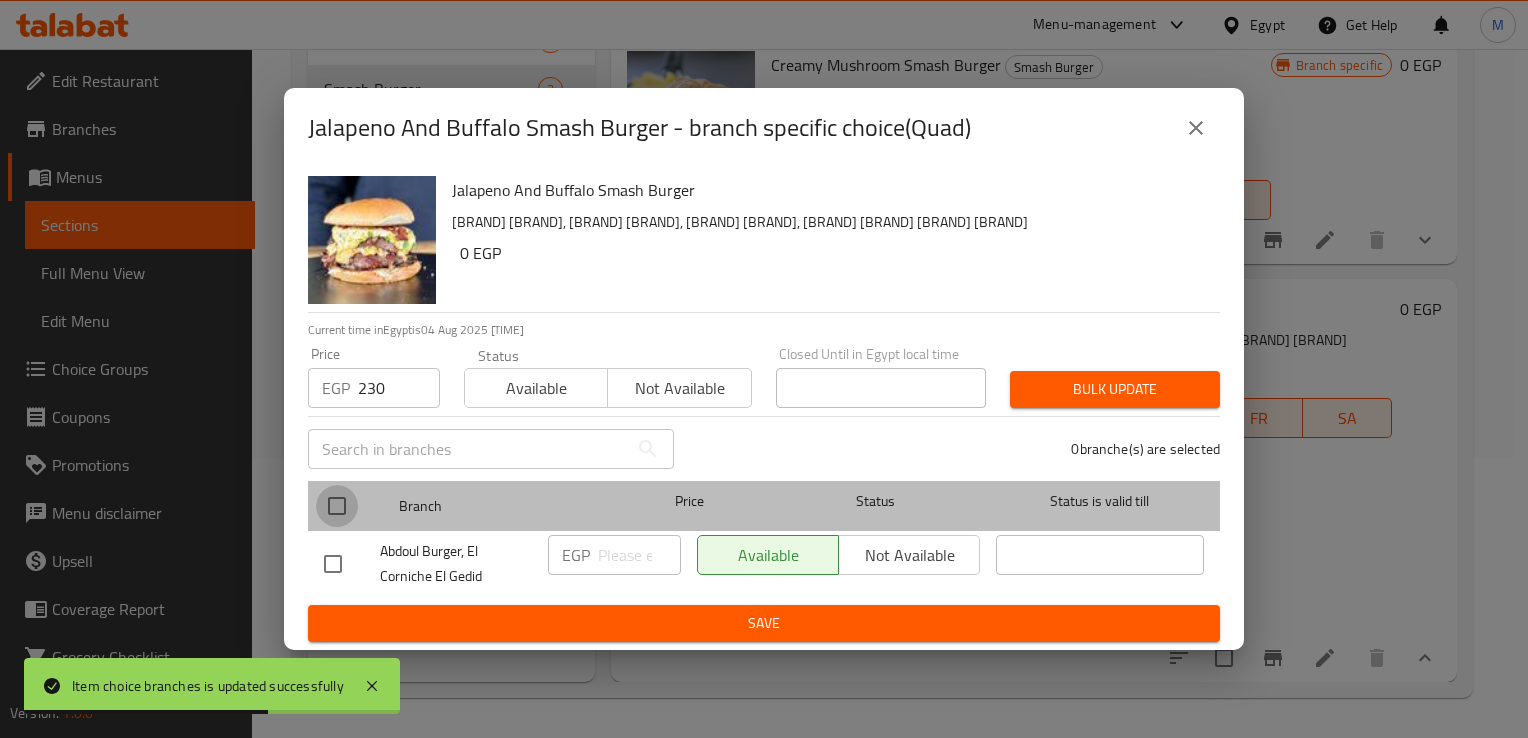 checkbox on "true" 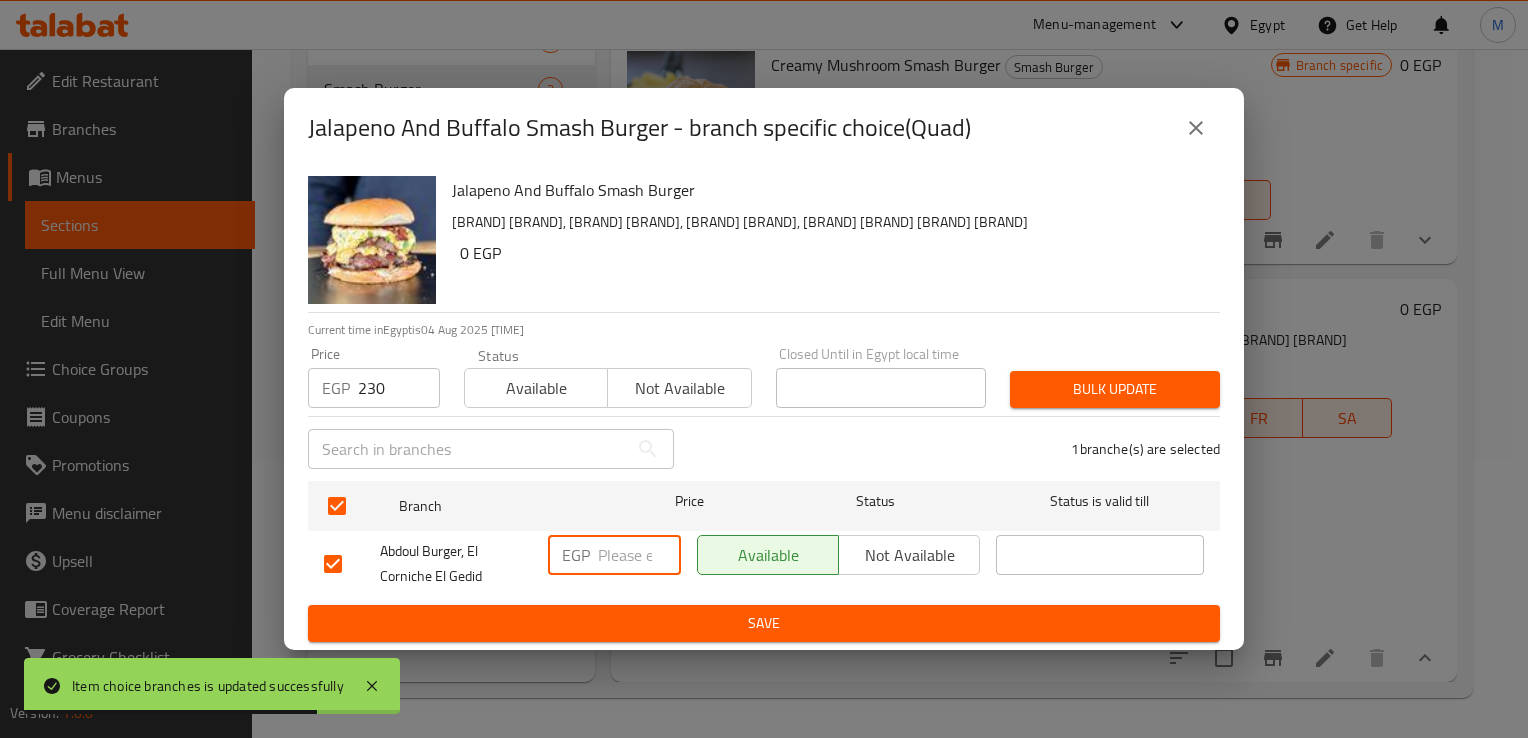 click at bounding box center (639, 555) 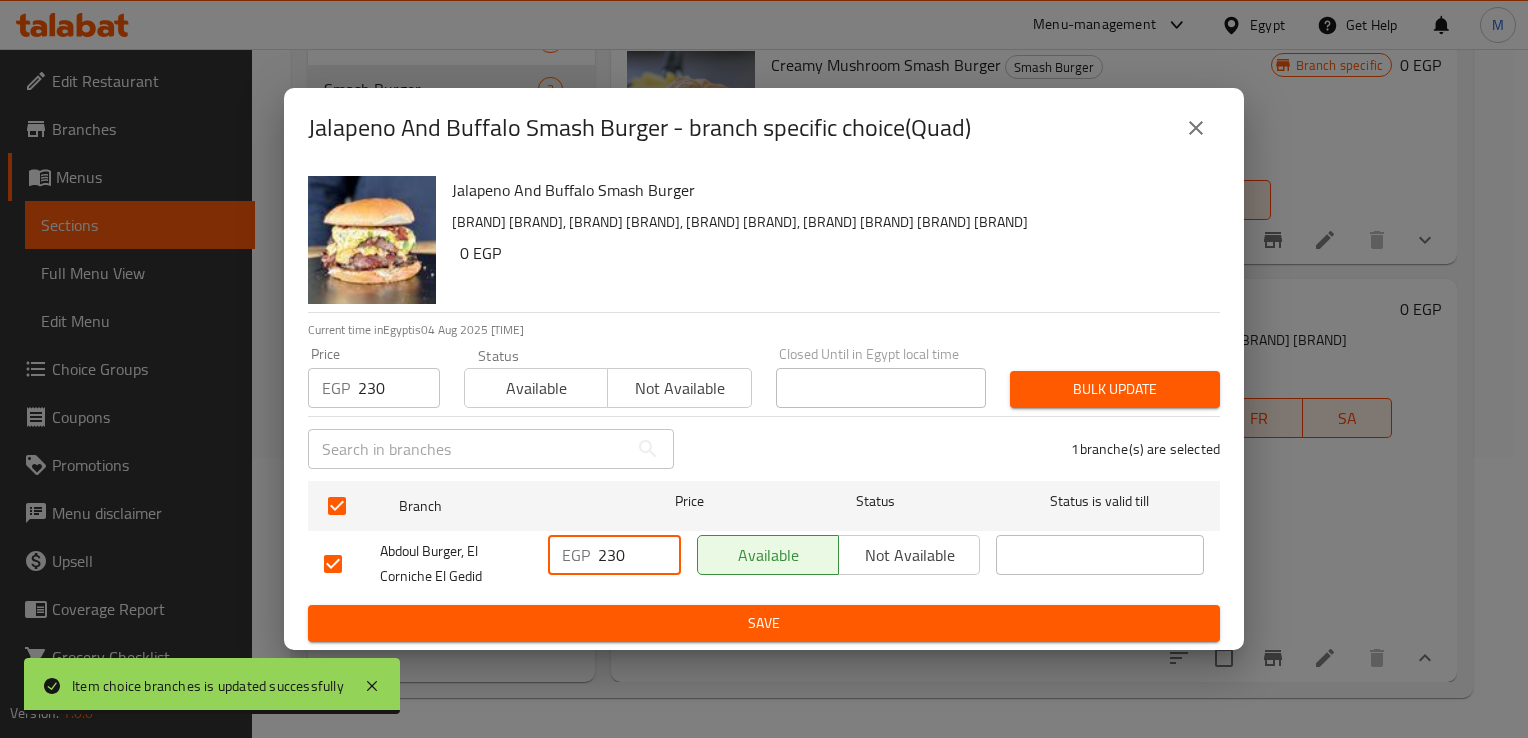 type on "230" 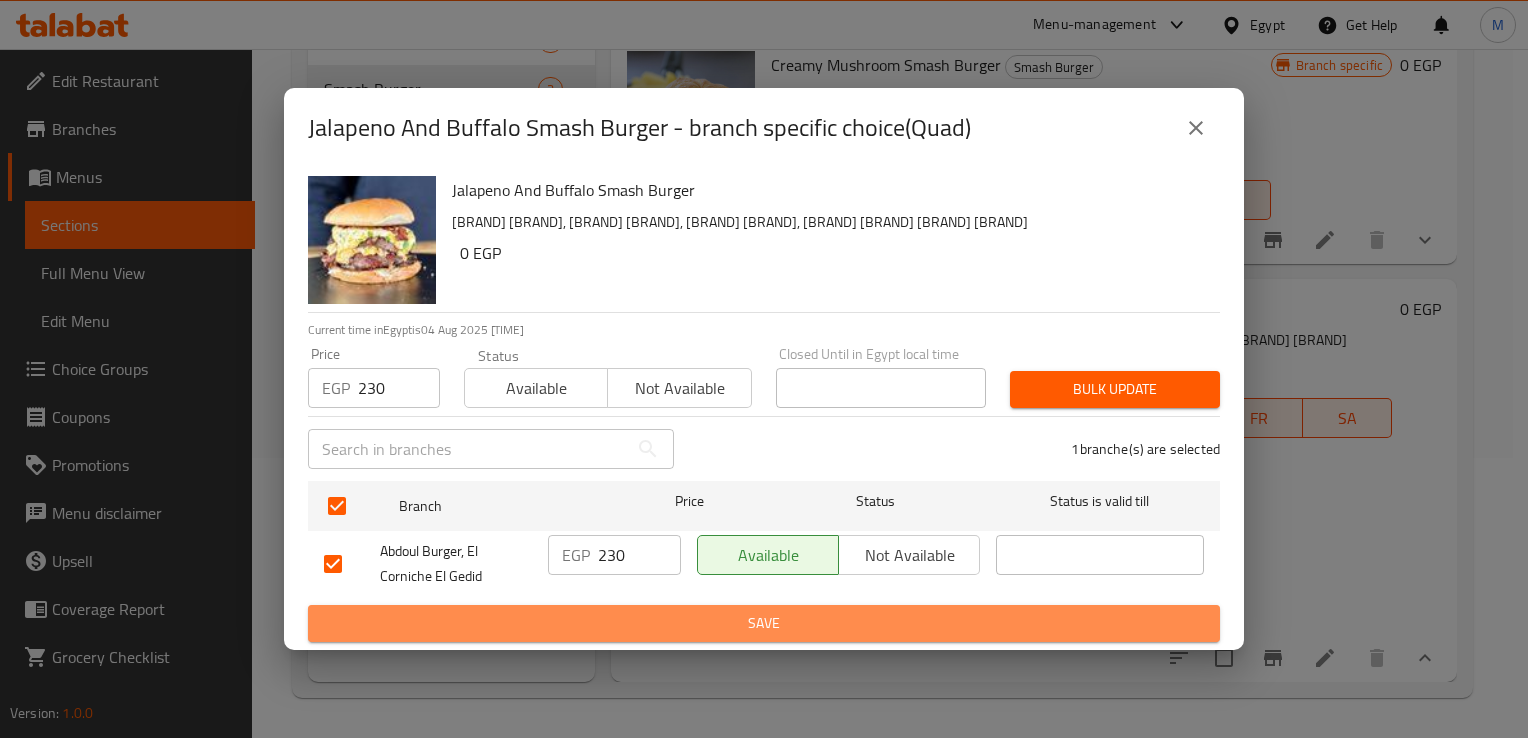 click on "Save" at bounding box center (764, 623) 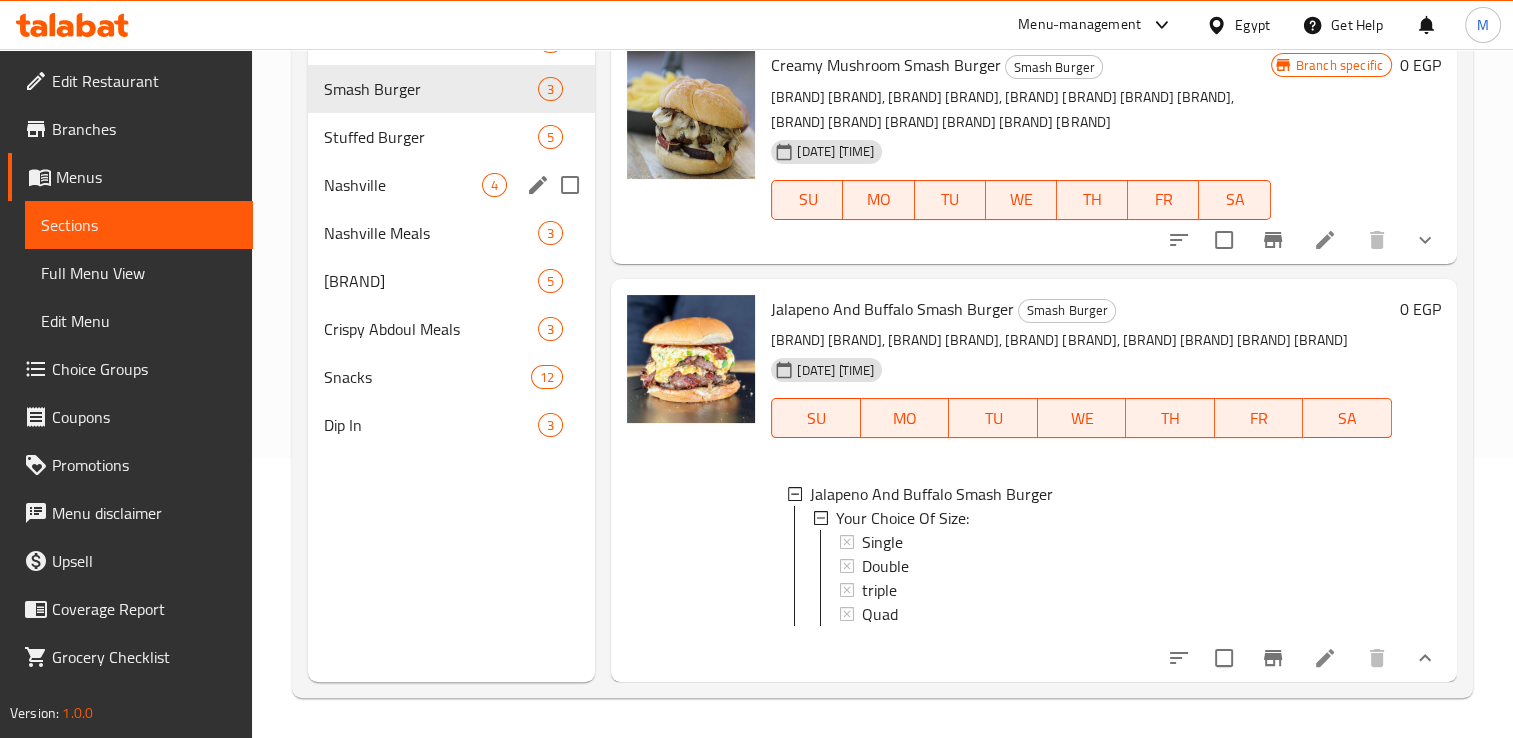 scroll, scrollTop: 0, scrollLeft: 0, axis: both 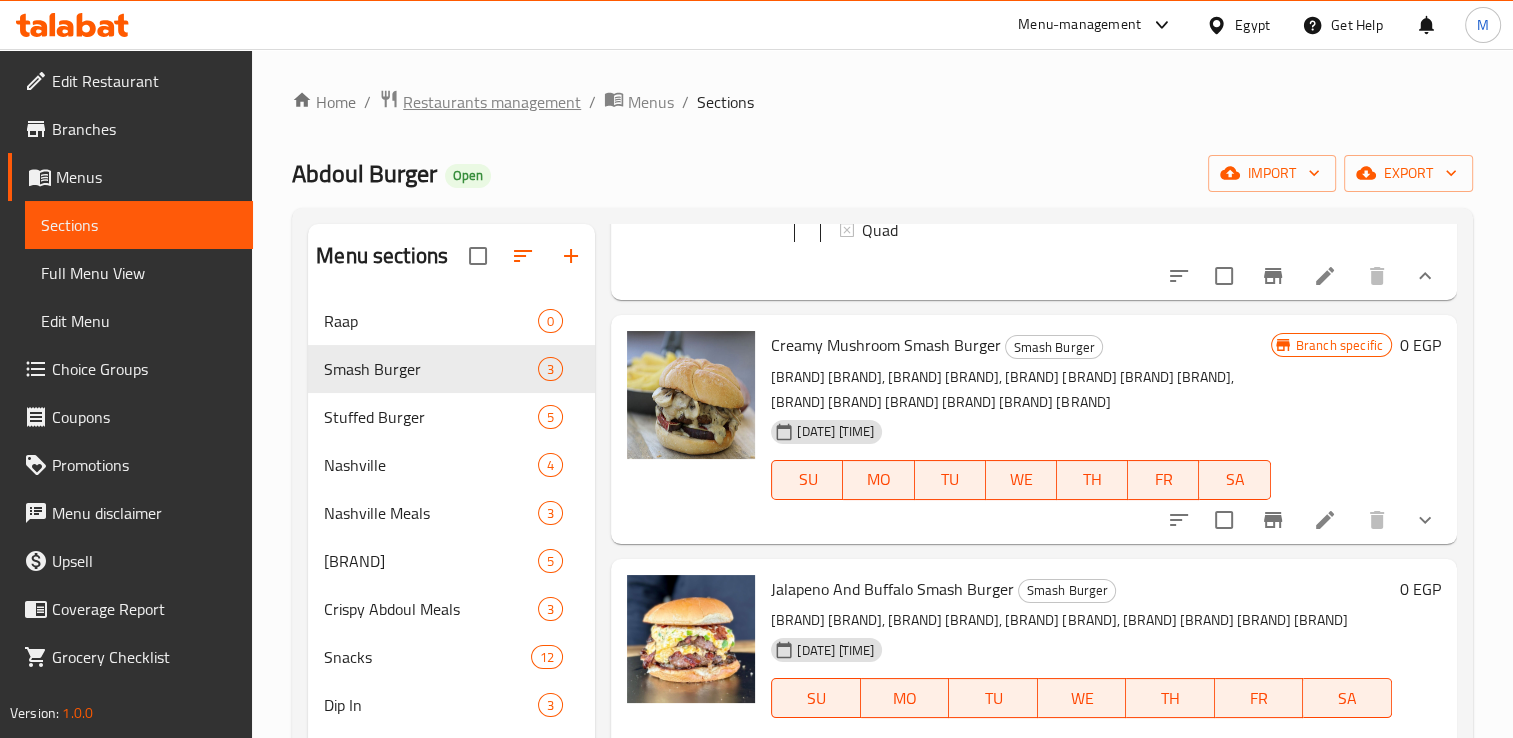 click on "Restaurants management" at bounding box center (492, 102) 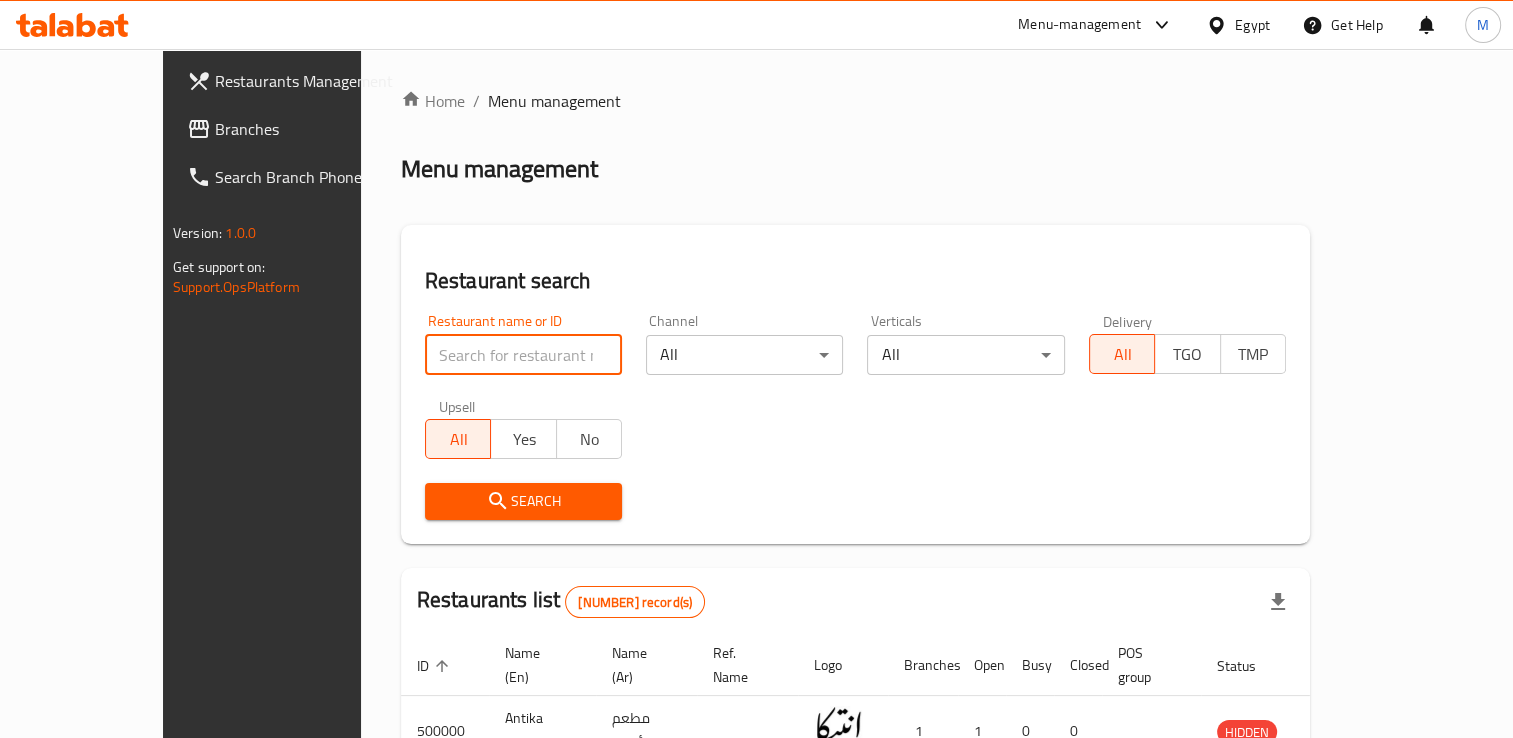 click at bounding box center [523, 355] 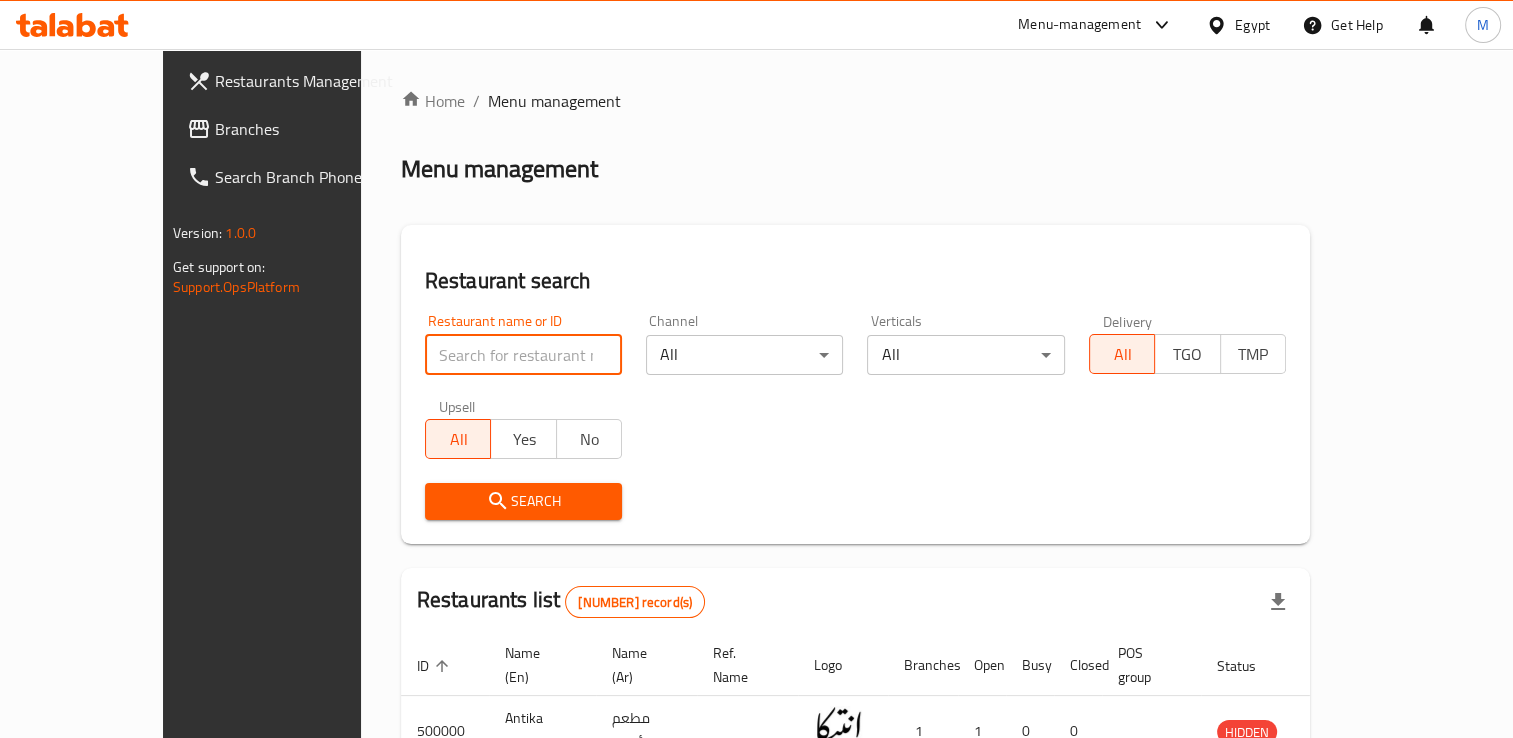 type on "f" 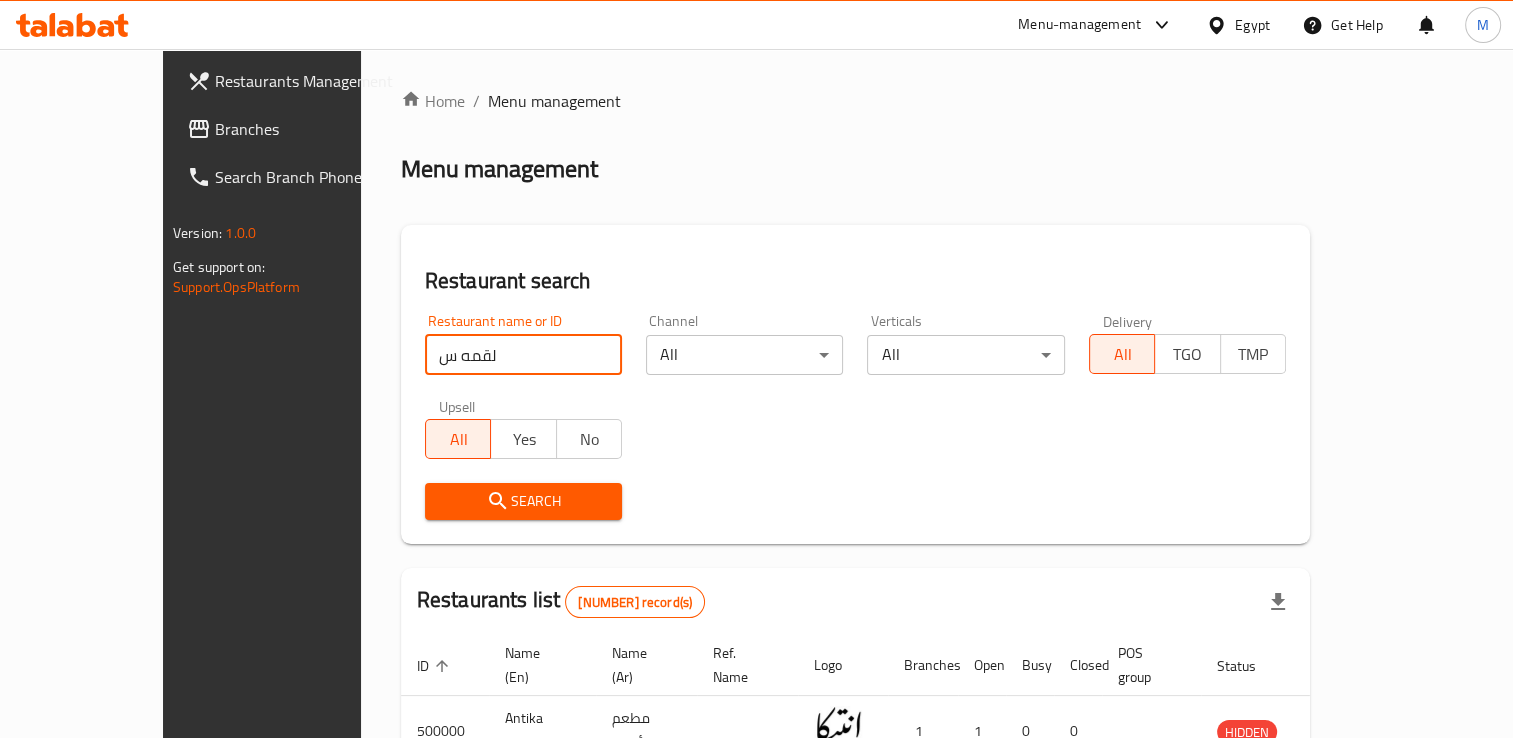 type on "لقمه سوري" 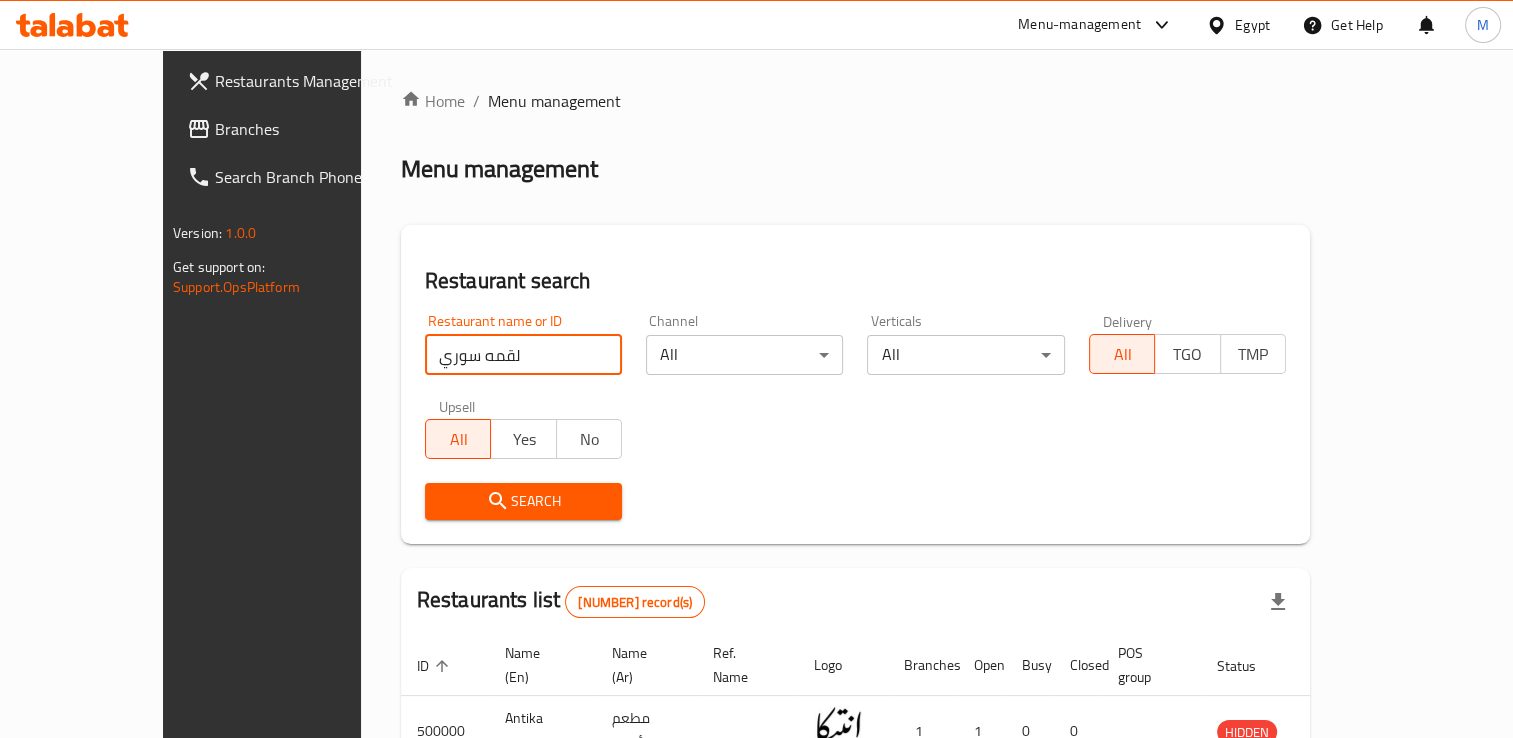 click on "Search" at bounding box center (523, 501) 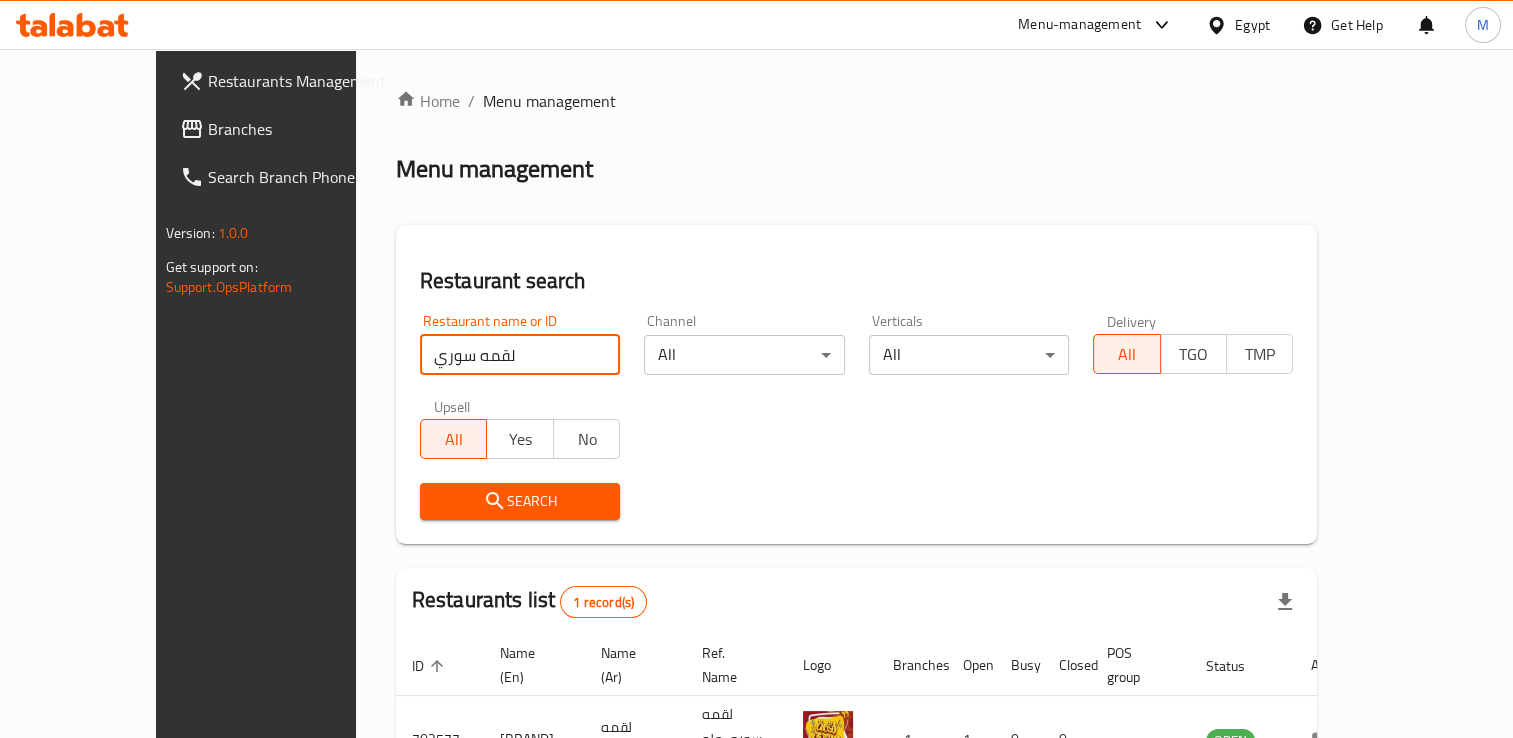 scroll, scrollTop: 113, scrollLeft: 0, axis: vertical 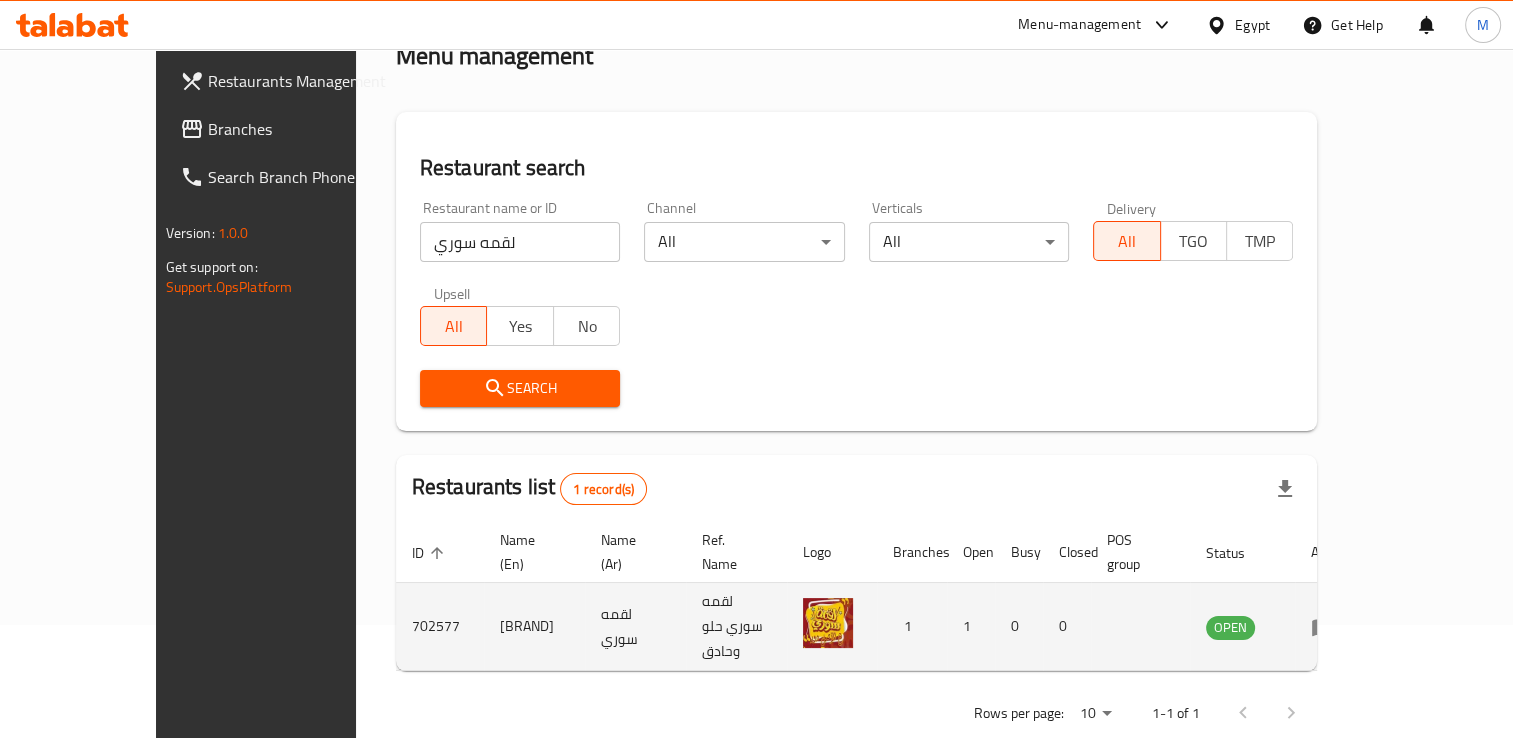 drag, startPoint x: 302, startPoint y: 594, endPoint x: 485, endPoint y: 595, distance: 183.00273 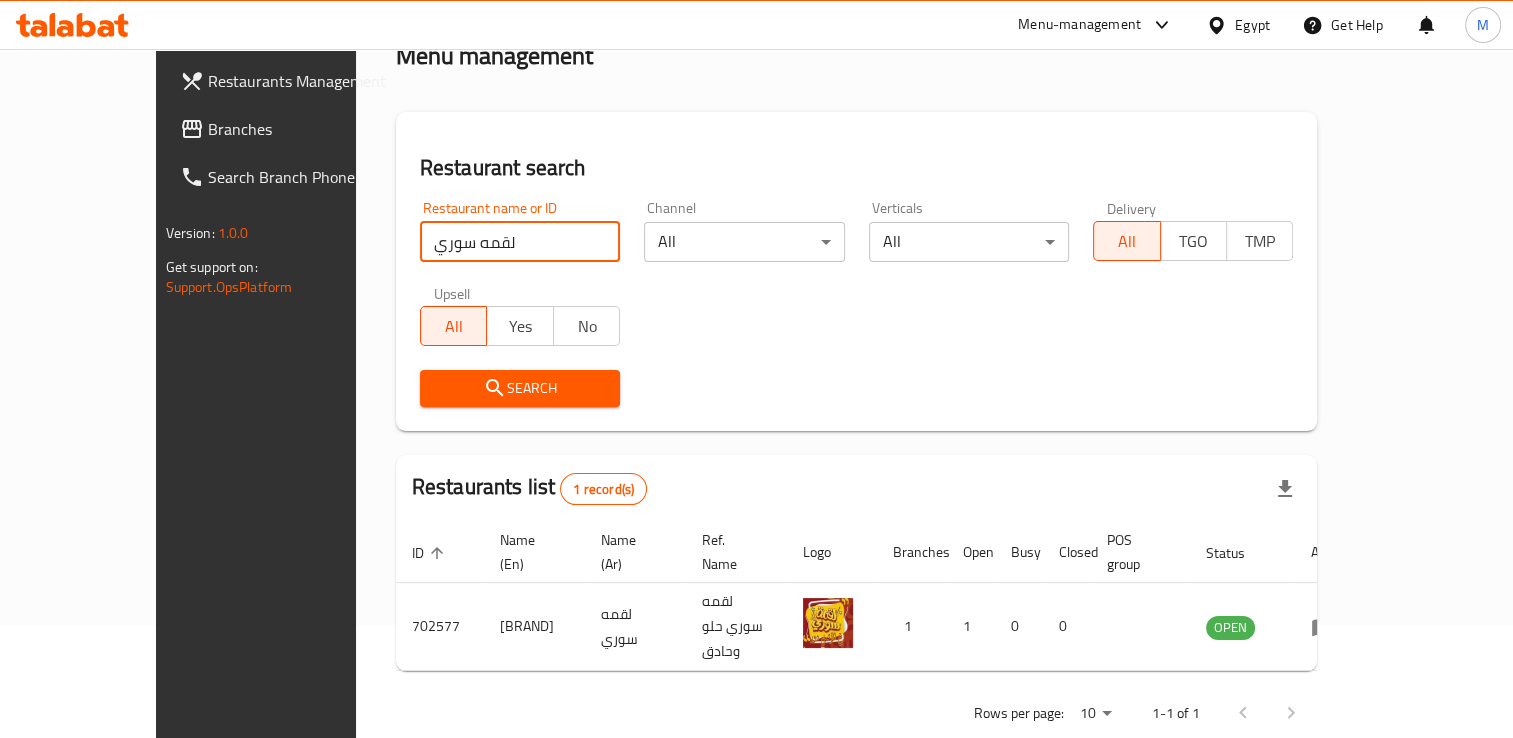 click on "لقمه سوري" at bounding box center [520, 242] 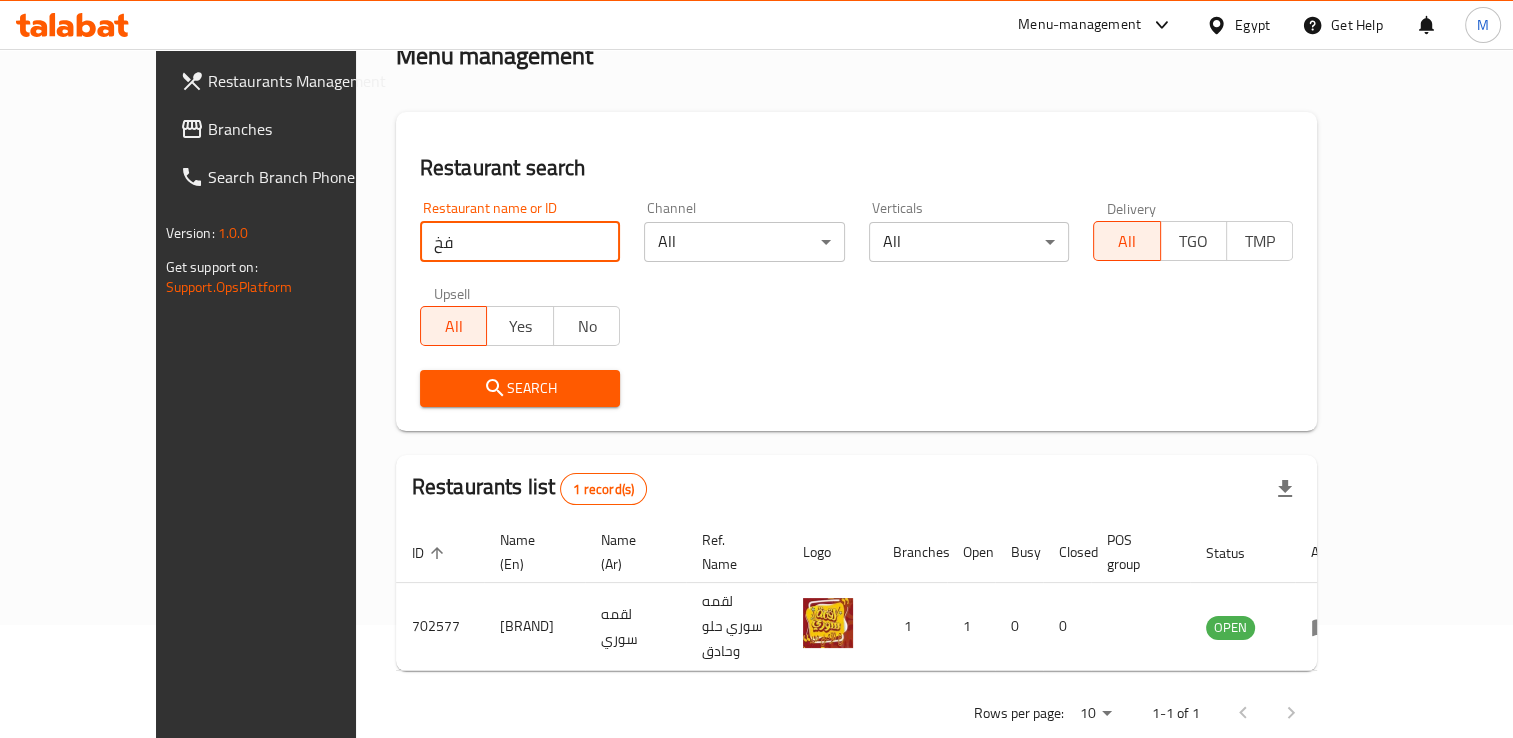 type on "ف" 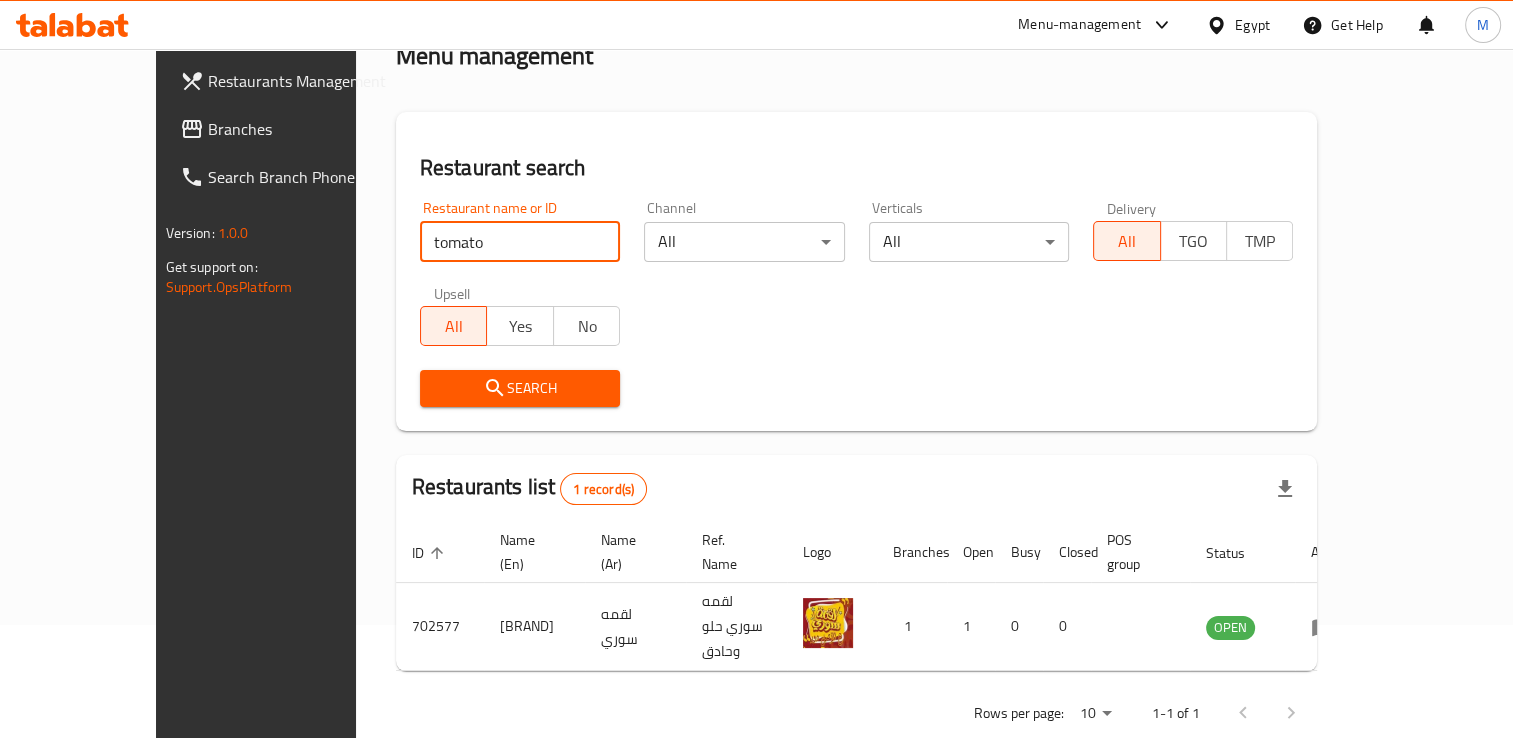 type on "tomato" 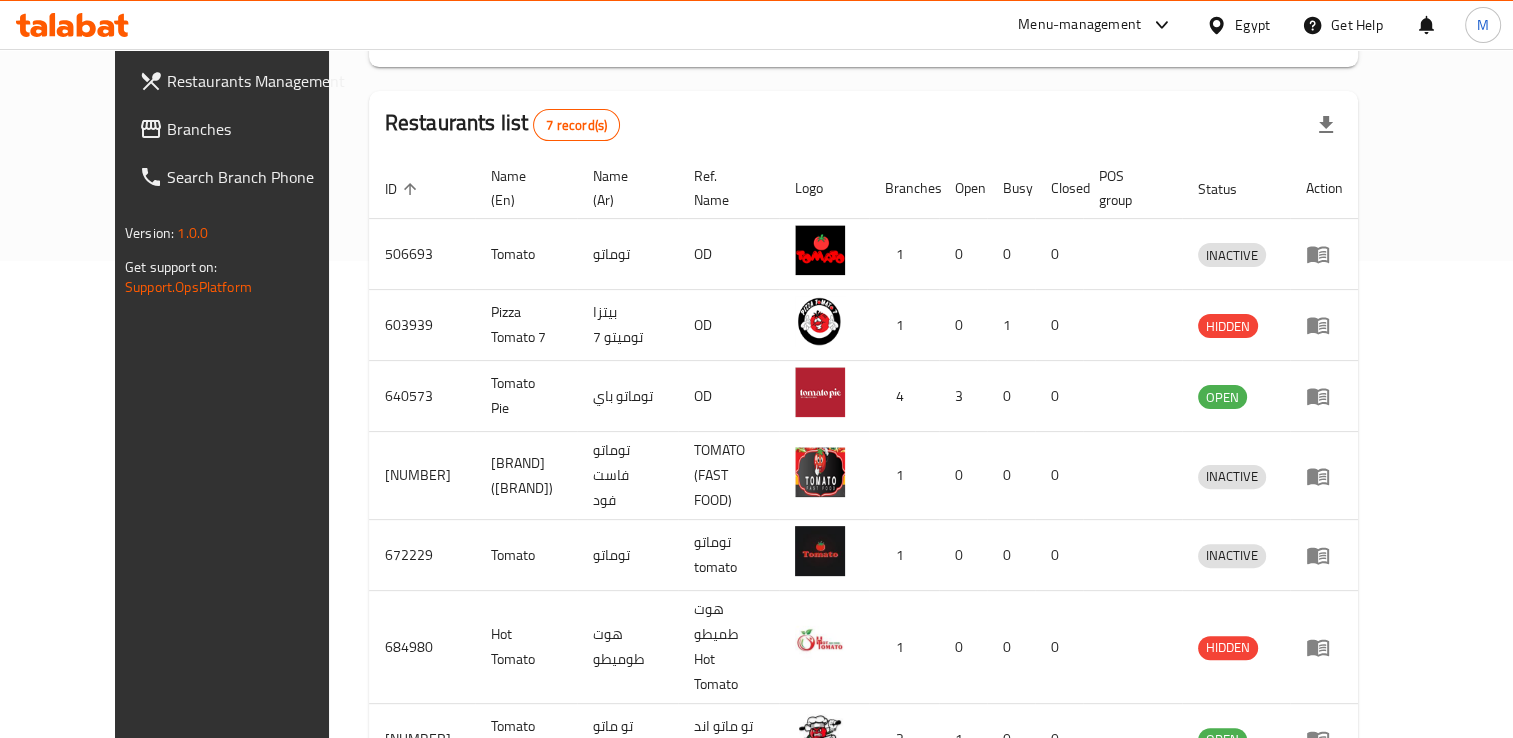 scroll, scrollTop: 535, scrollLeft: 0, axis: vertical 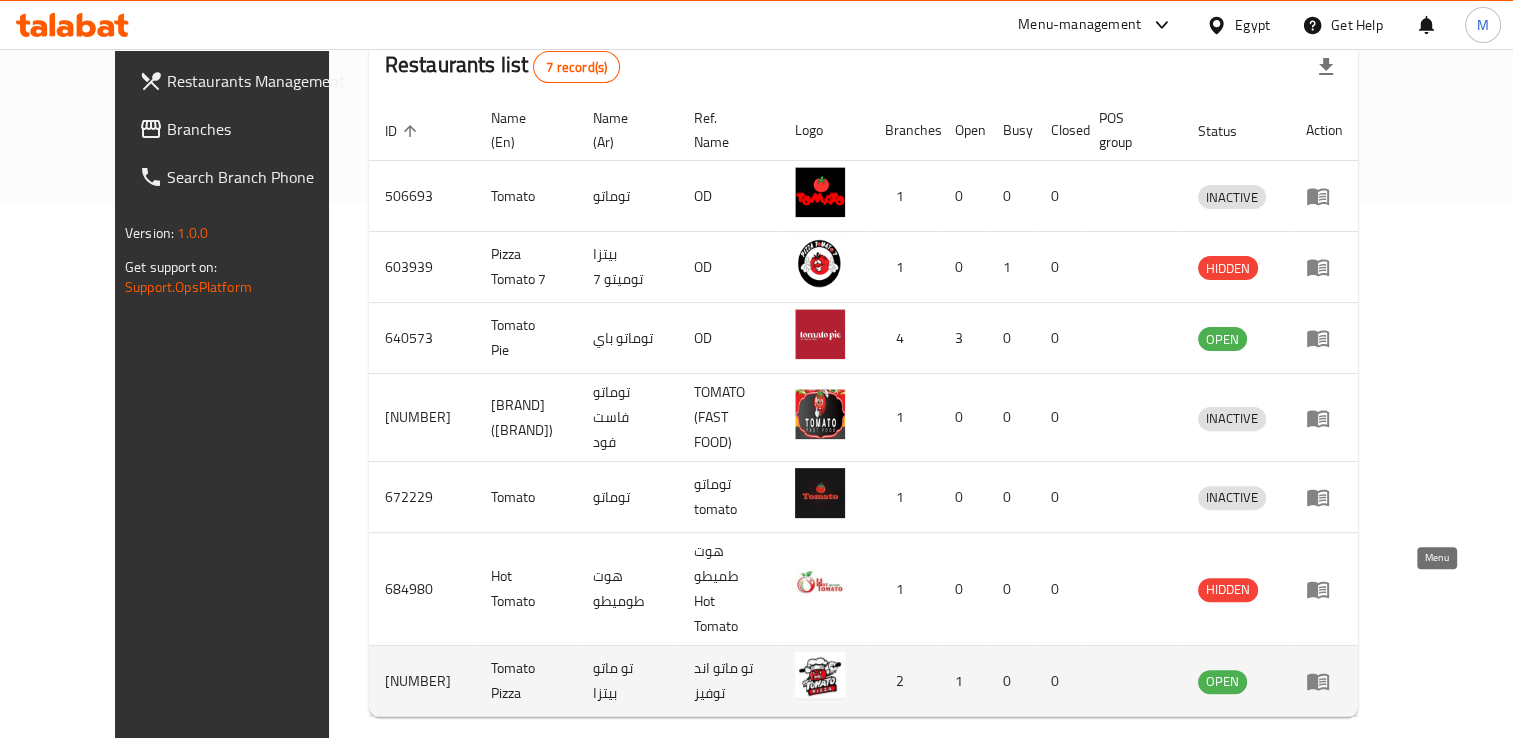 click 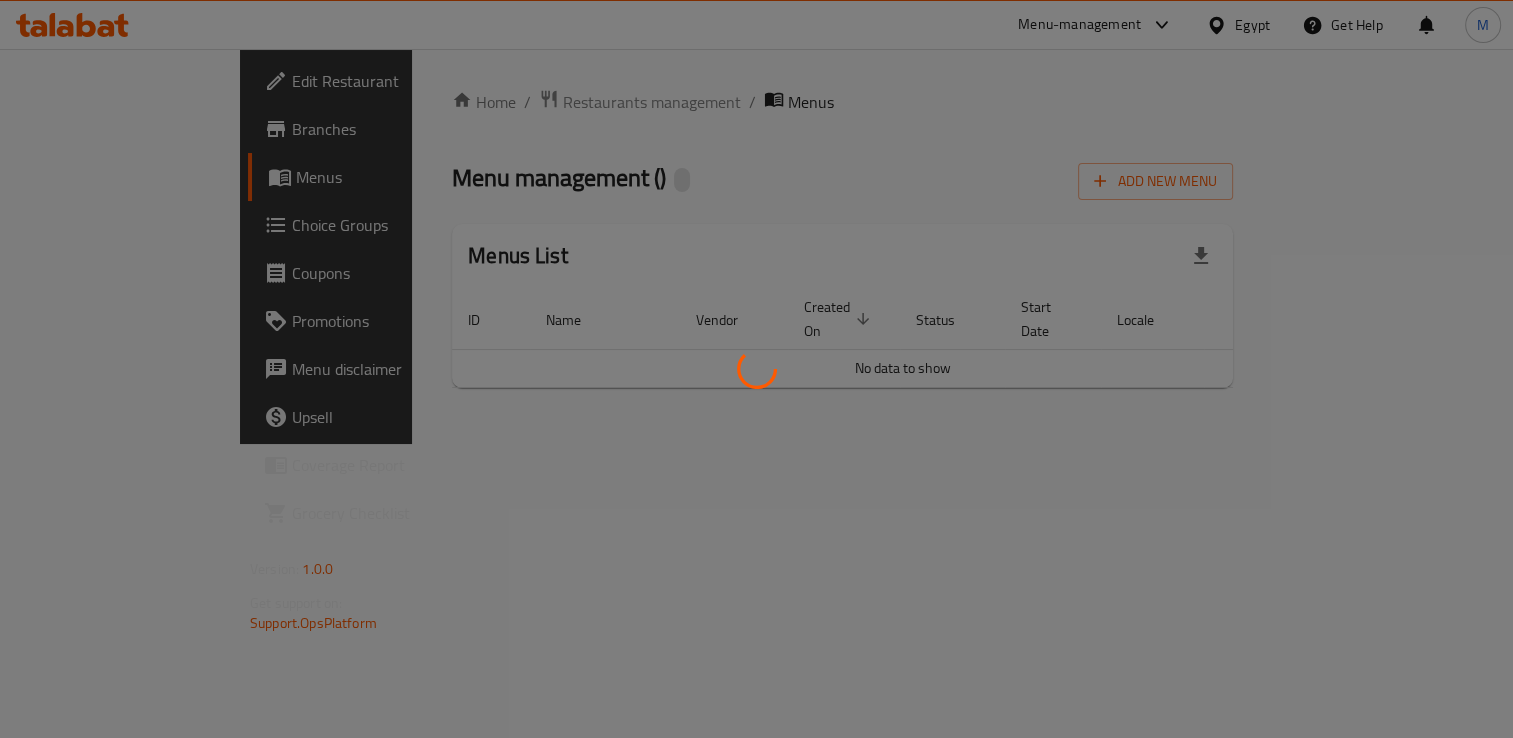 scroll, scrollTop: 0, scrollLeft: 0, axis: both 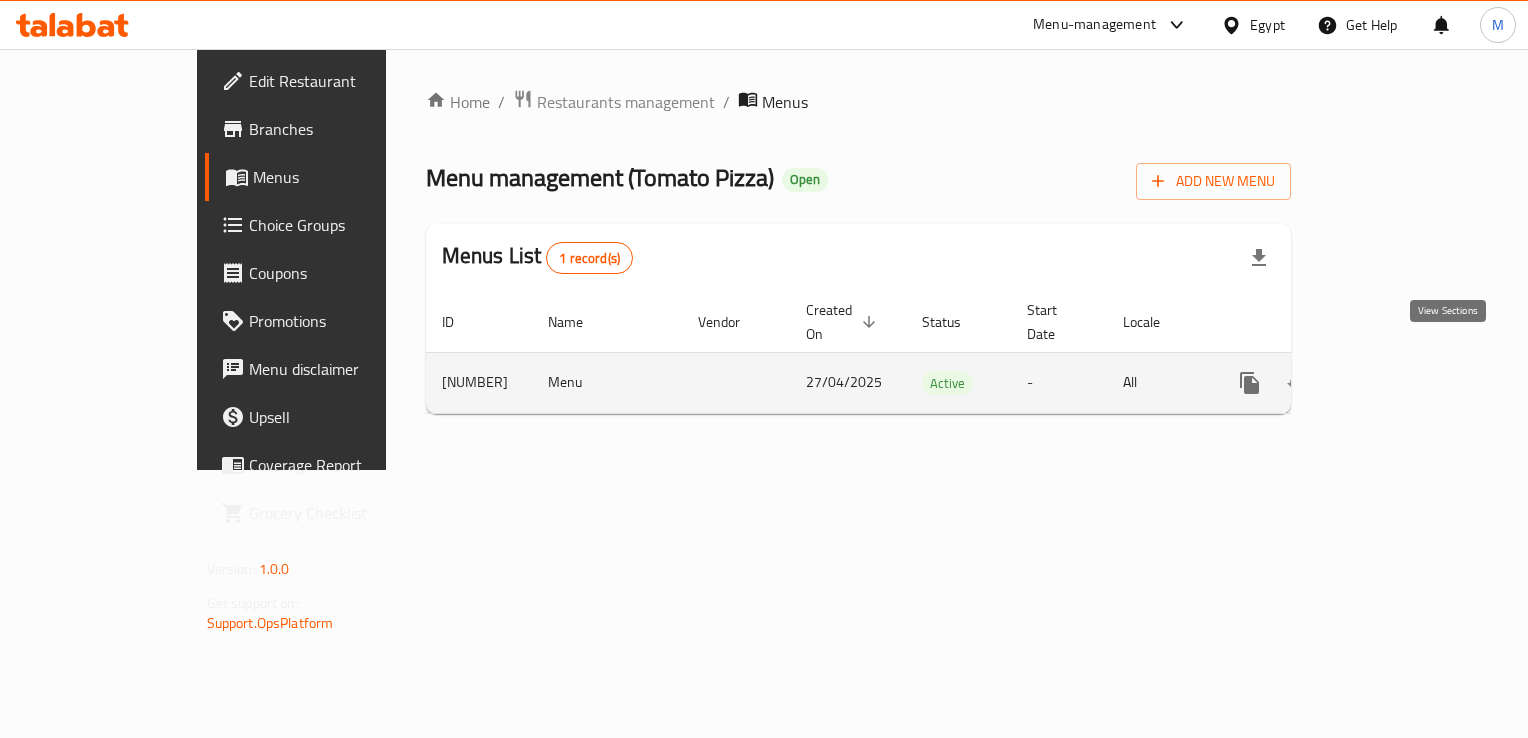 click 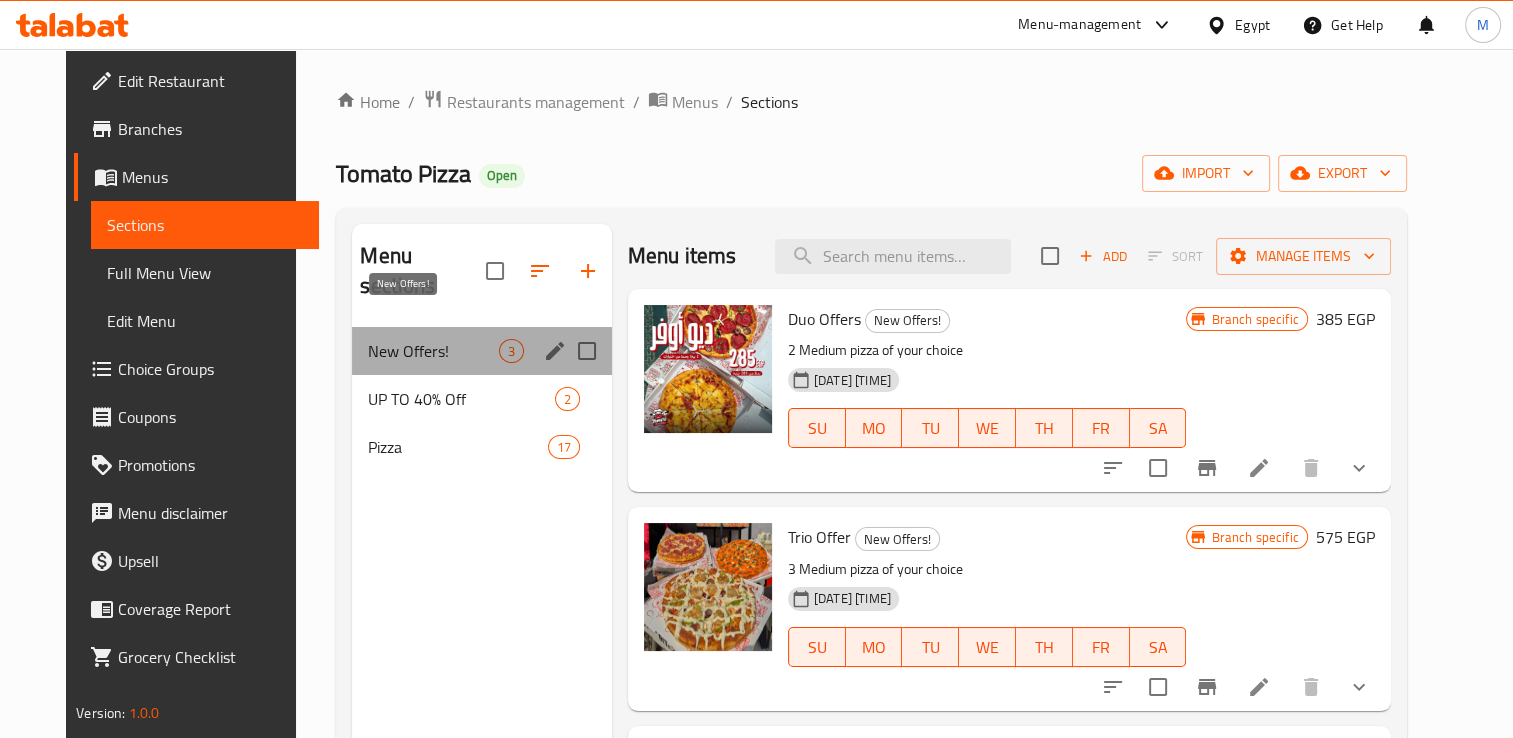 click on "New Offers!" at bounding box center [433, 351] 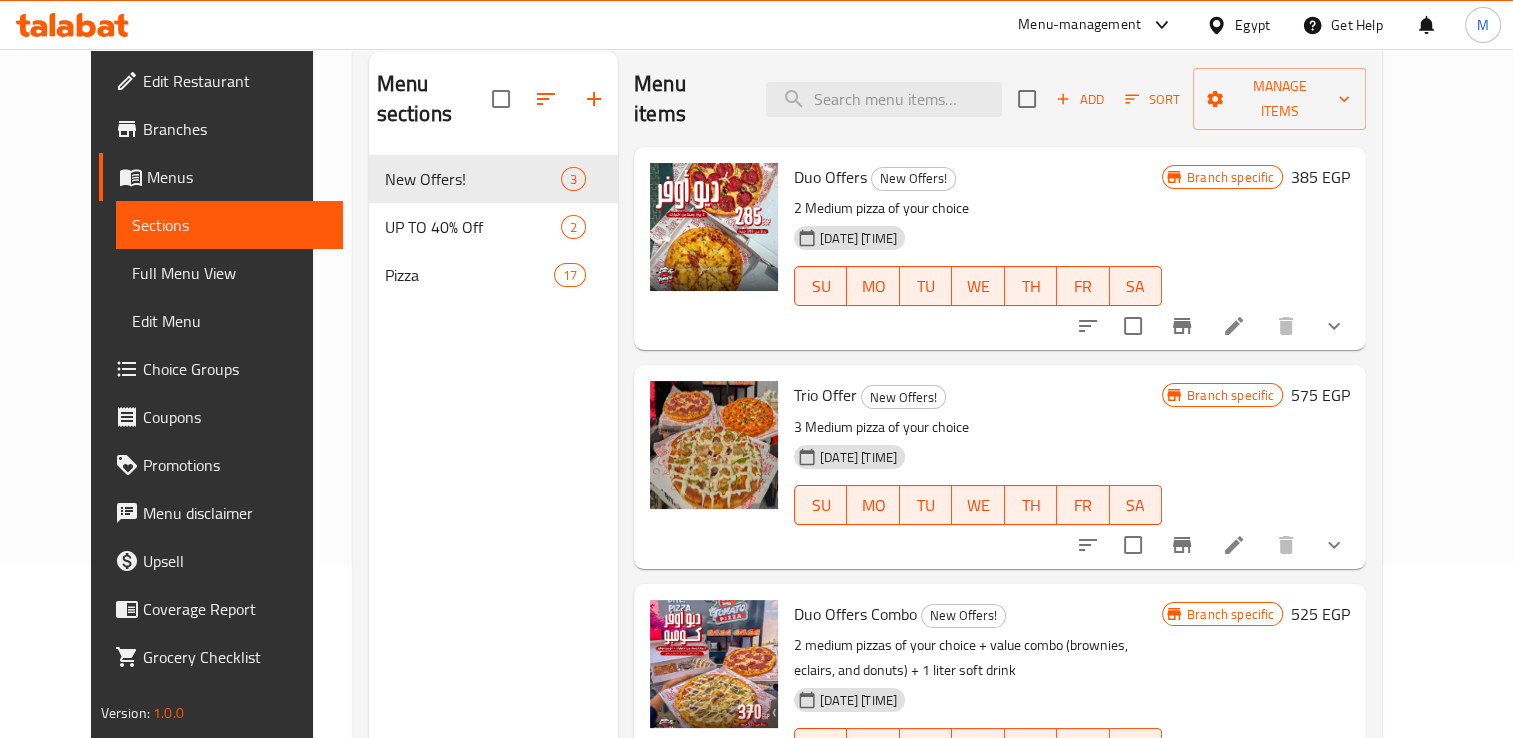scroll, scrollTop: 120, scrollLeft: 0, axis: vertical 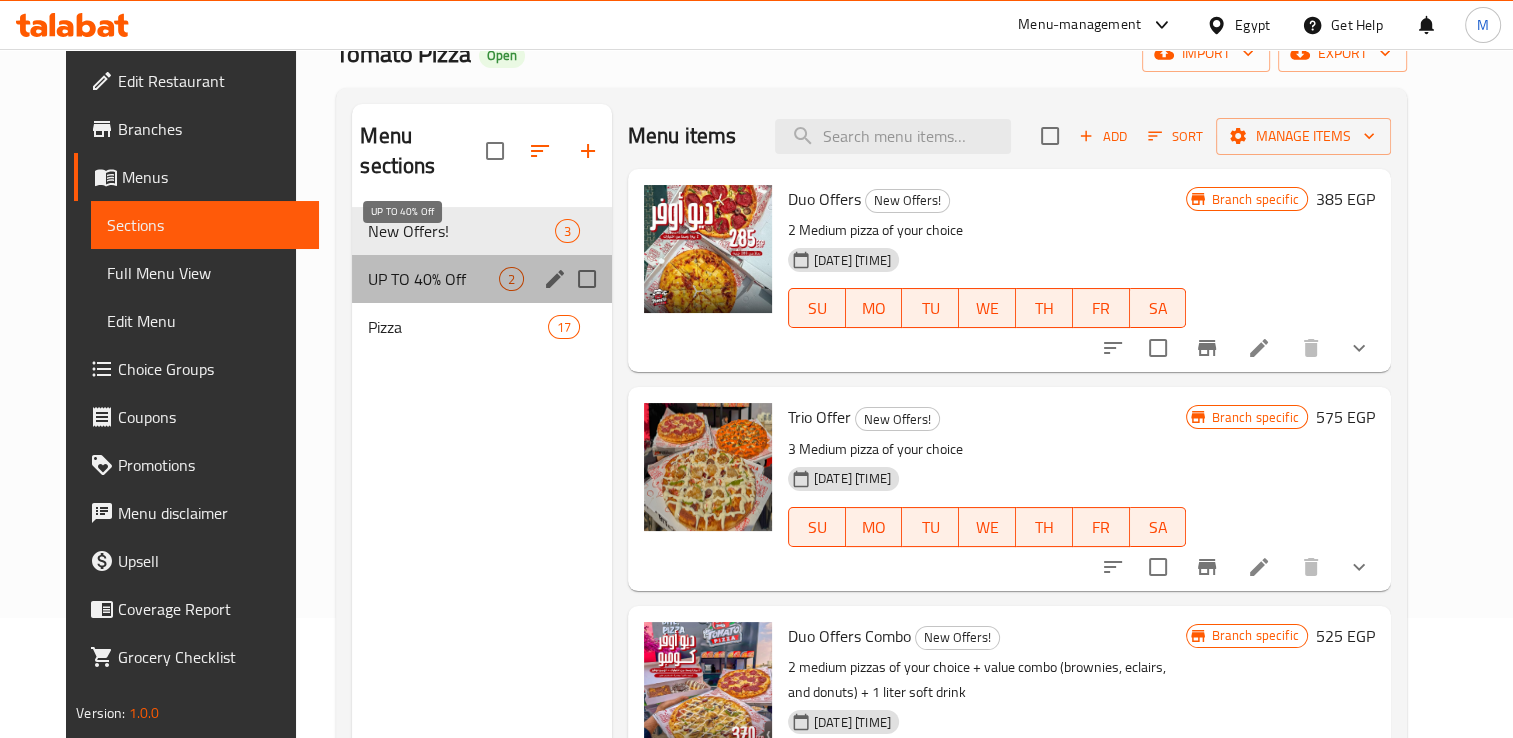 click on "UP TO 40% Off" at bounding box center (433, 279) 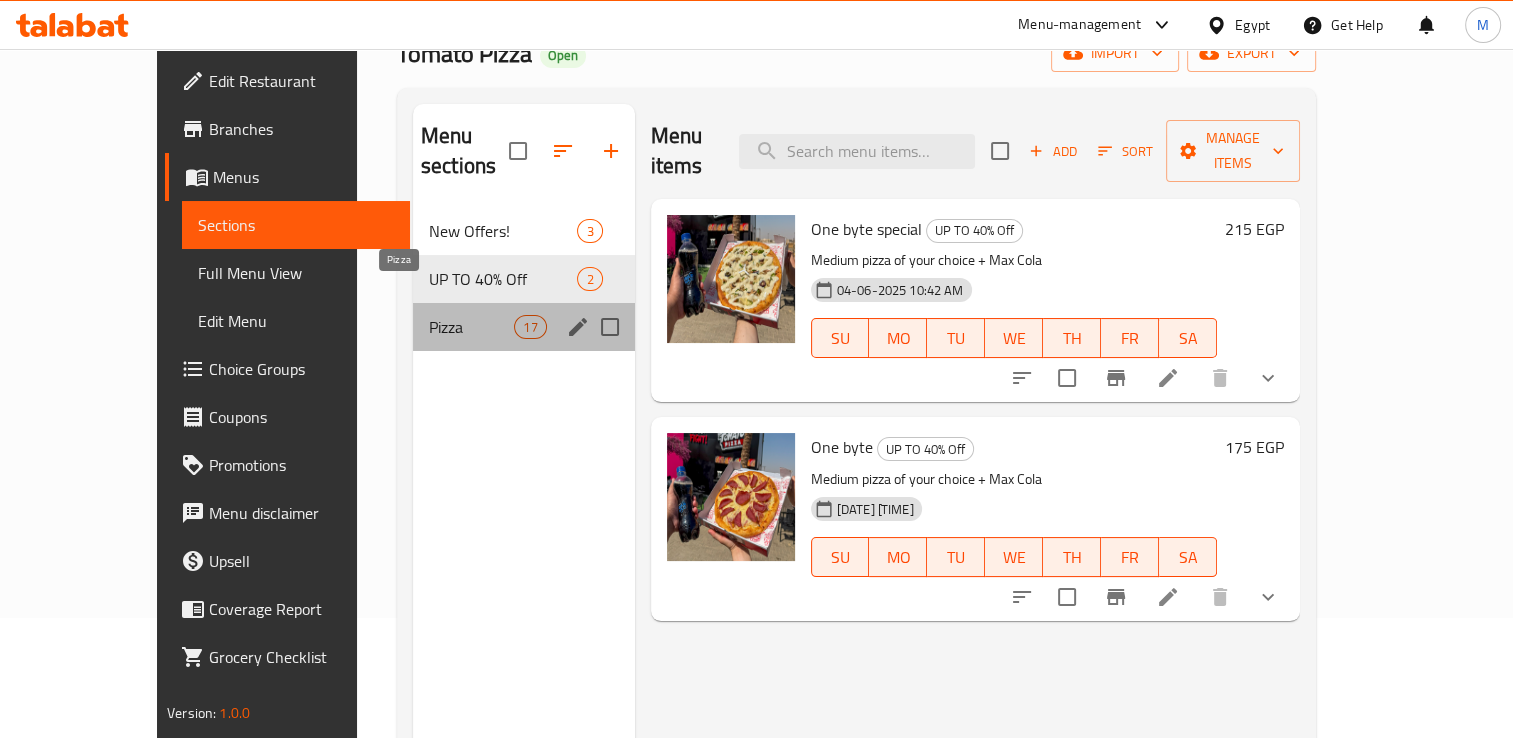 click on "Pizza" at bounding box center (471, 327) 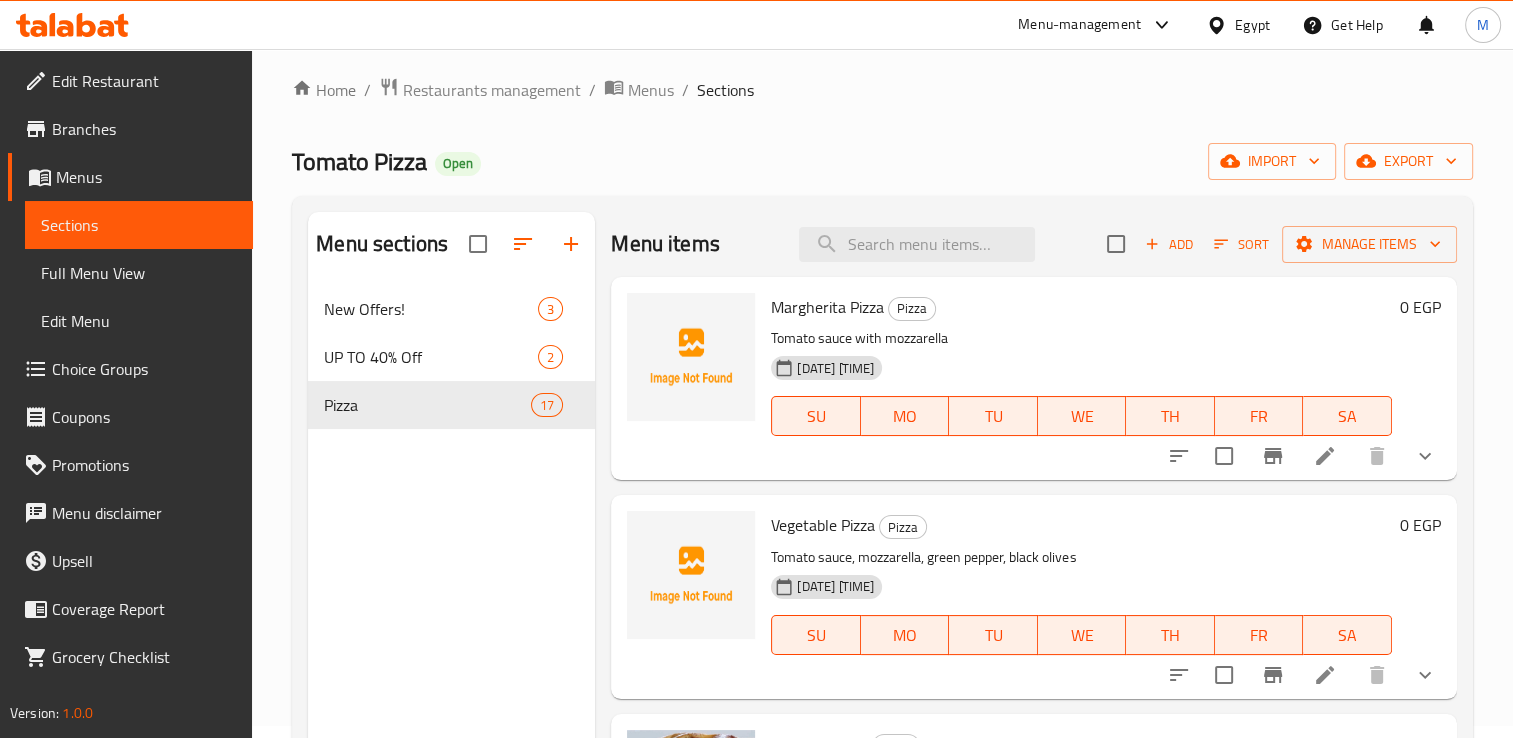 scroll, scrollTop: 0, scrollLeft: 0, axis: both 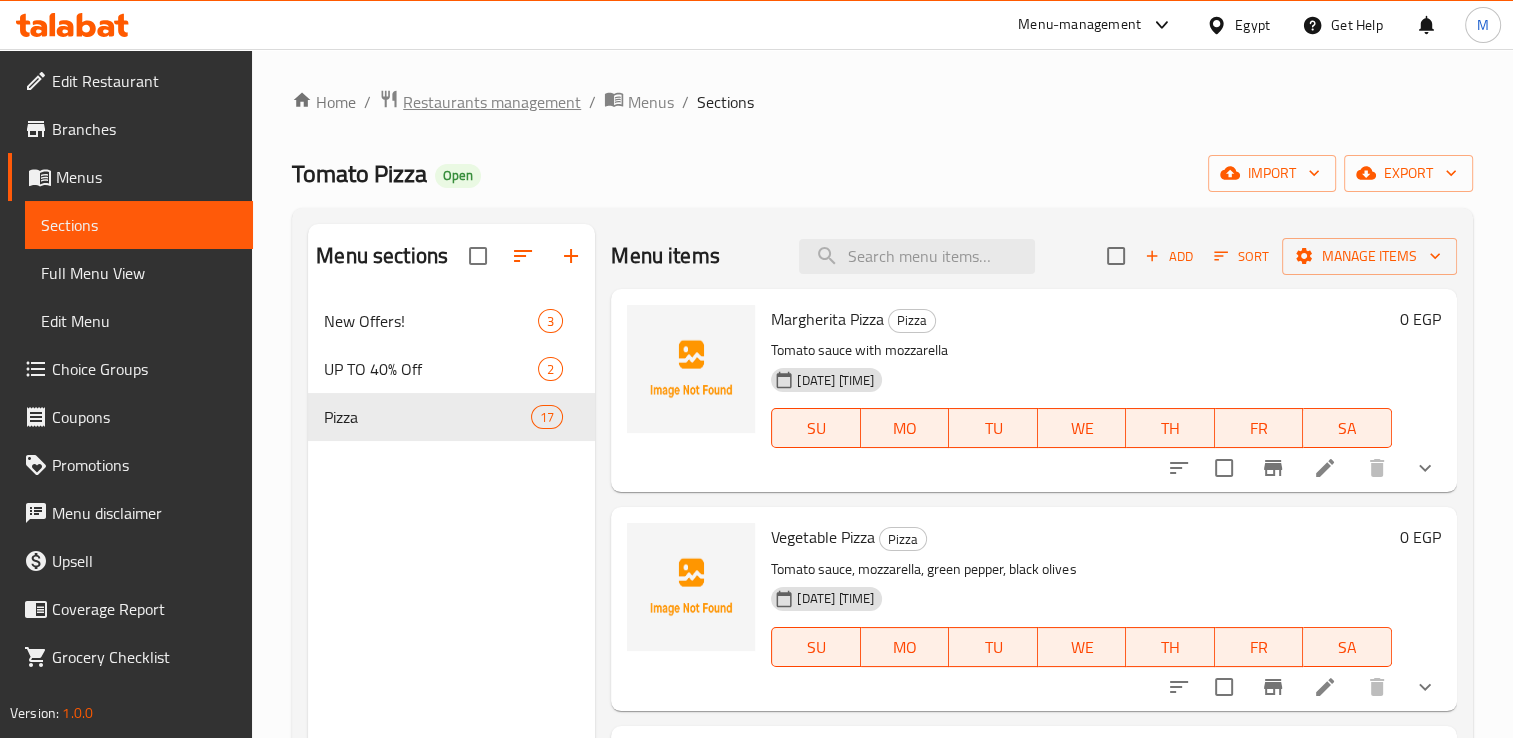 click on "Restaurants management" at bounding box center [492, 102] 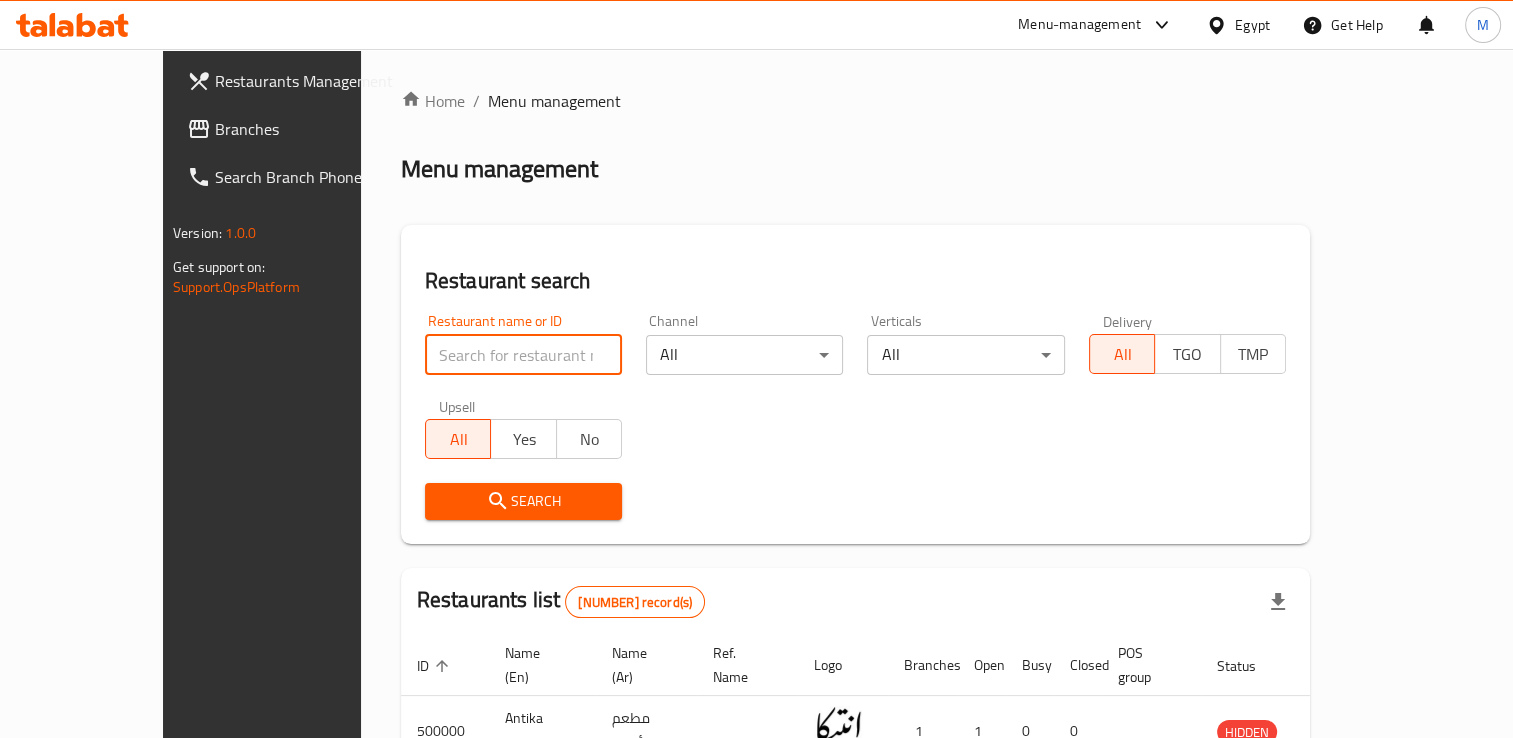 click at bounding box center [523, 355] 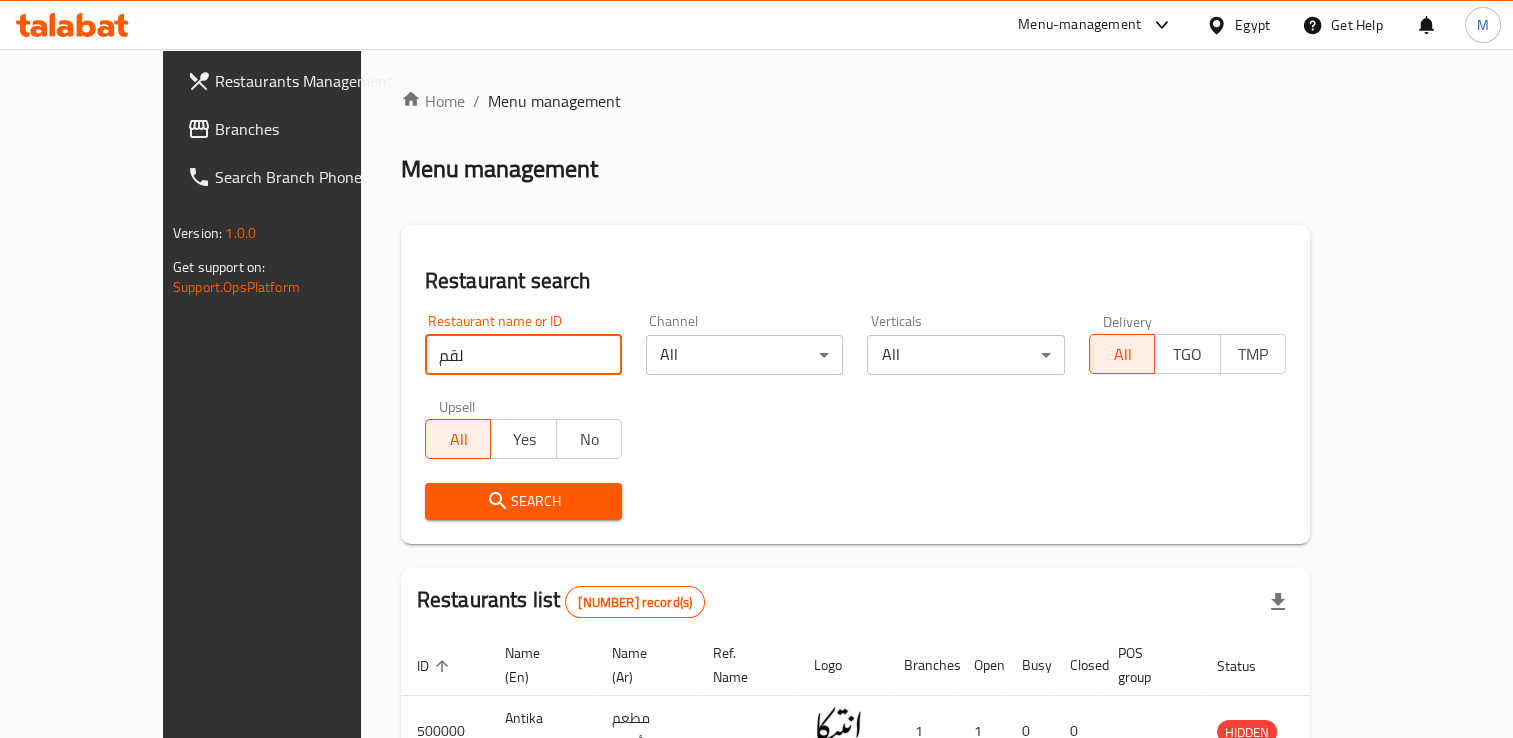 type on "لقمه سوري" 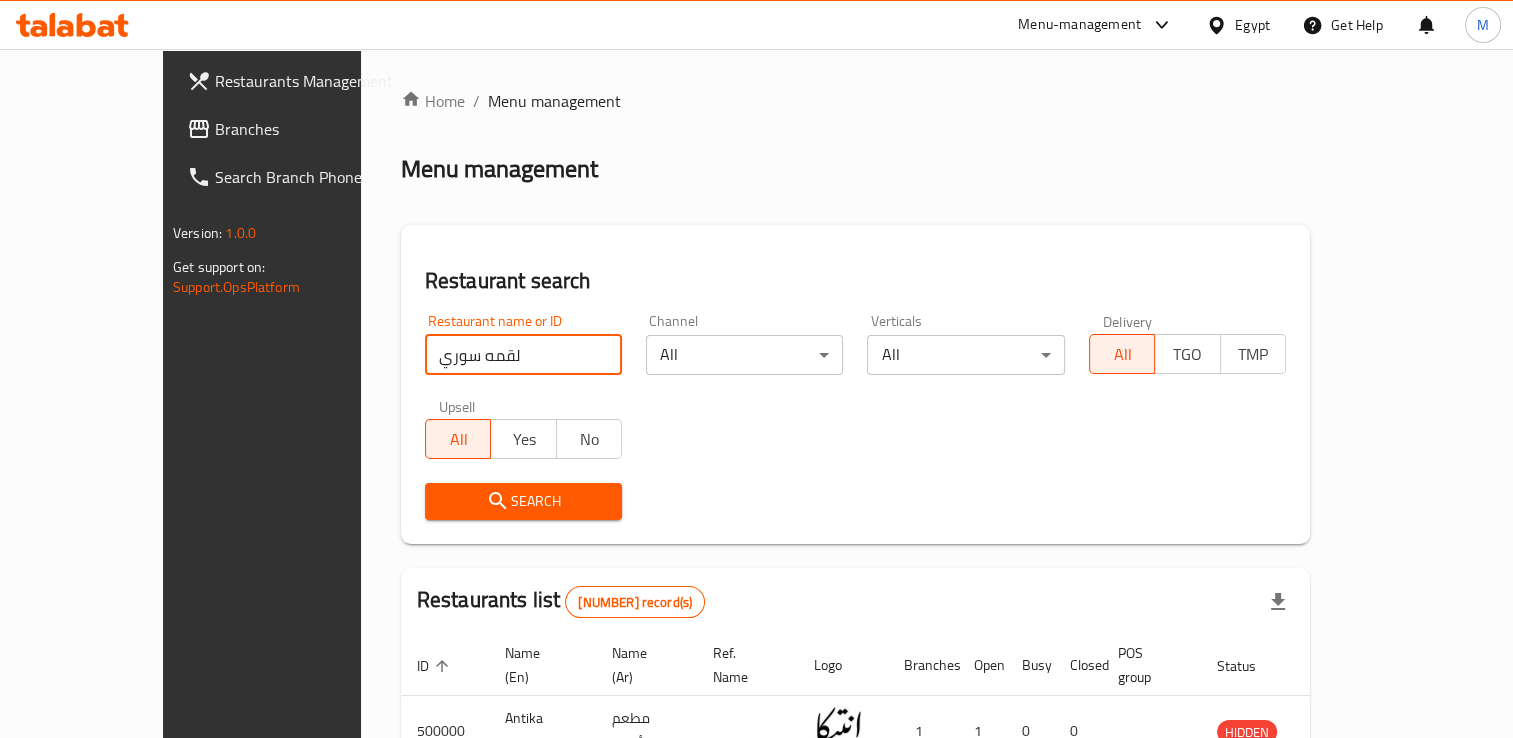 click on "Search" at bounding box center (523, 501) 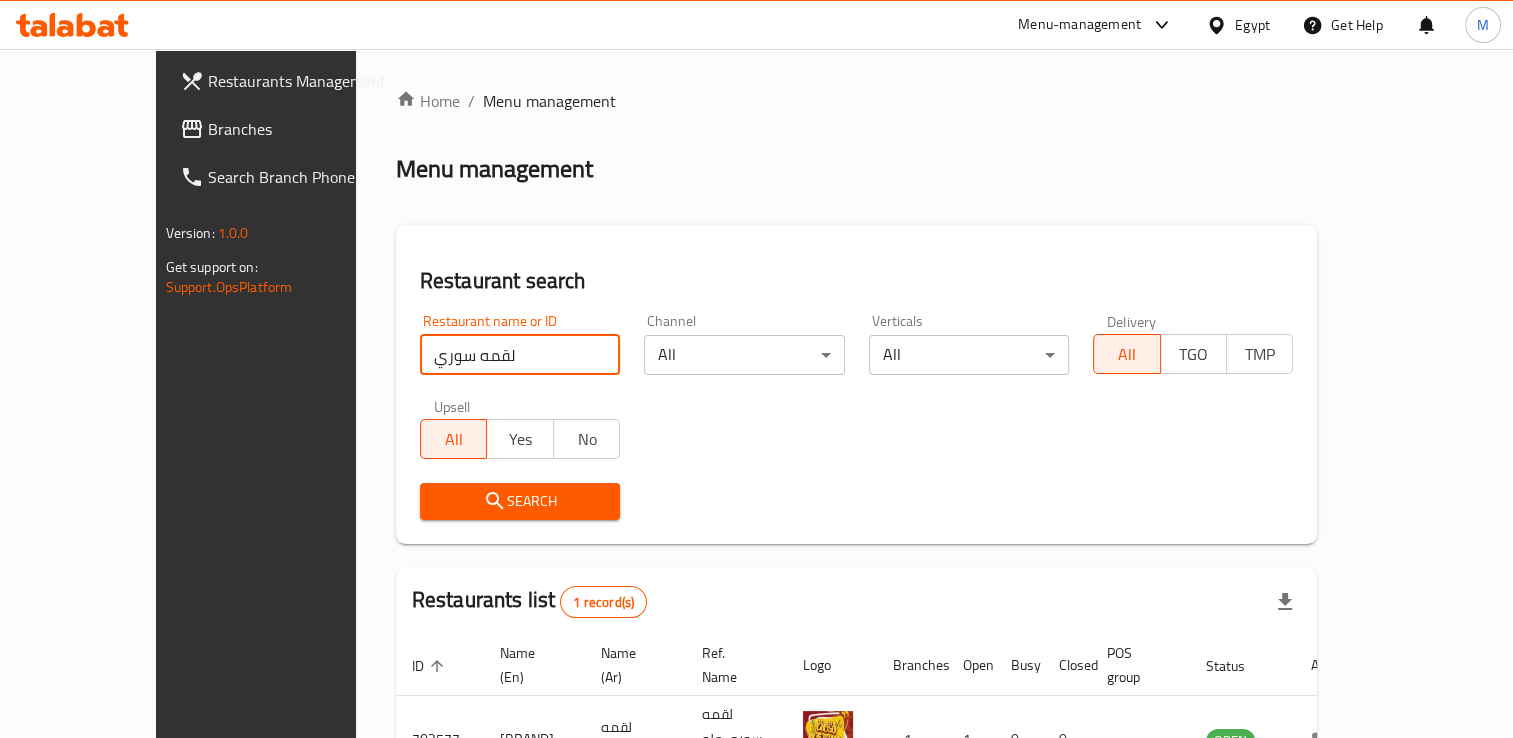 scroll, scrollTop: 113, scrollLeft: 0, axis: vertical 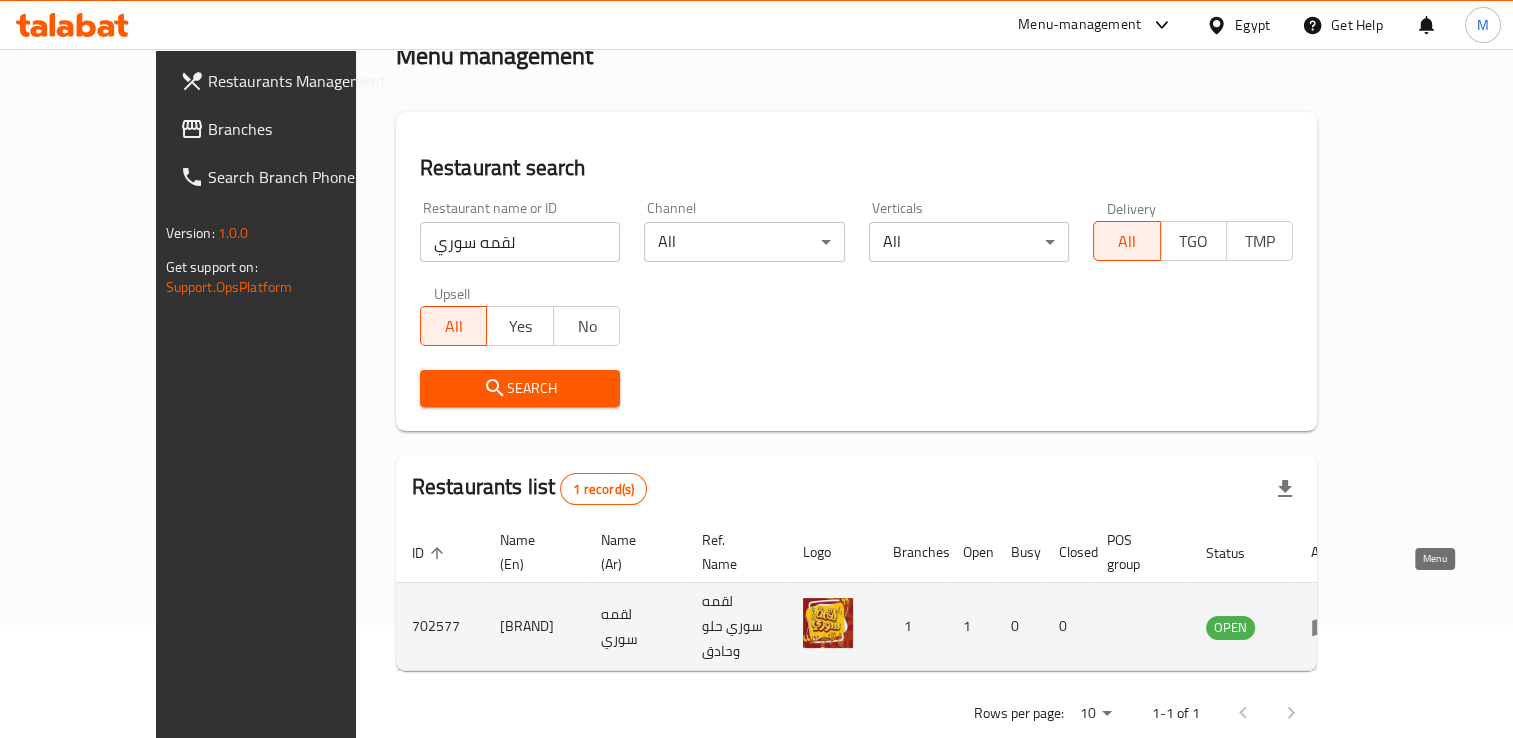 click 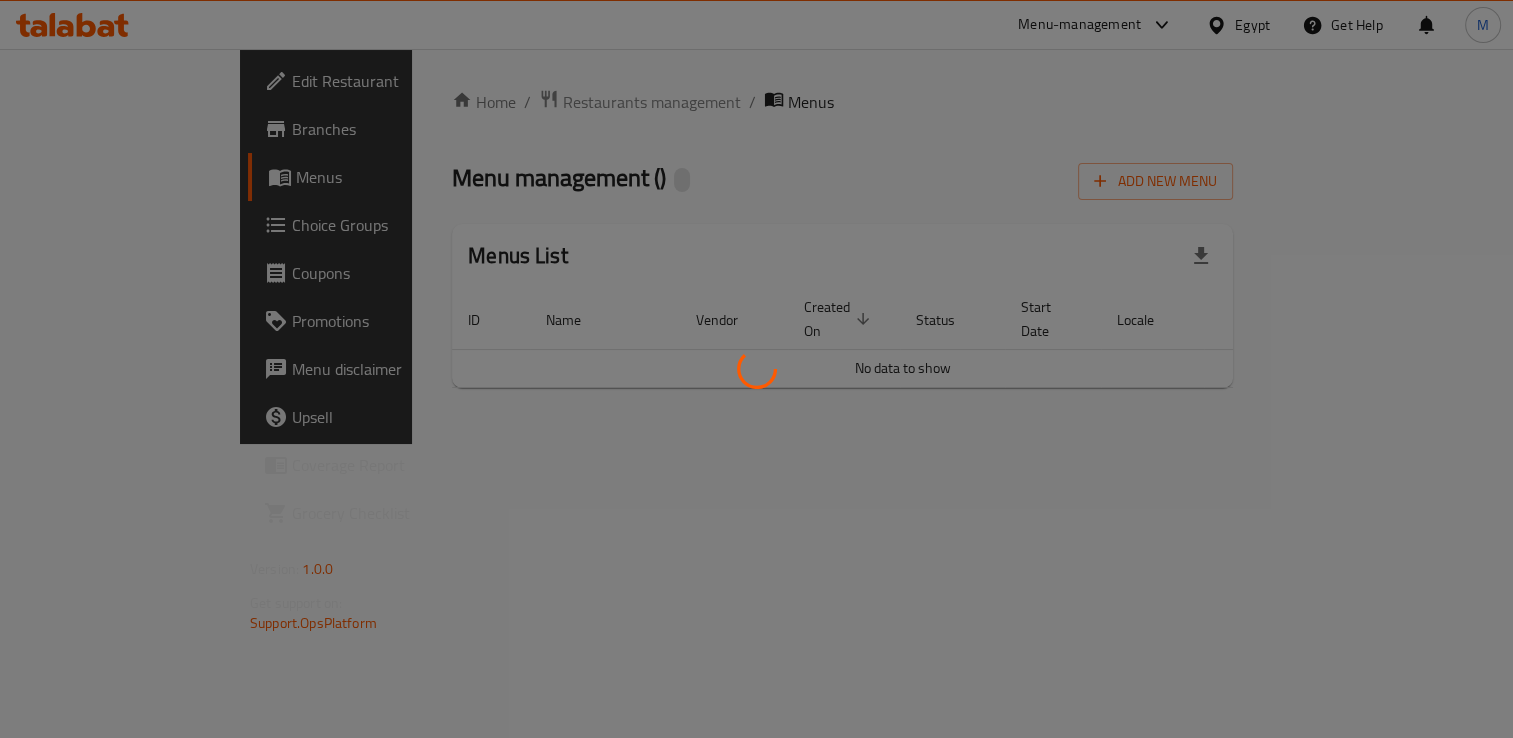 scroll, scrollTop: 0, scrollLeft: 0, axis: both 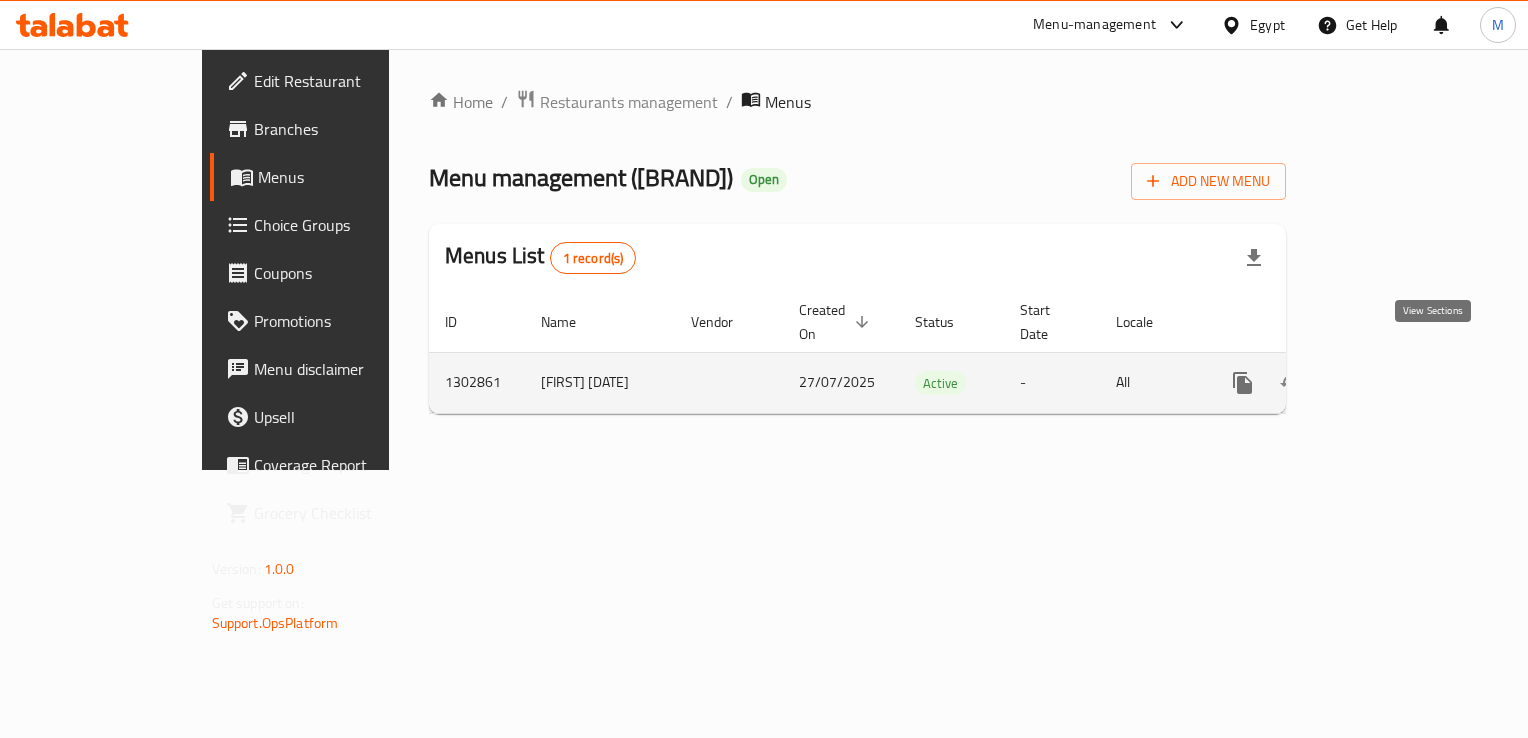 click 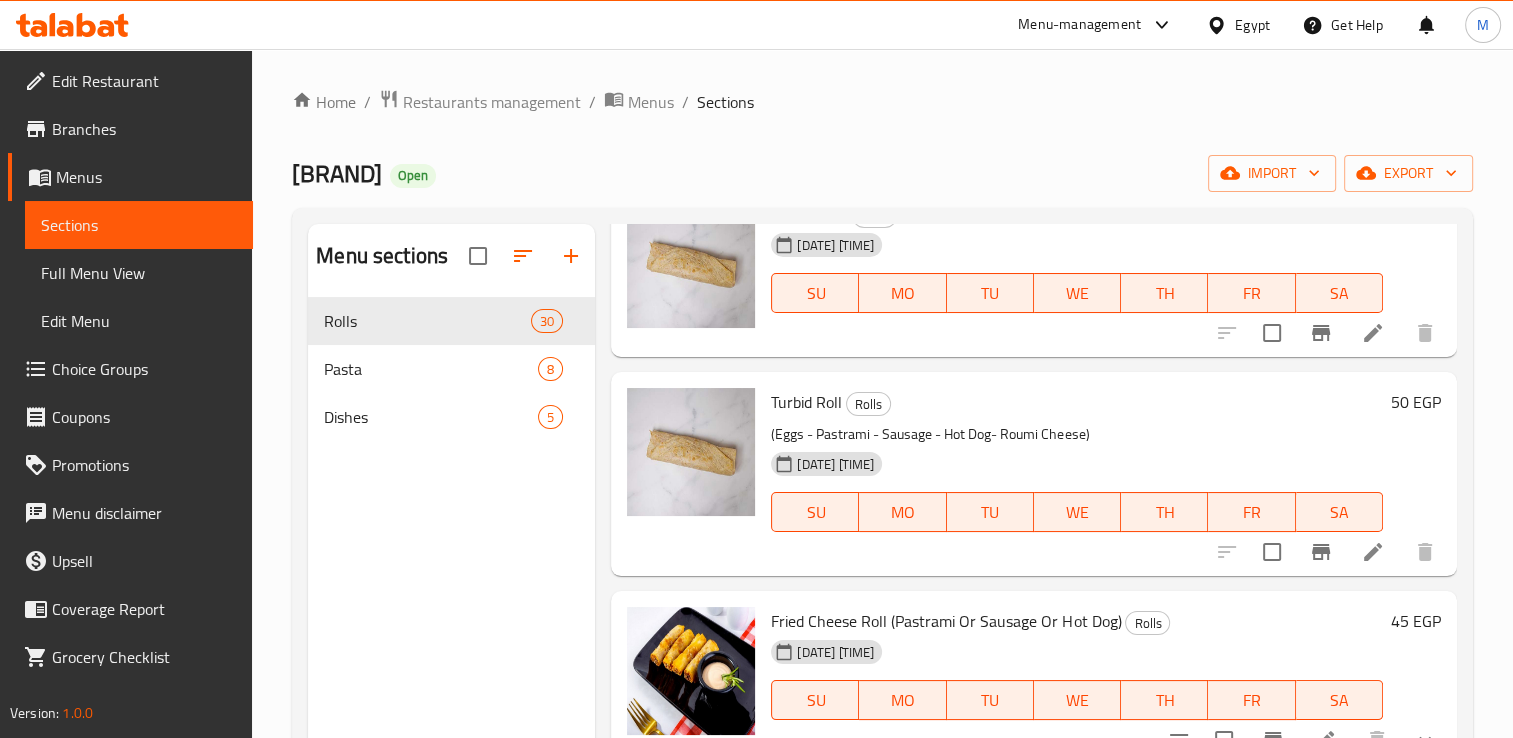 scroll, scrollTop: 987, scrollLeft: 0, axis: vertical 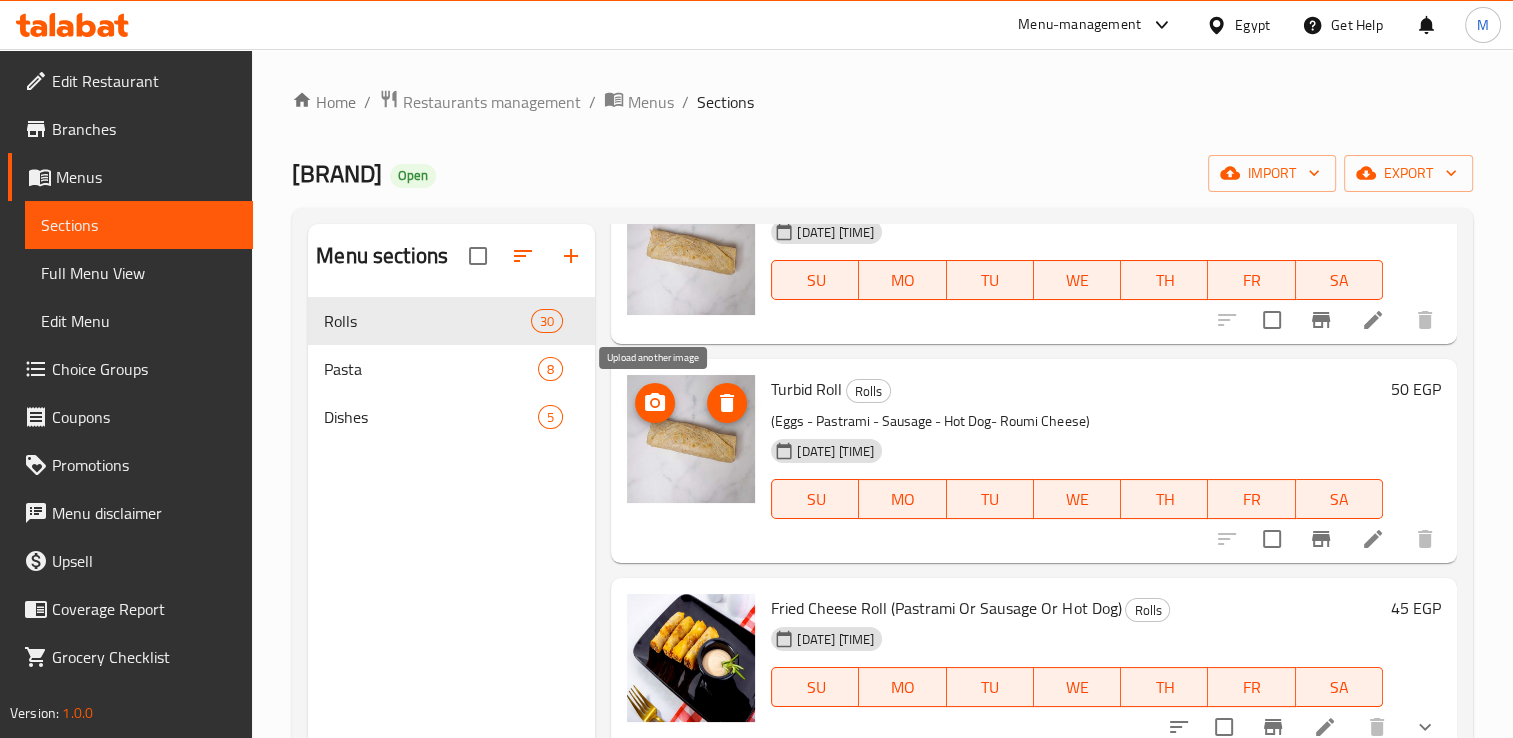 click 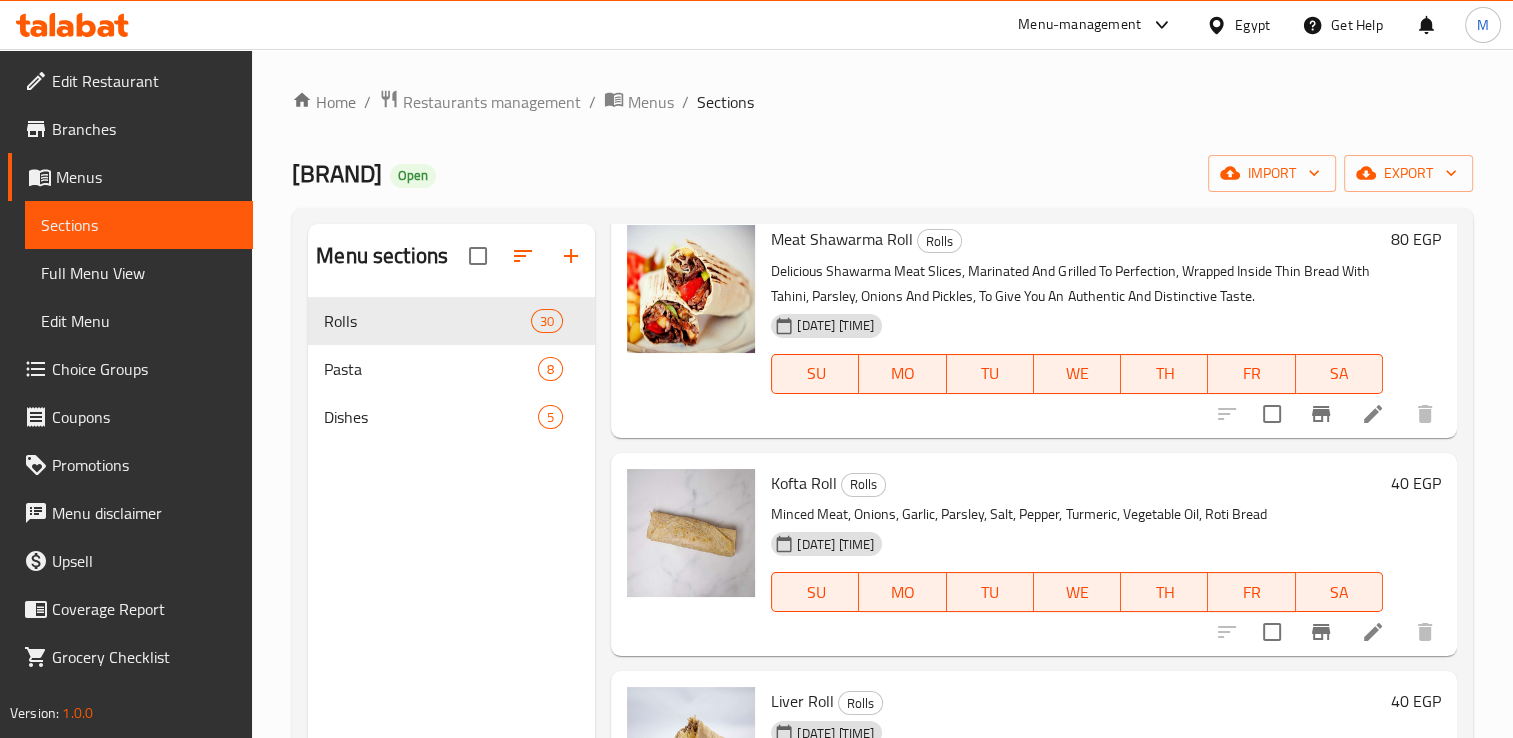 scroll, scrollTop: 0, scrollLeft: 0, axis: both 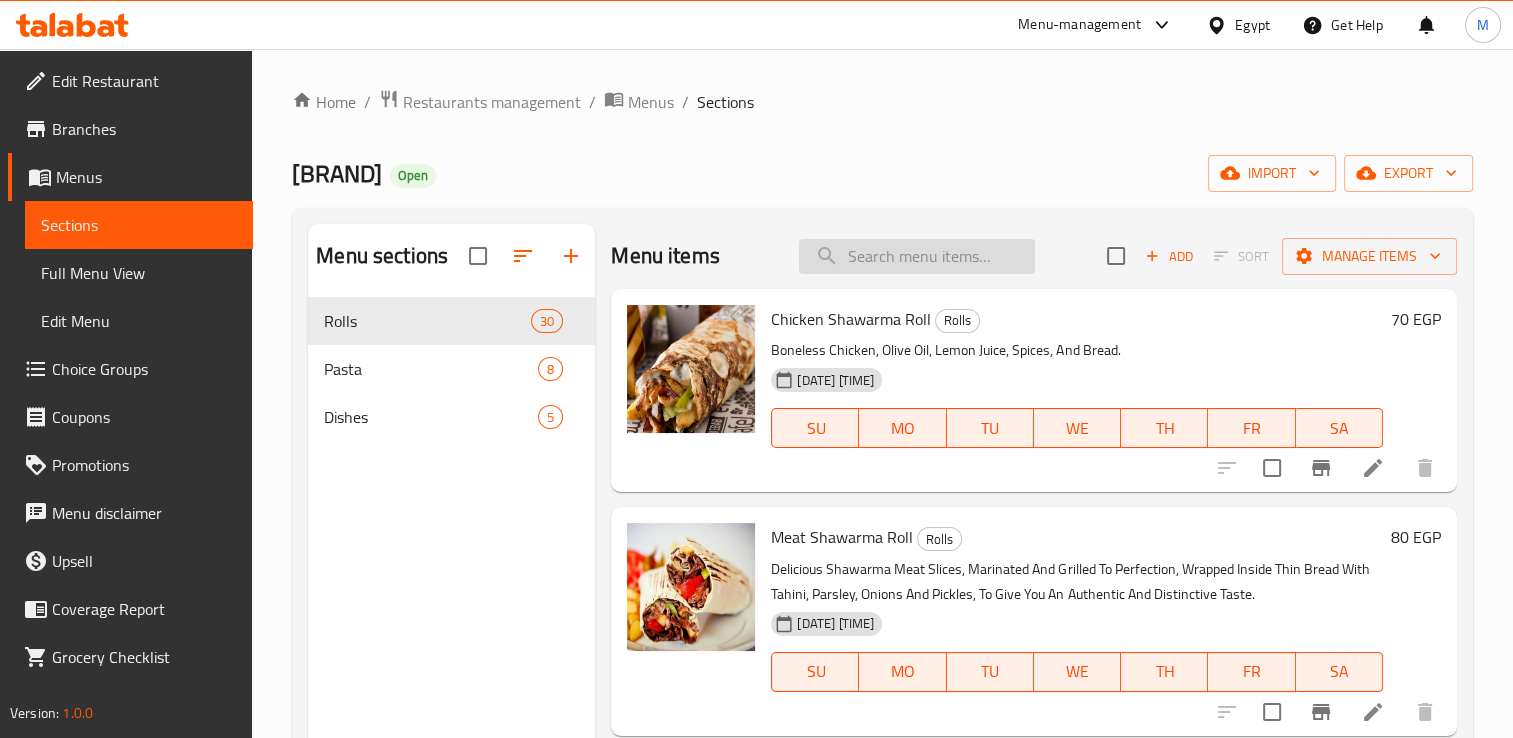 click at bounding box center (917, 256) 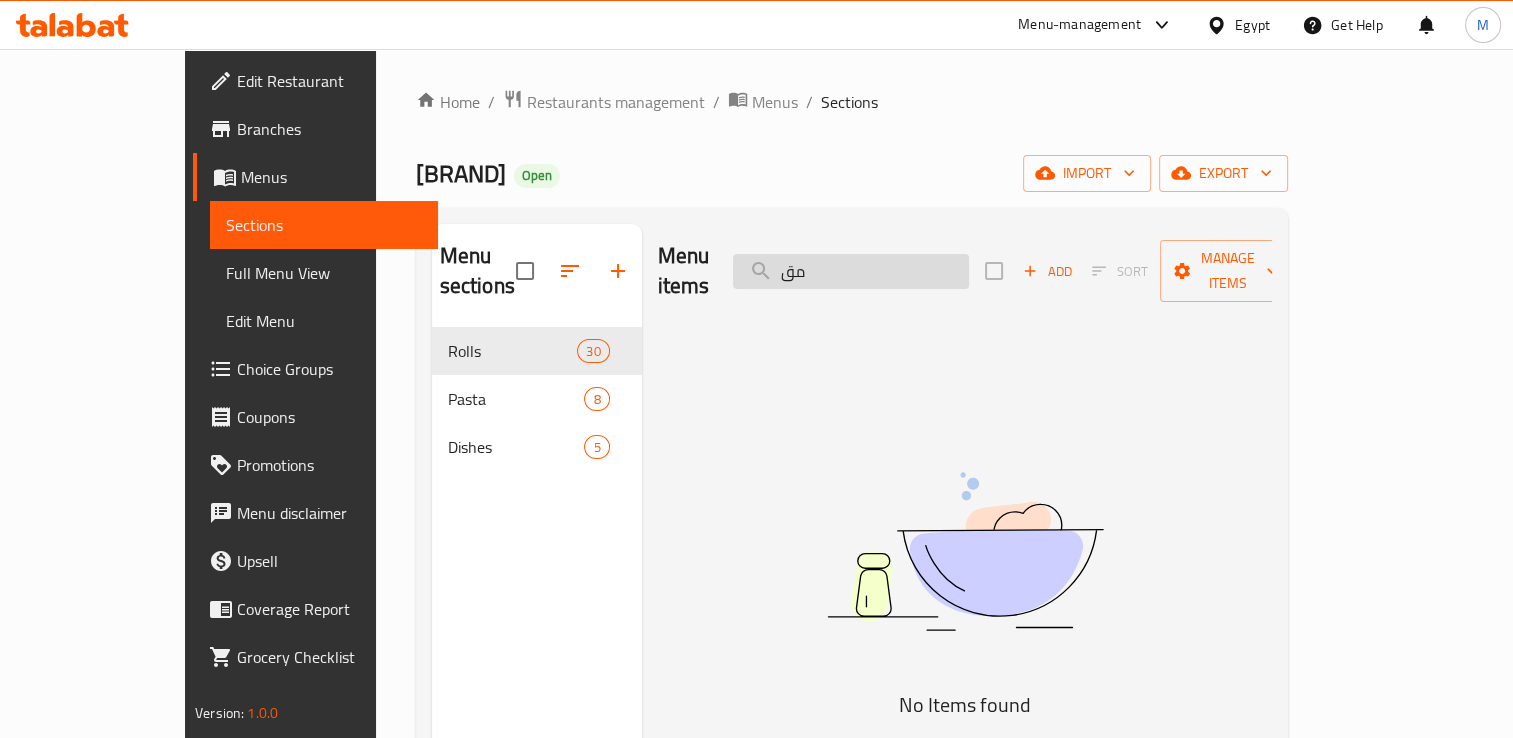 type on "م" 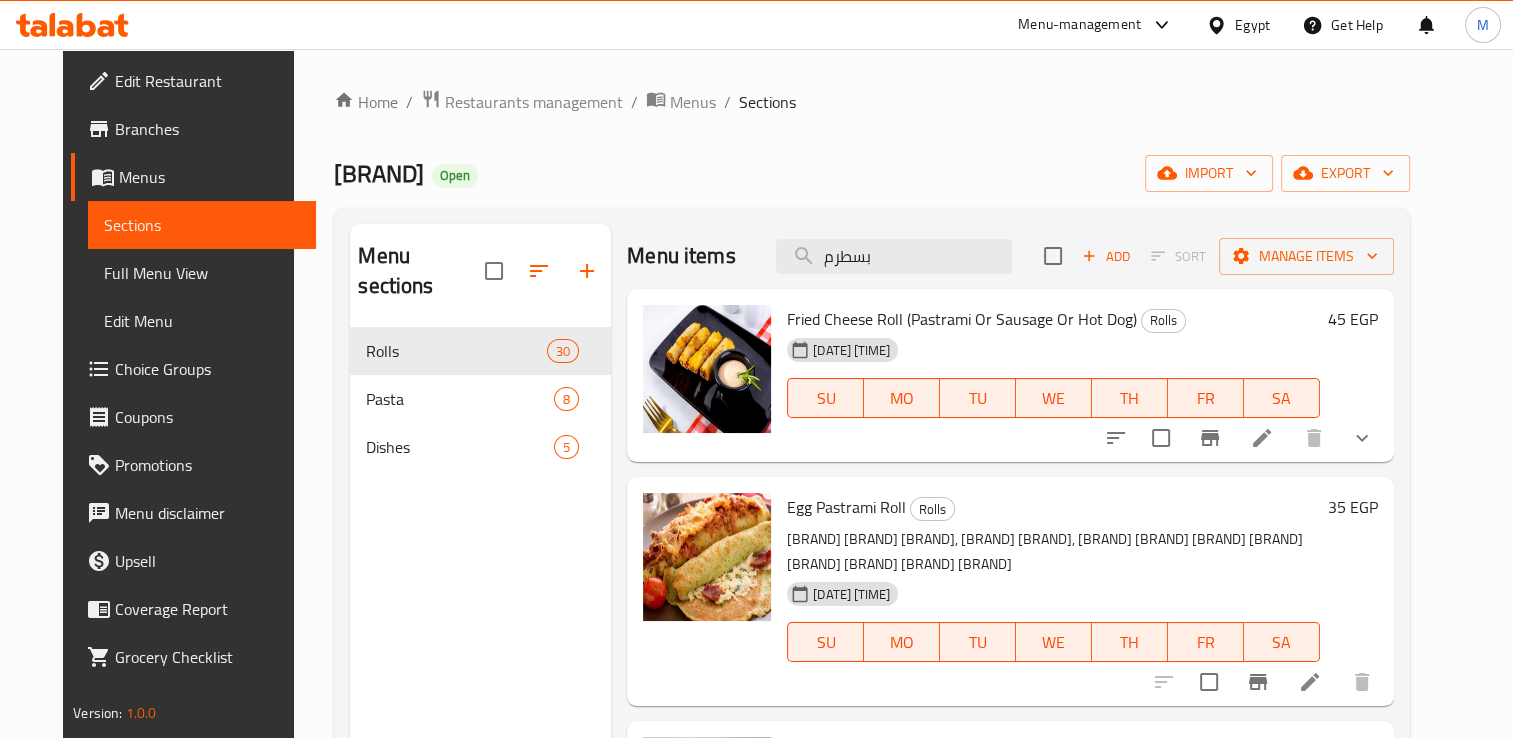 scroll, scrollTop: 125, scrollLeft: 0, axis: vertical 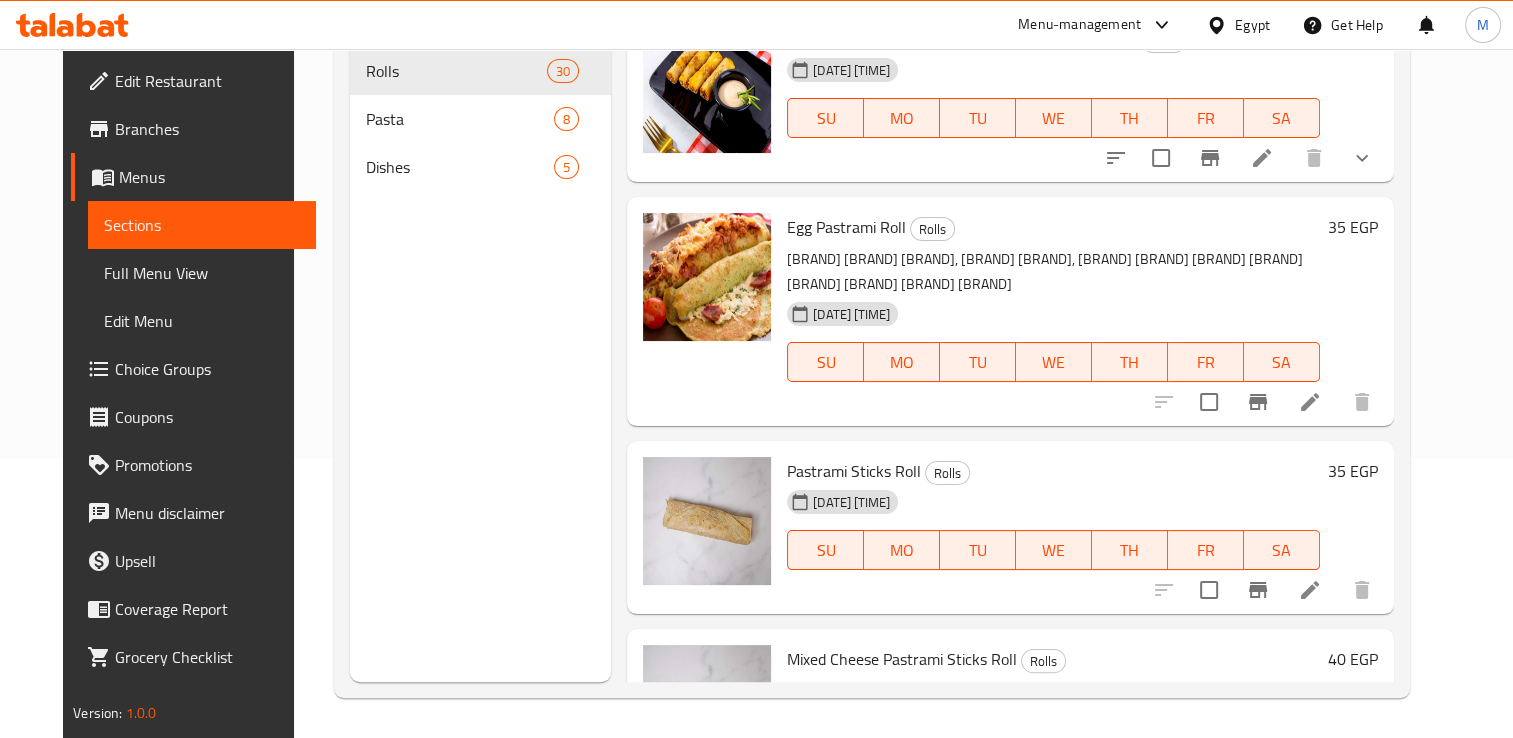 type on "بسطرم" 